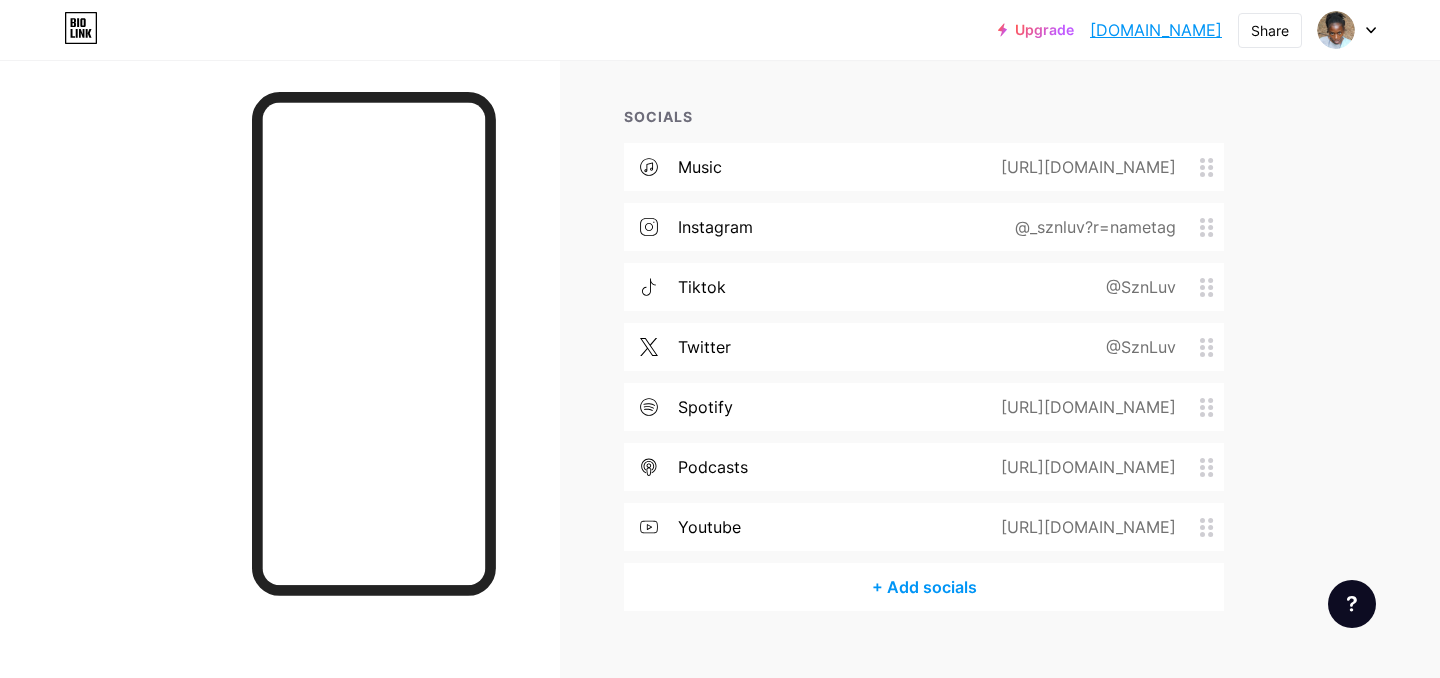 scroll, scrollTop: 642, scrollLeft: 0, axis: vertical 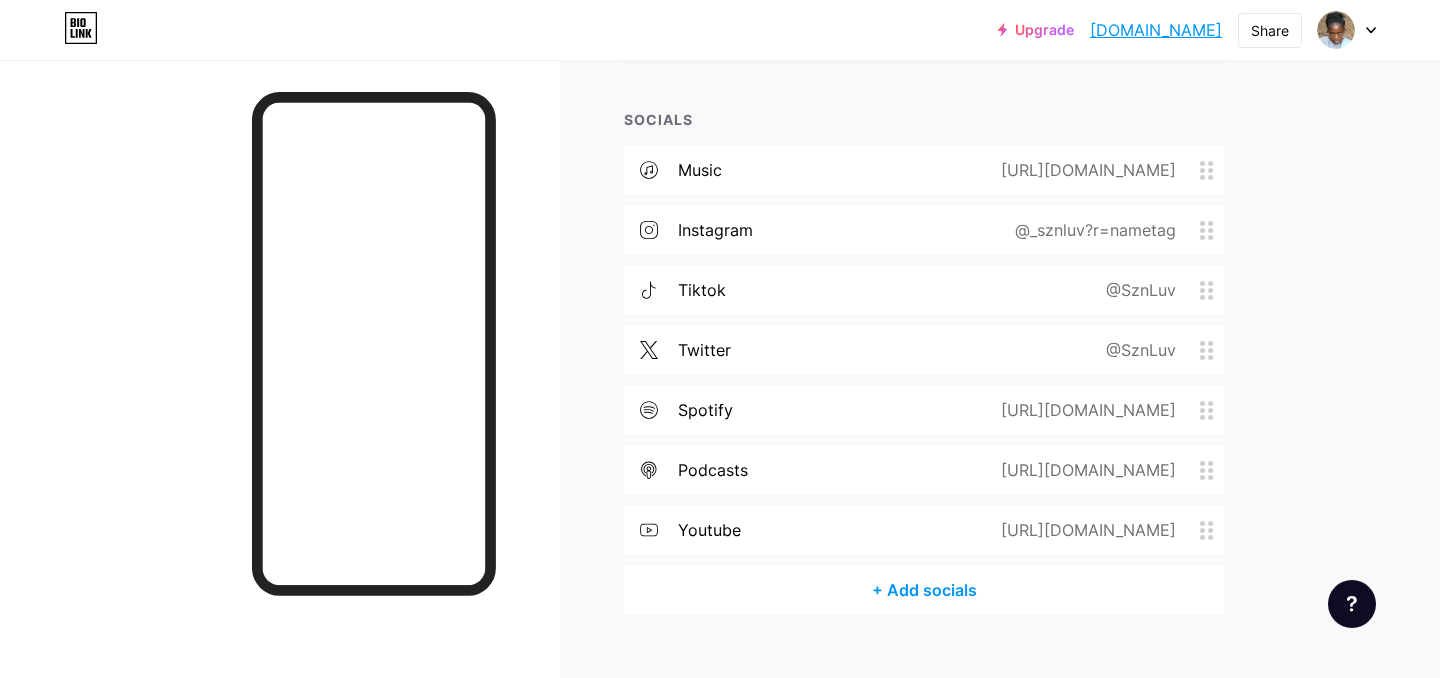 click on "+ Add socials" at bounding box center (924, 590) 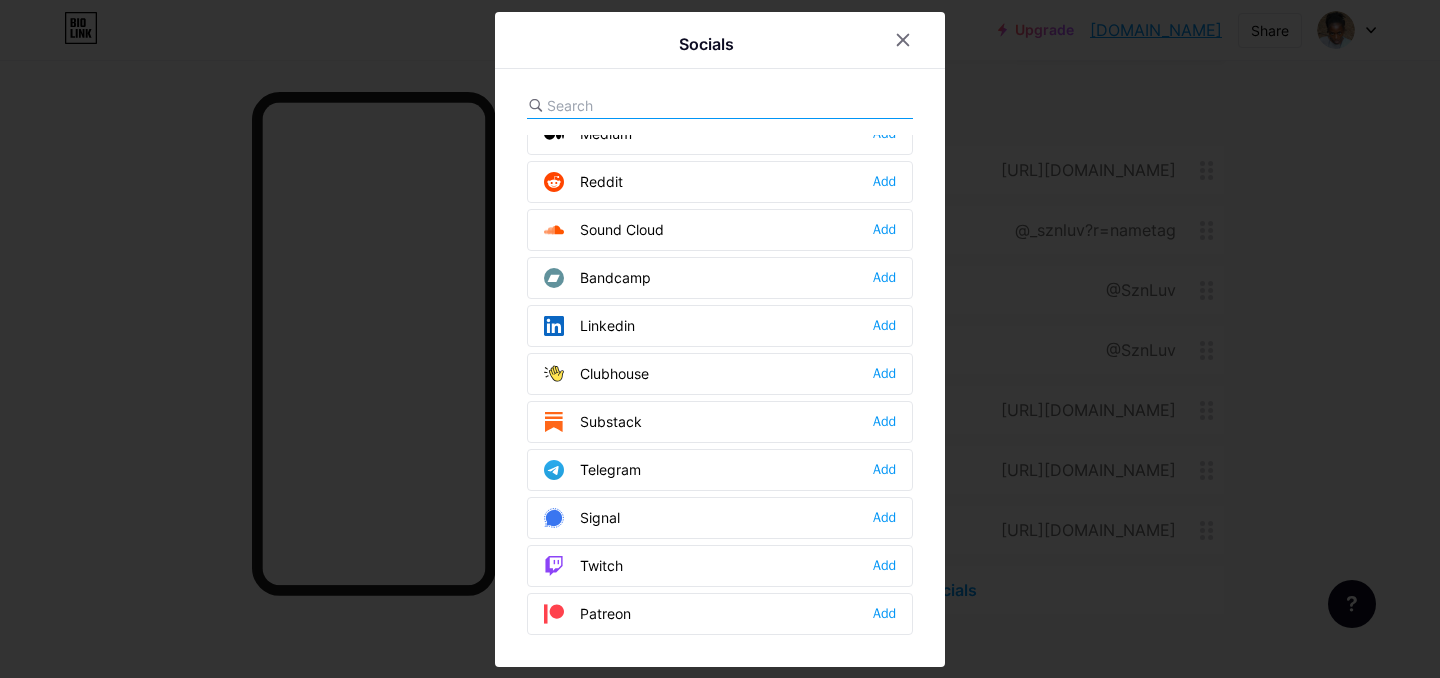 scroll, scrollTop: 728, scrollLeft: 0, axis: vertical 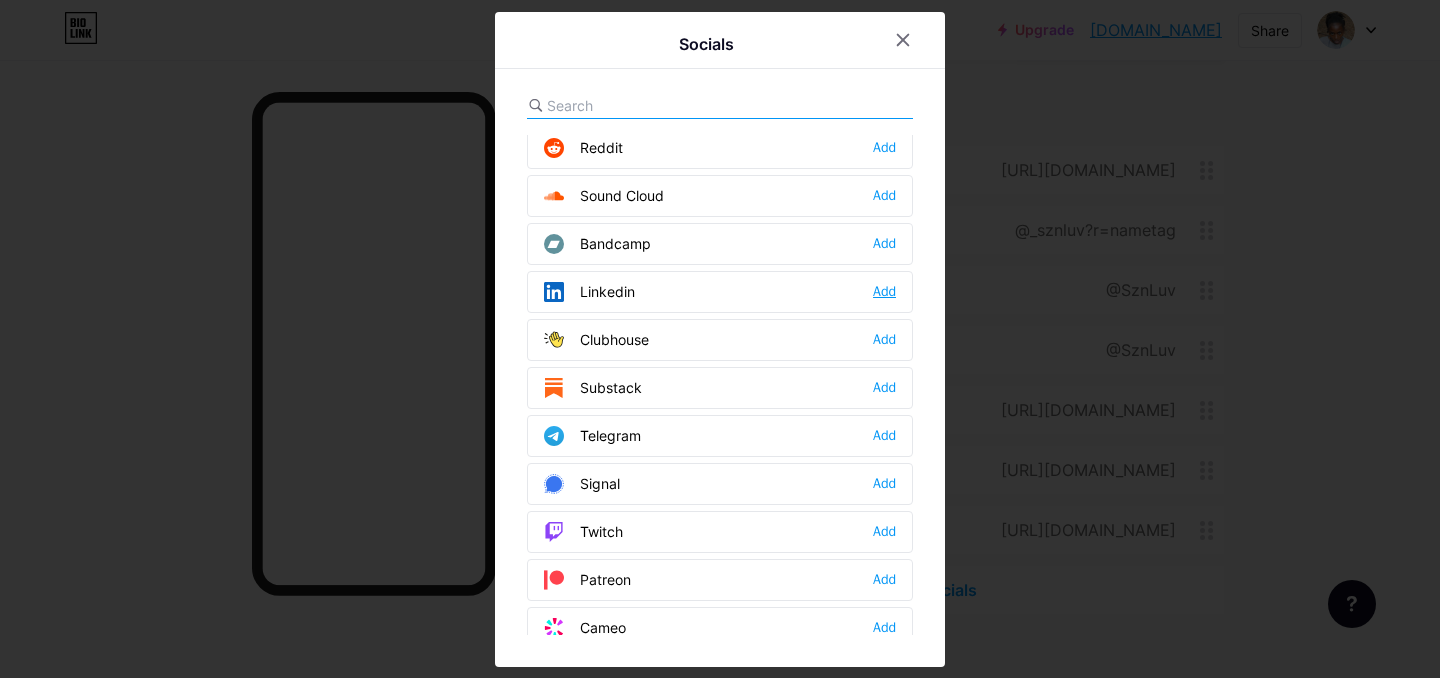 click on "Add" at bounding box center (884, 292) 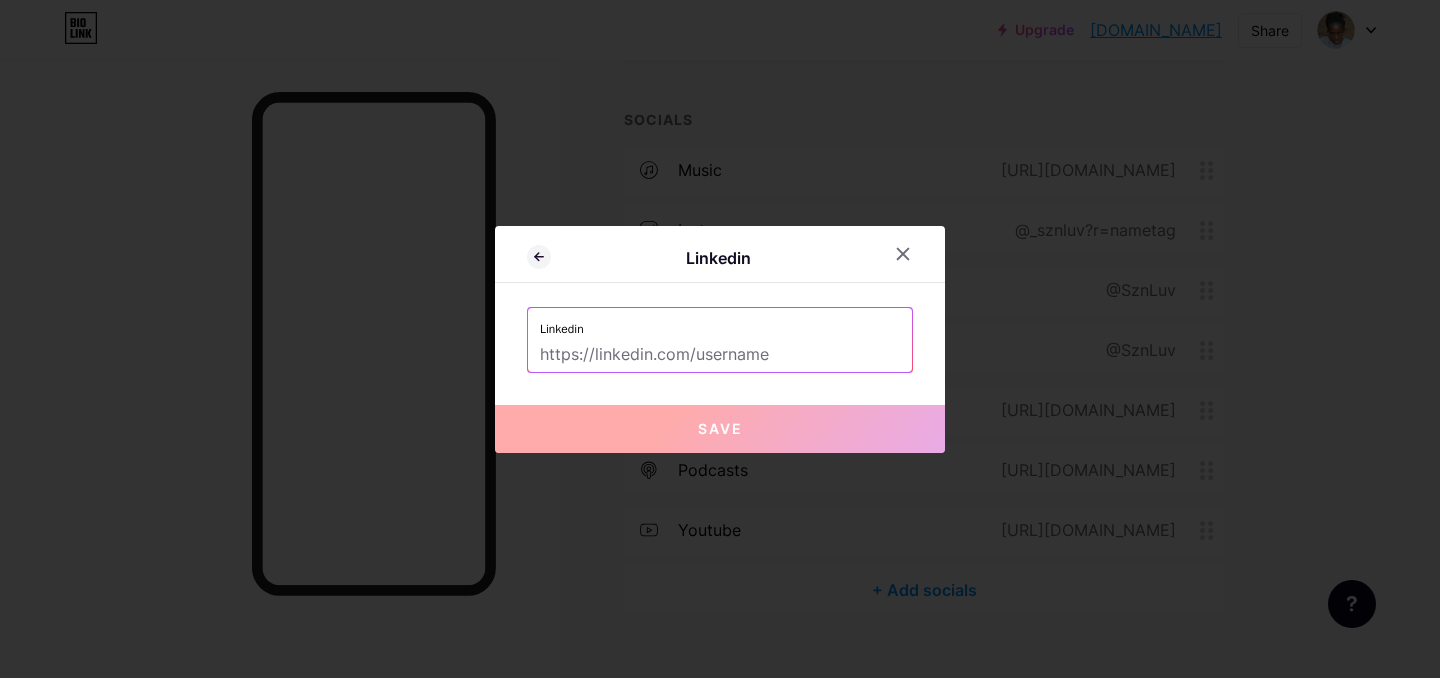 click at bounding box center [720, 355] 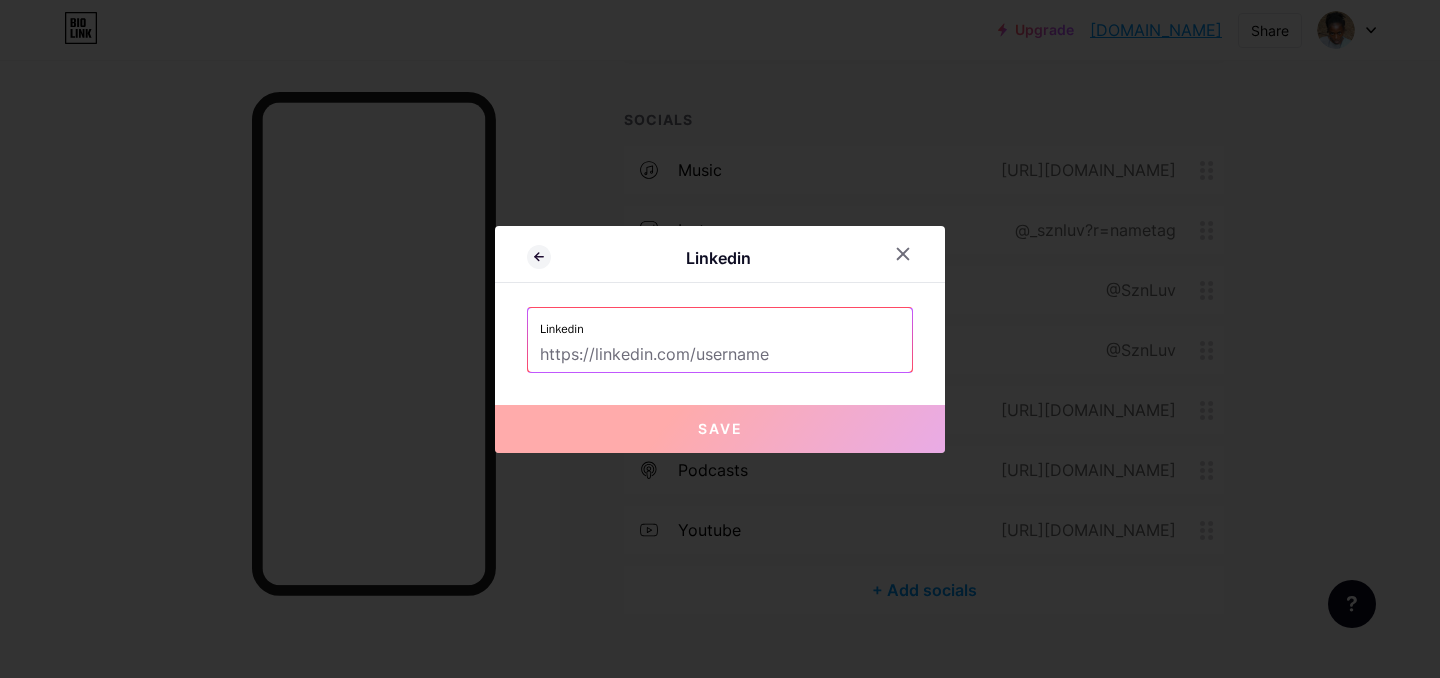 paste on "[URL][DOMAIN_NAME][PERSON_NAME]" 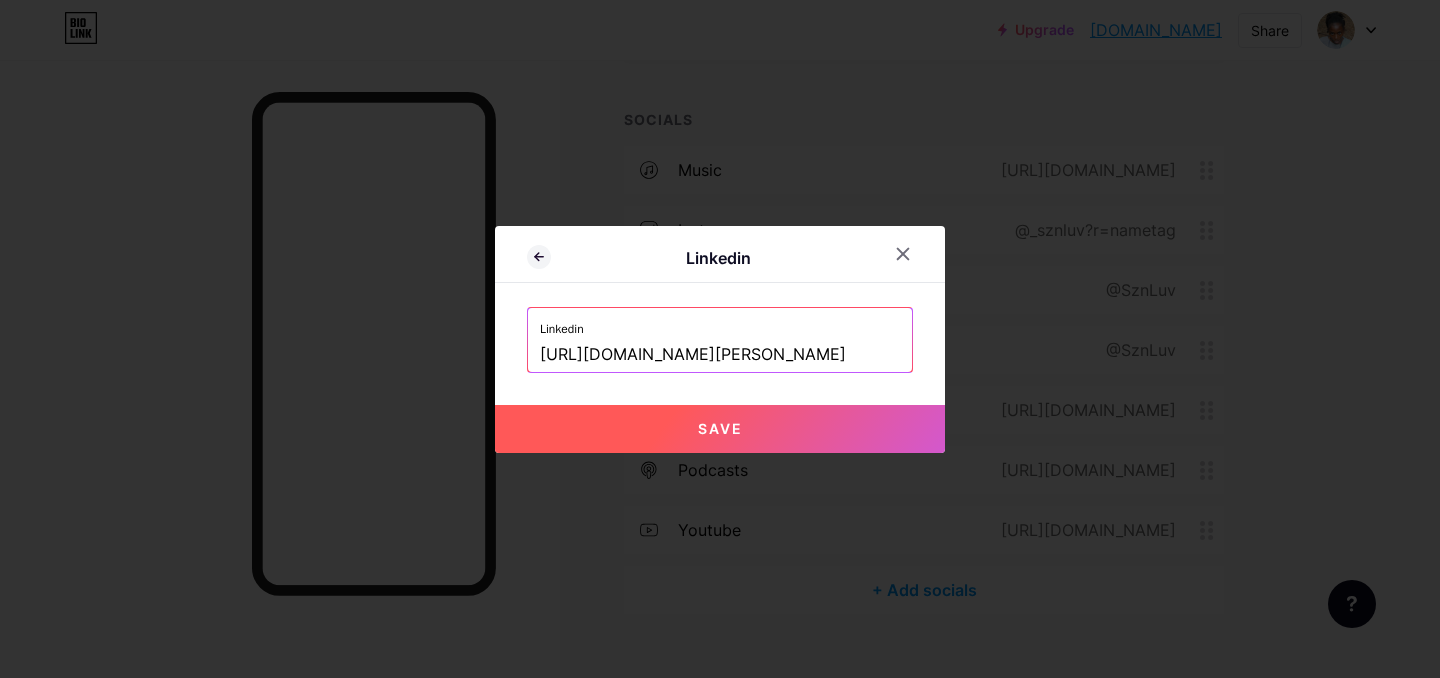 scroll, scrollTop: 0, scrollLeft: 84, axis: horizontal 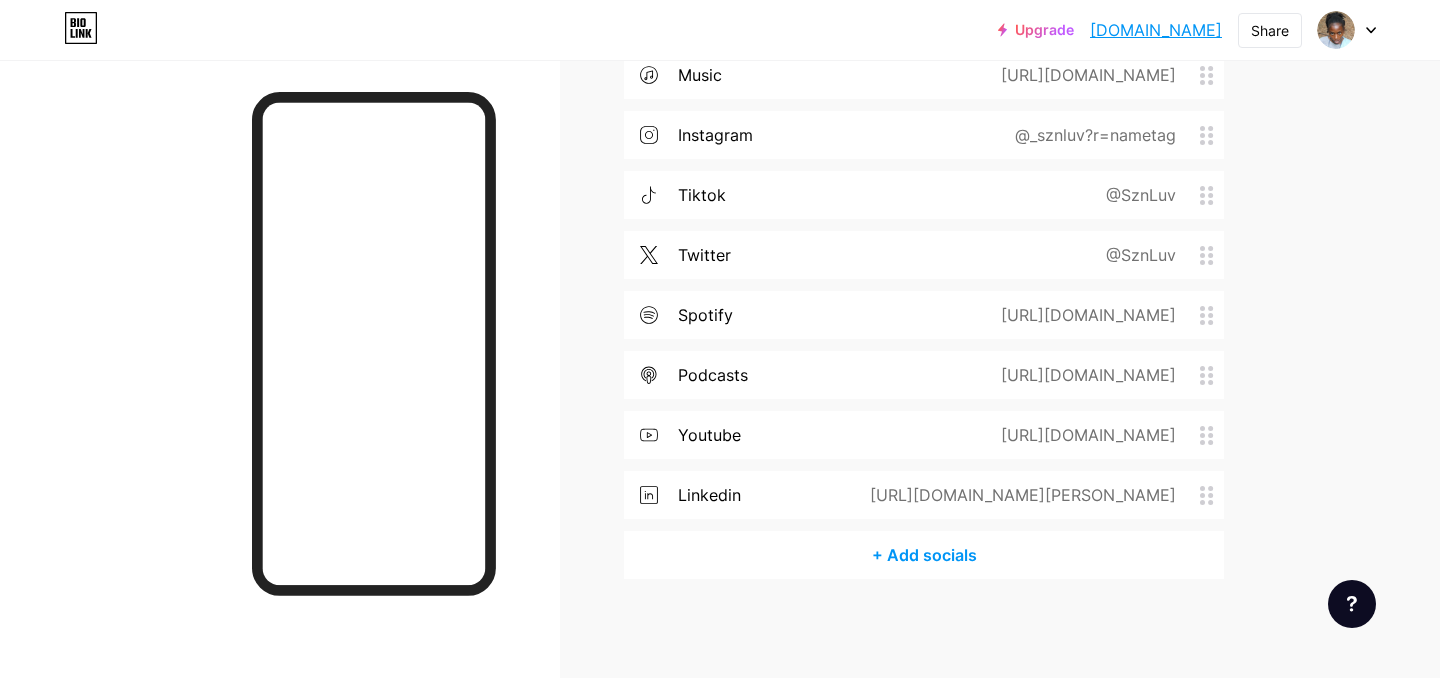 click on "+ Add socials" at bounding box center (924, 555) 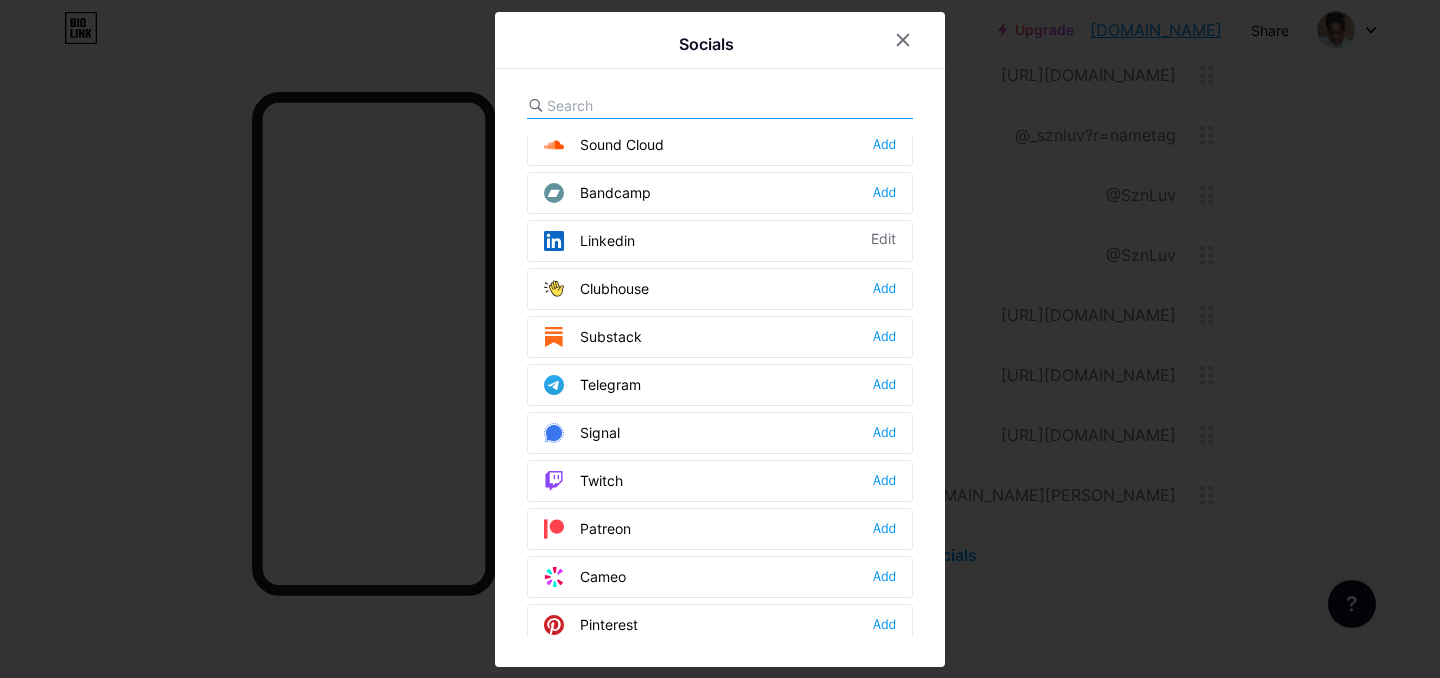 scroll, scrollTop: 784, scrollLeft: 0, axis: vertical 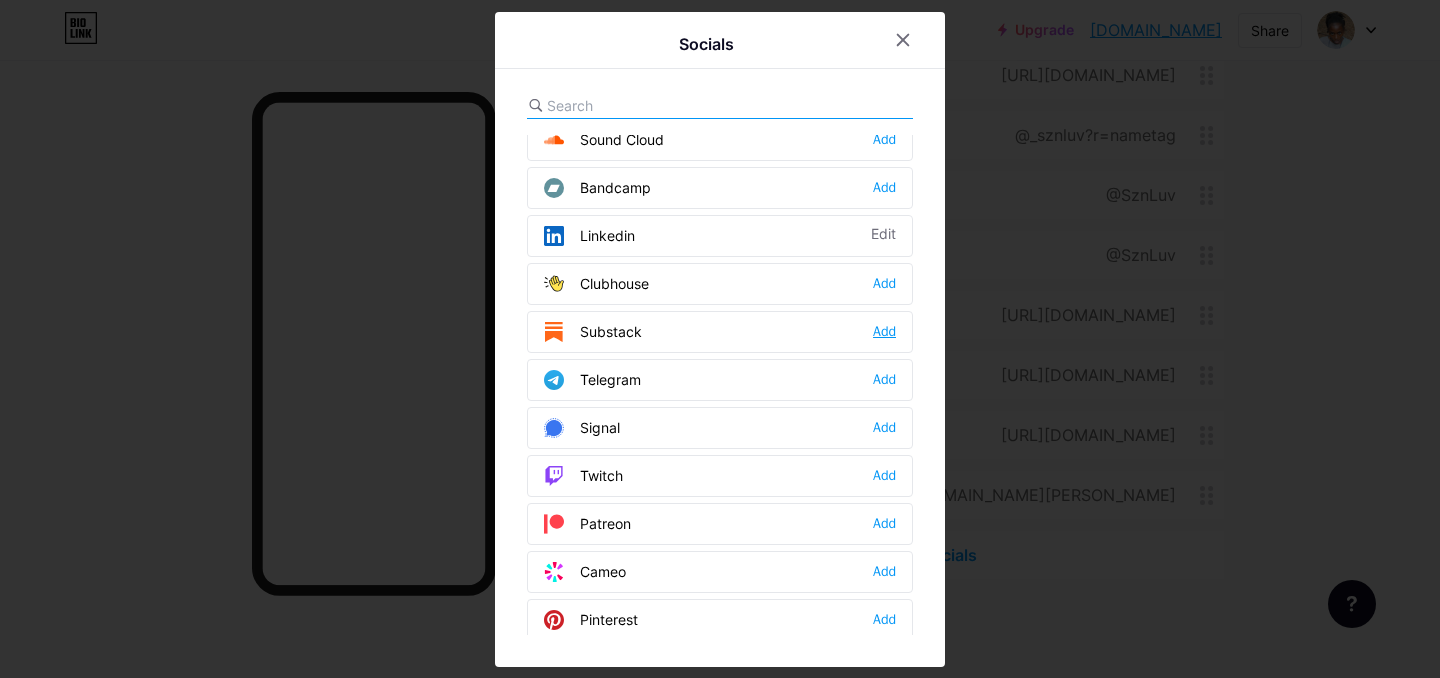 click on "Add" at bounding box center (884, 332) 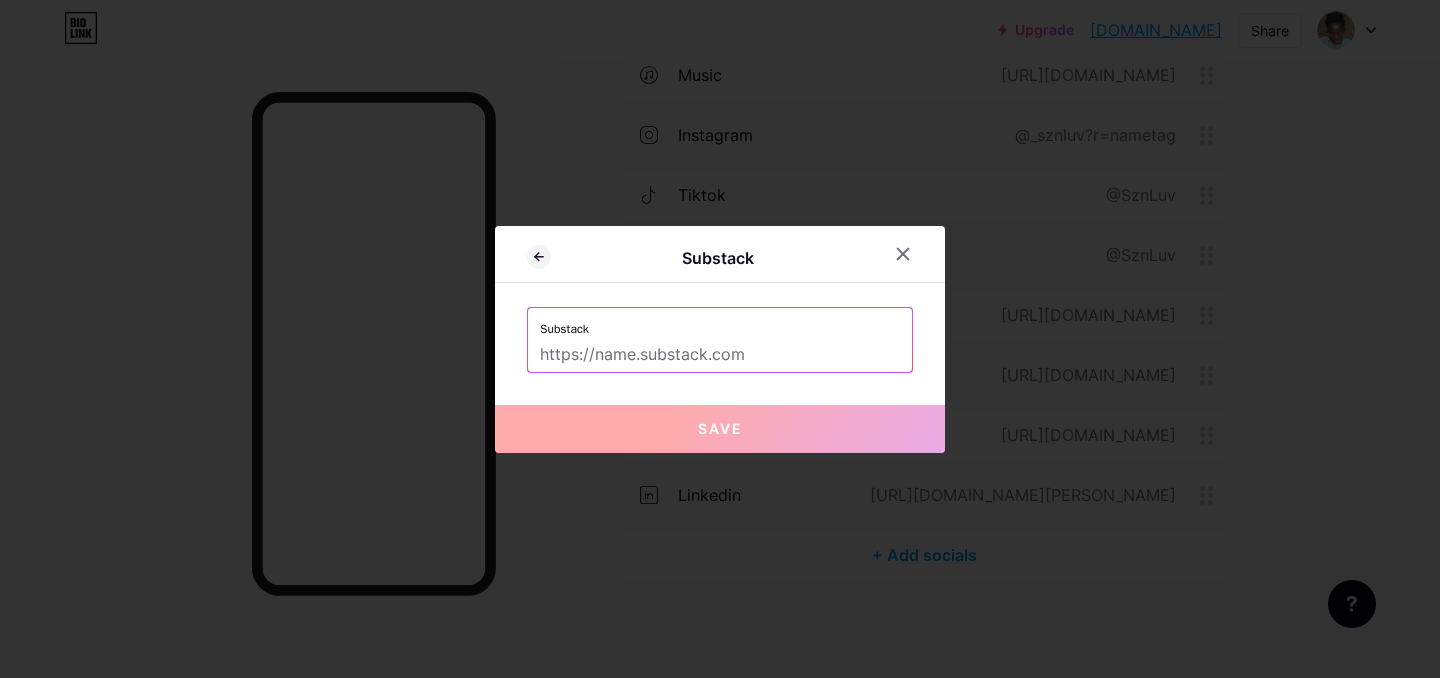 click at bounding box center (720, 355) 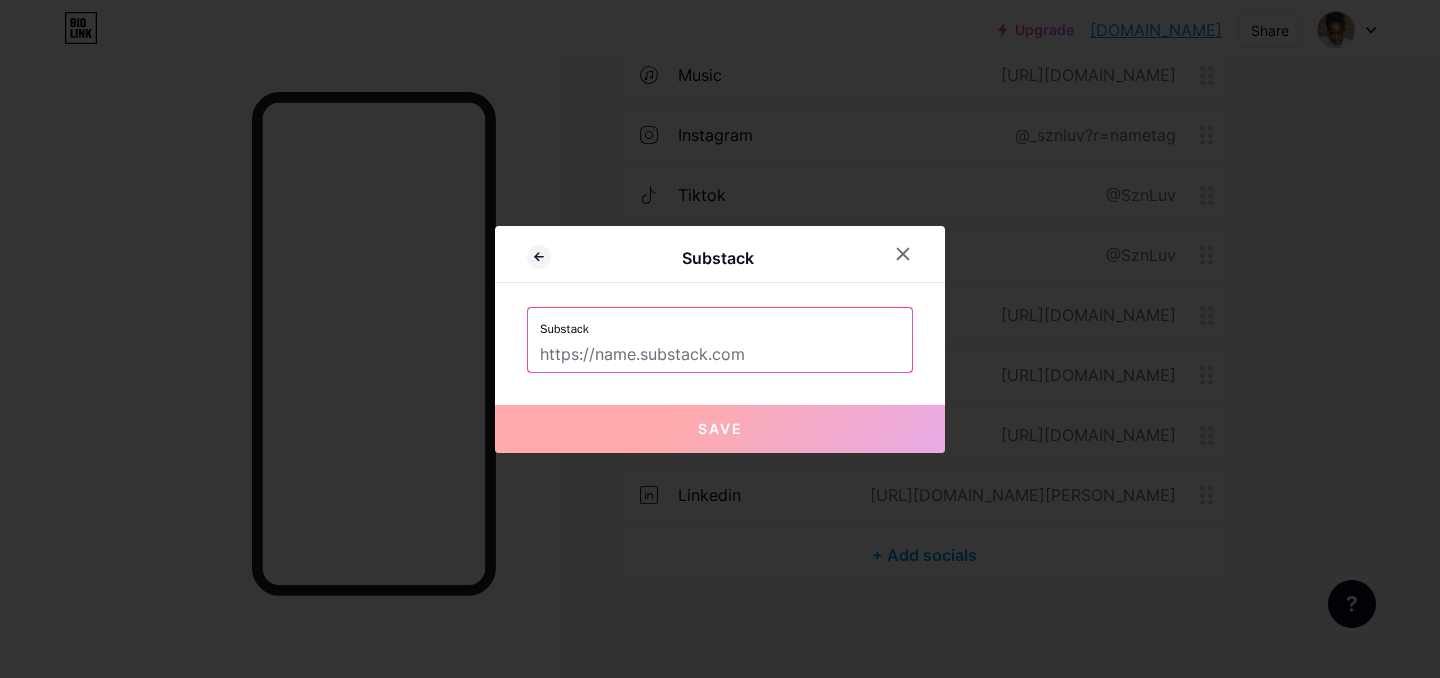 paste on "[URL][DOMAIN_NAME]" 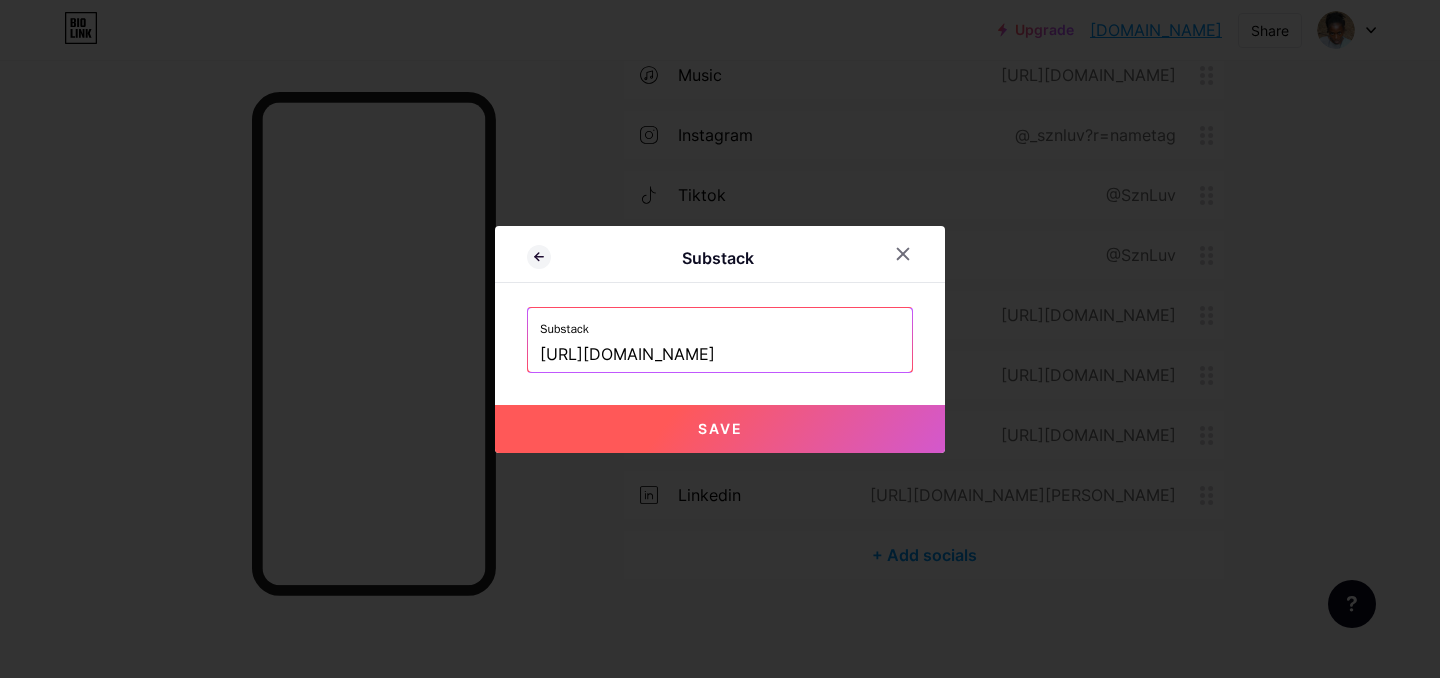 type on "[URL][DOMAIN_NAME]" 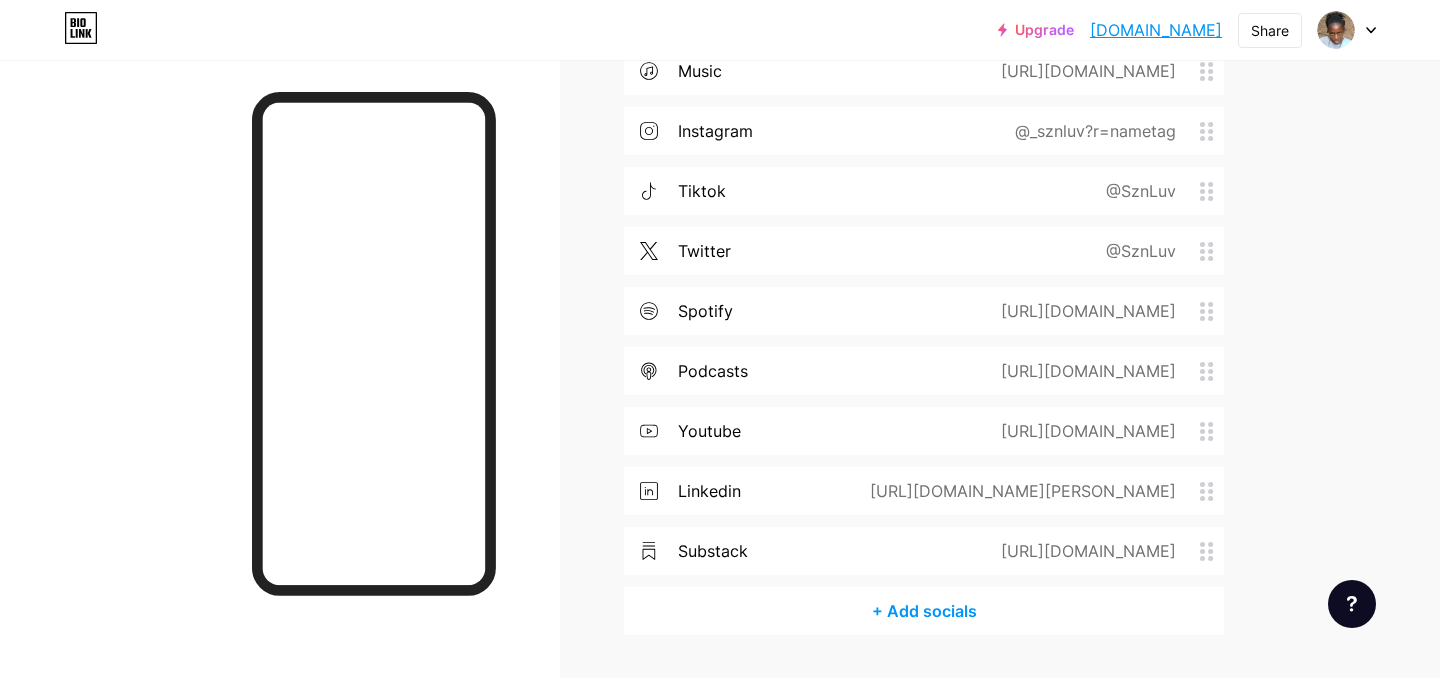 scroll, scrollTop: 797, scrollLeft: 0, axis: vertical 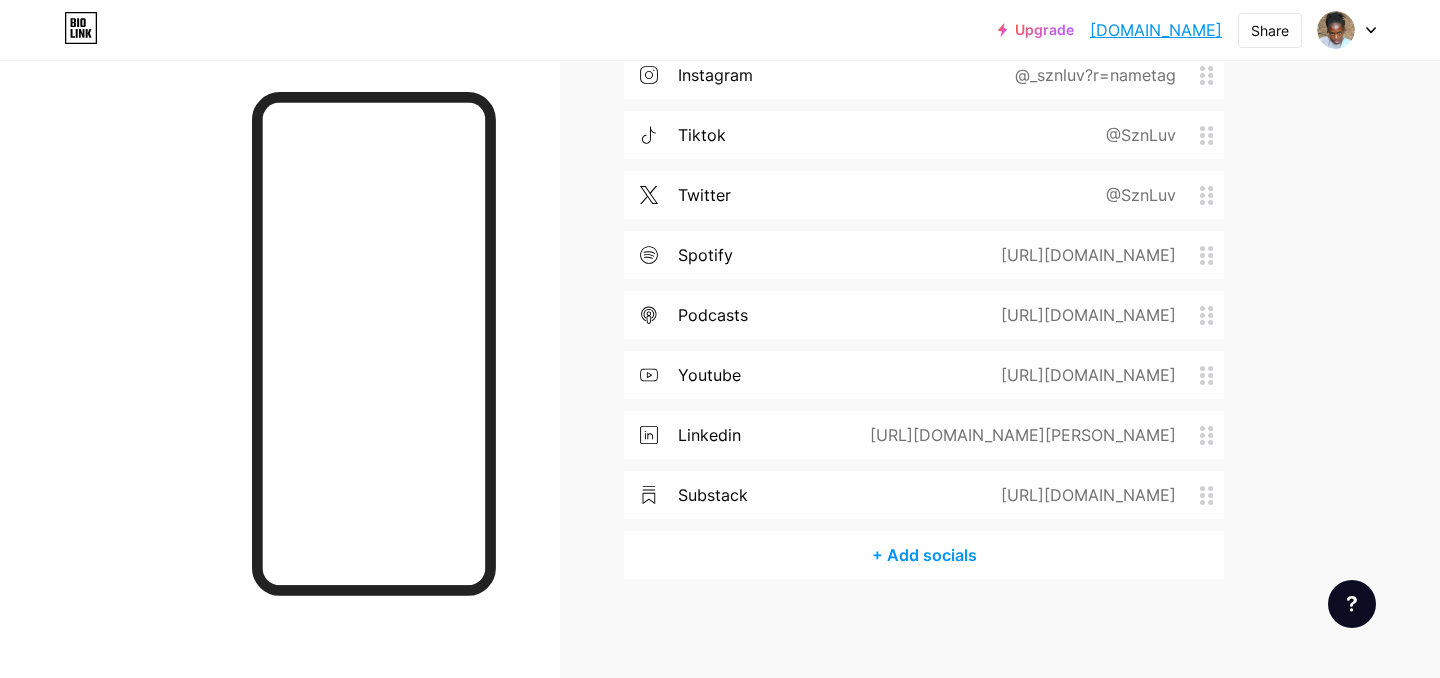 click on "+ Add socials" at bounding box center (924, 555) 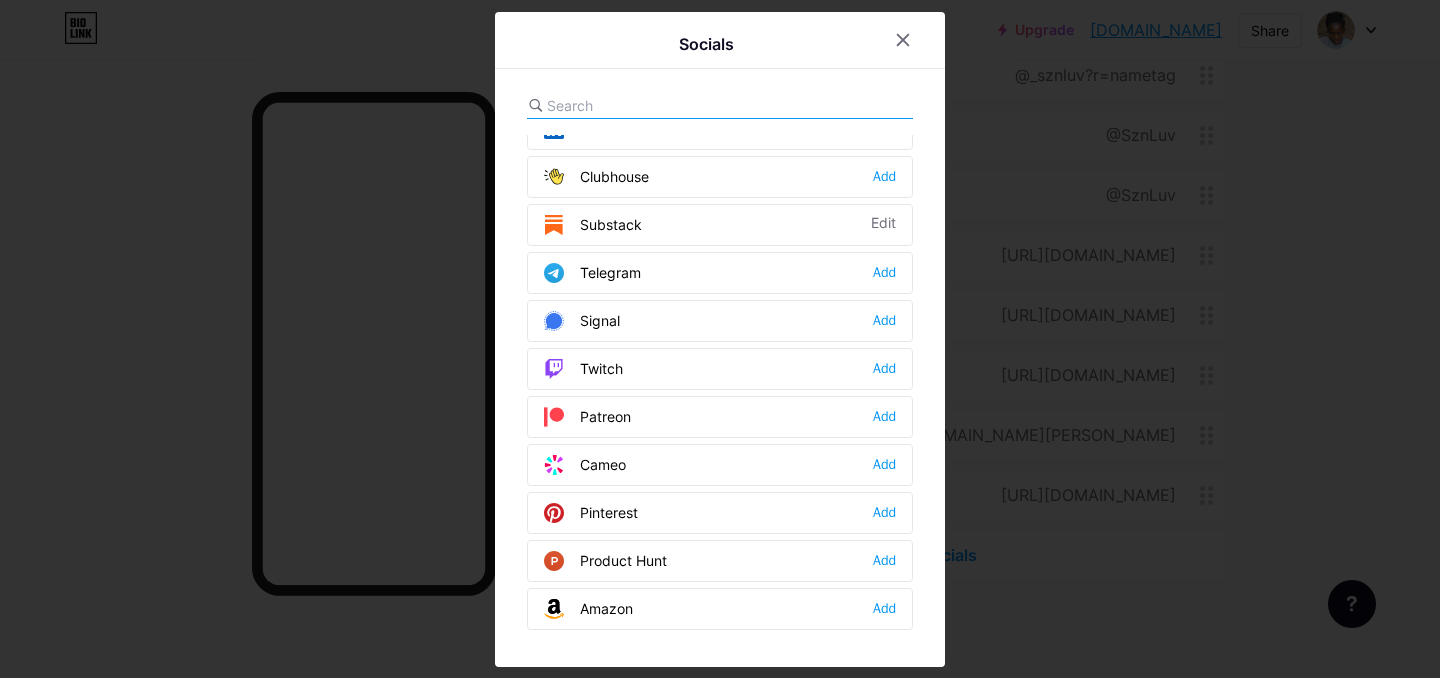 scroll, scrollTop: 976, scrollLeft: 0, axis: vertical 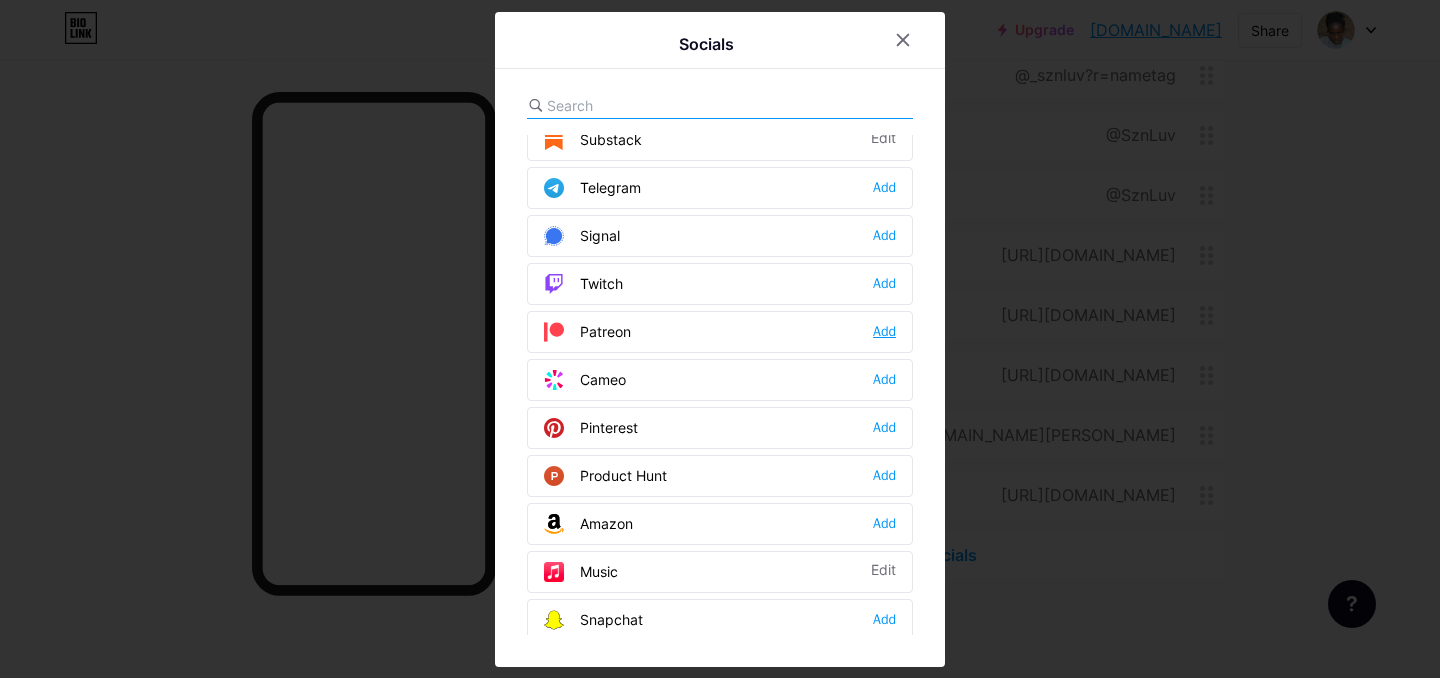 click on "Add" at bounding box center (884, 332) 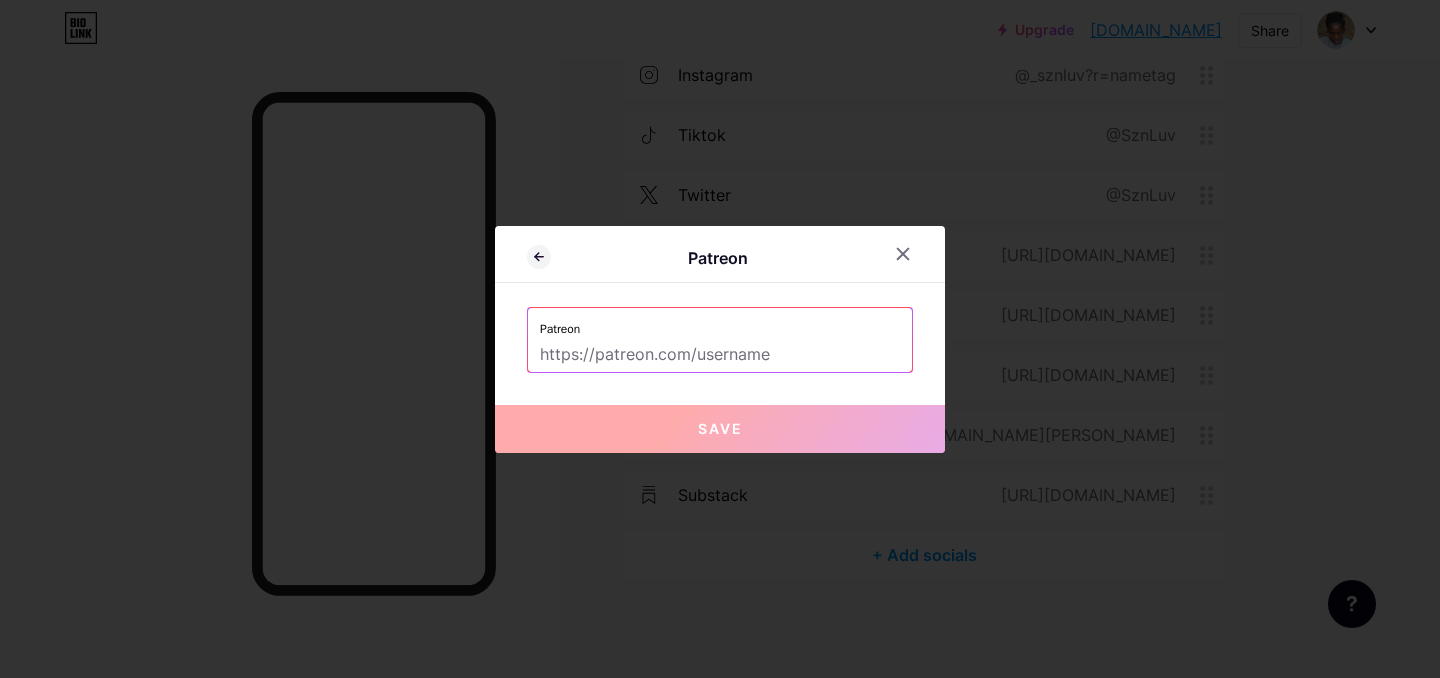 click at bounding box center (720, 355) 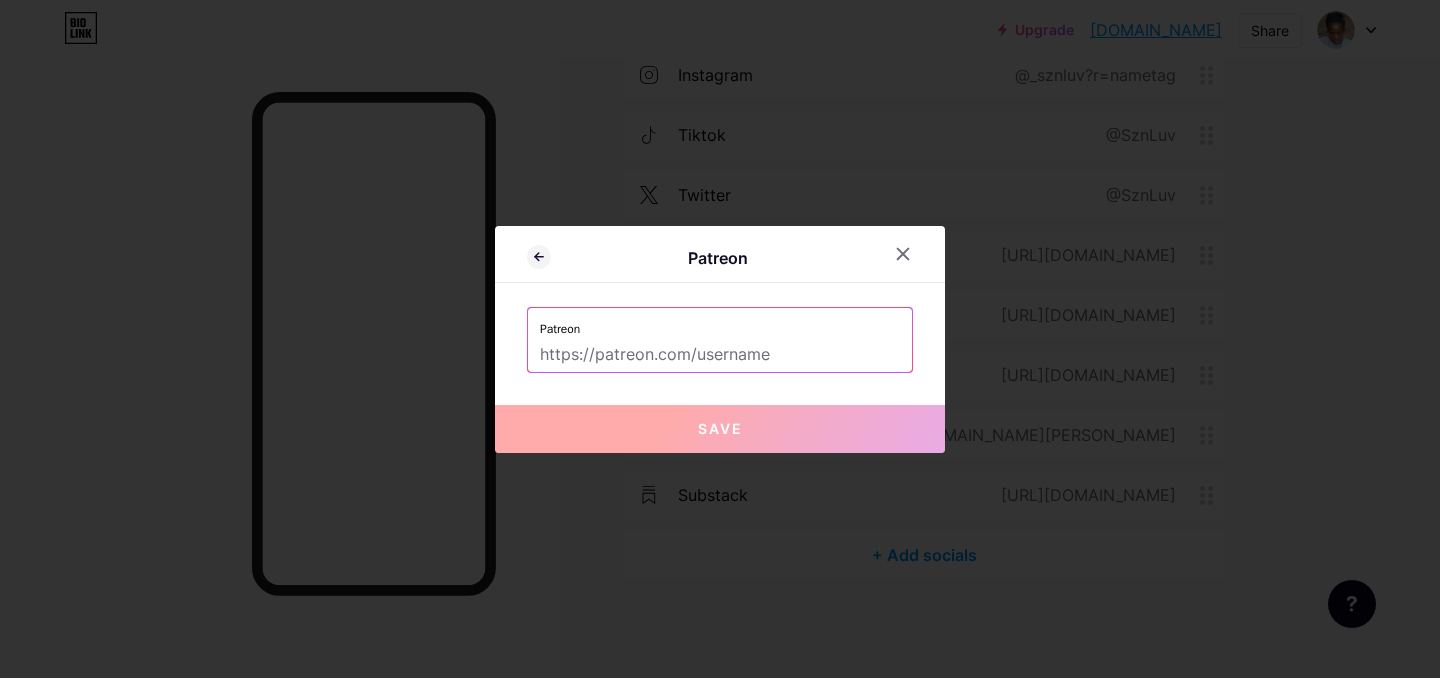 paste on "[URL][DOMAIN_NAME]" 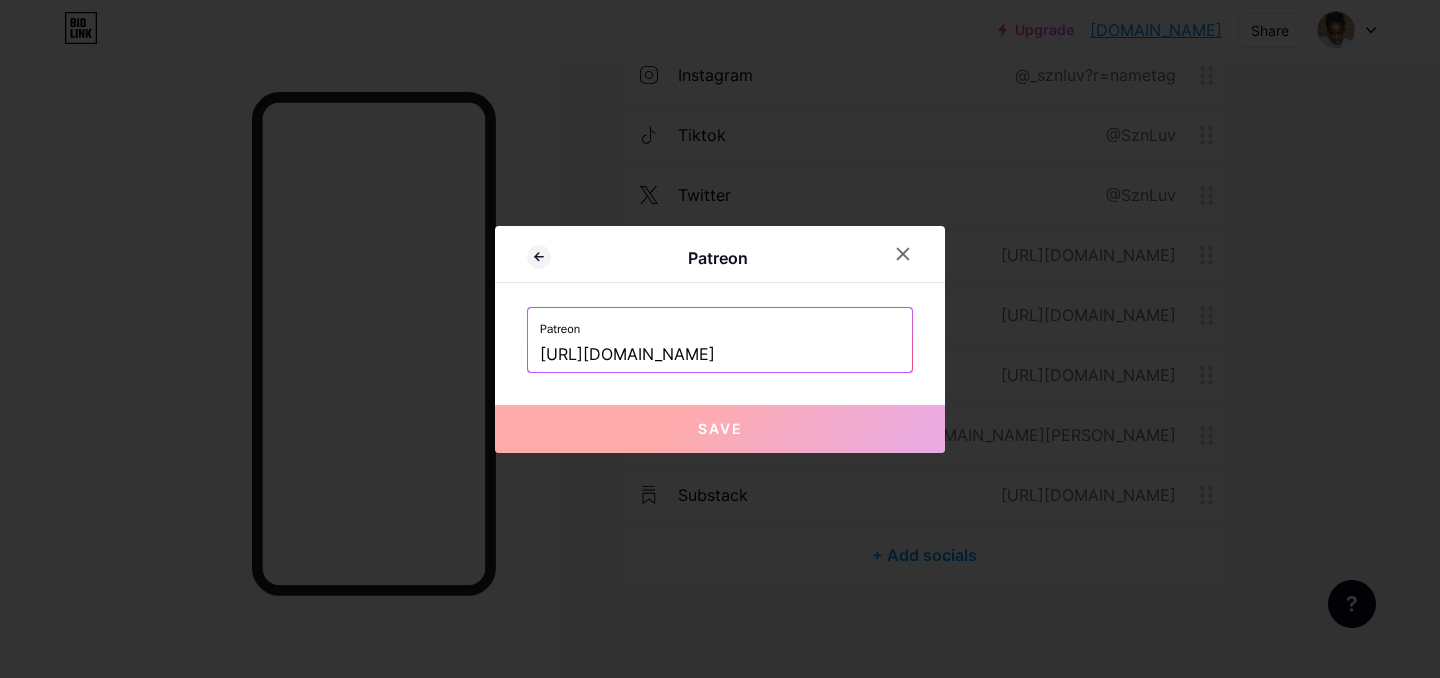 scroll, scrollTop: 0, scrollLeft: 757, axis: horizontal 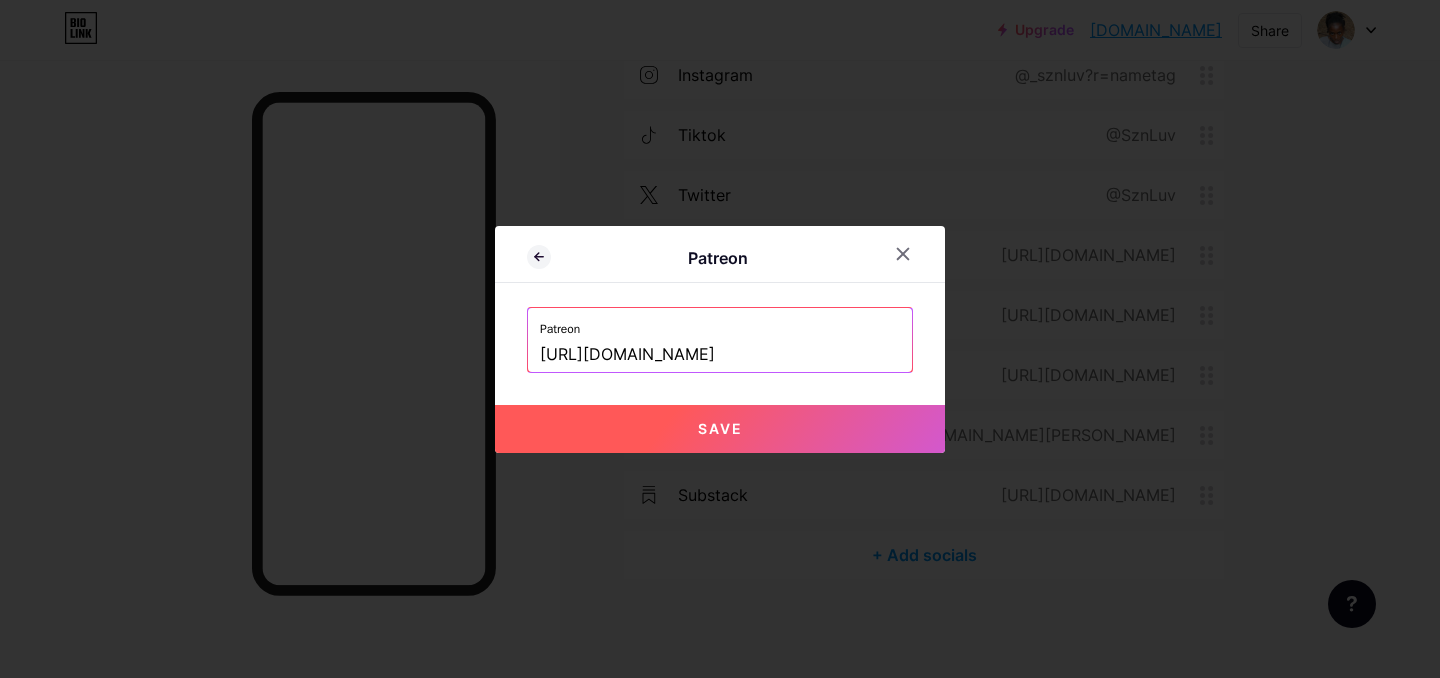 type on "[URL][DOMAIN_NAME]" 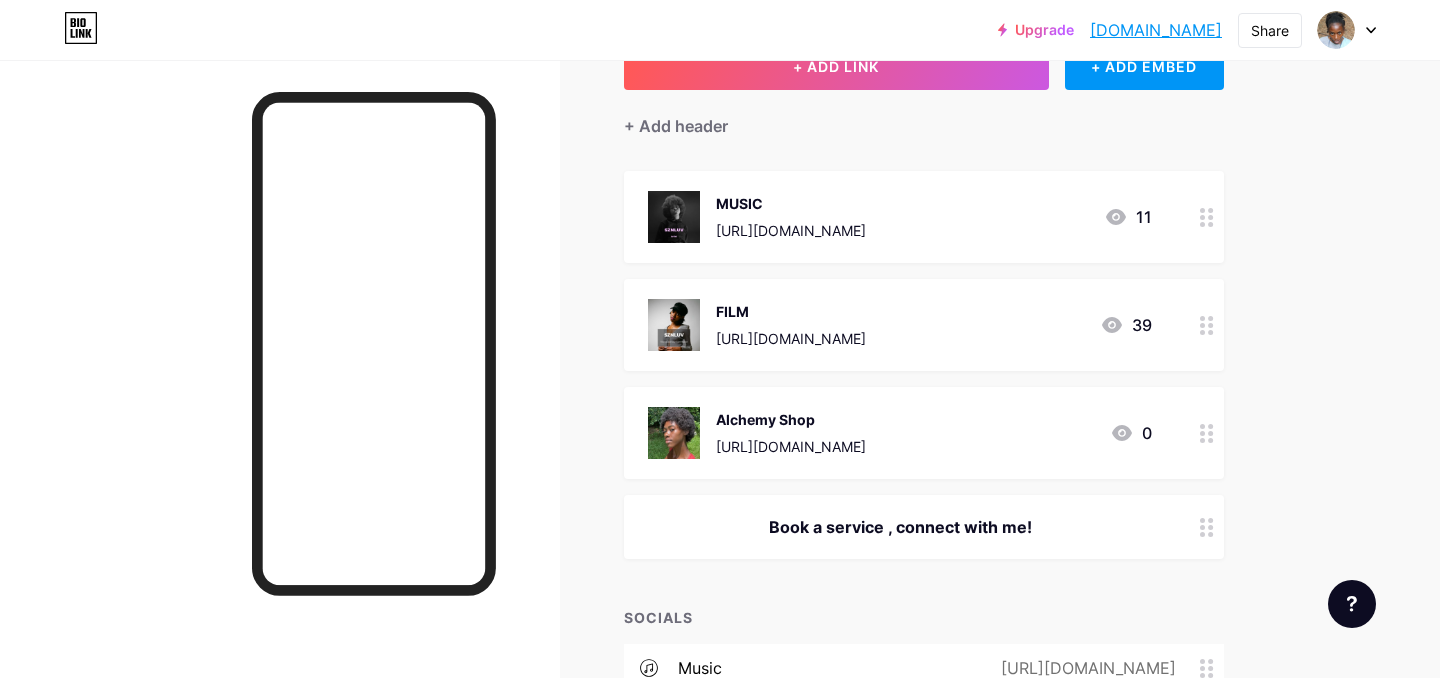 scroll, scrollTop: 0, scrollLeft: 0, axis: both 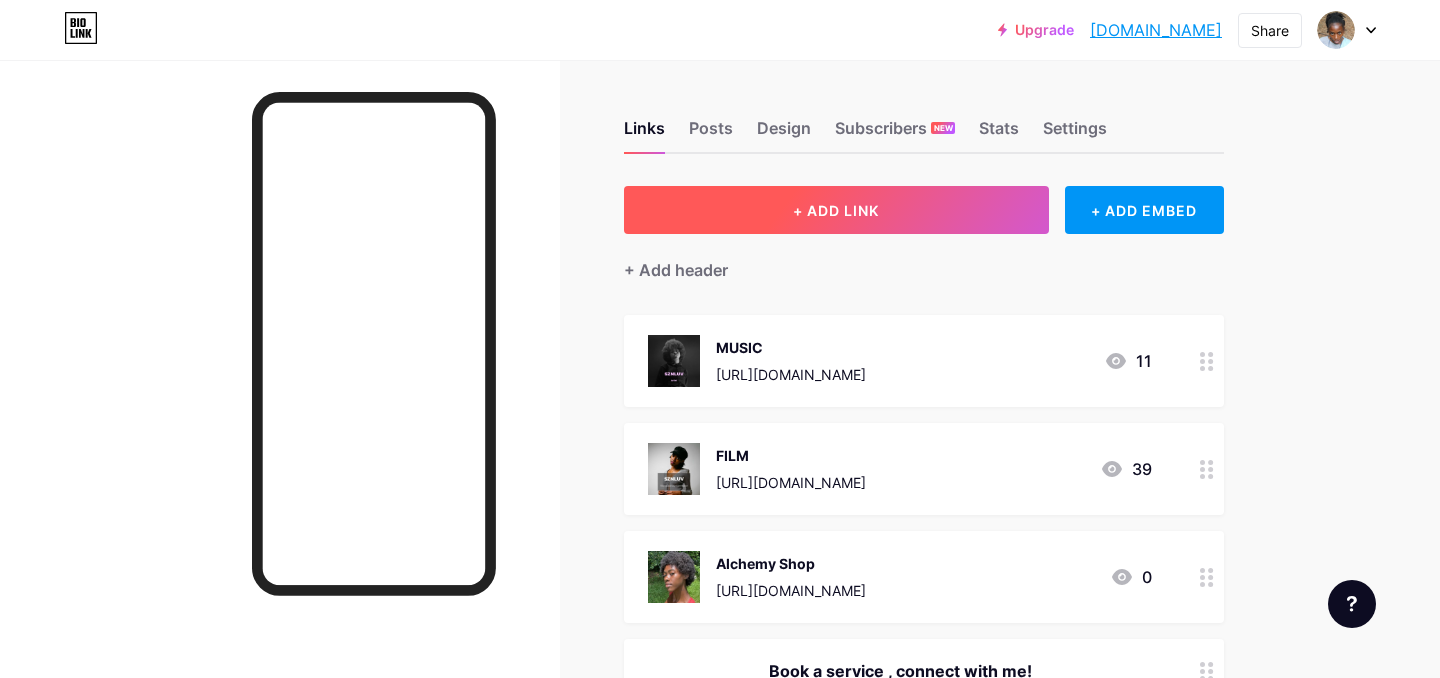 click on "+ ADD LINK" at bounding box center (836, 210) 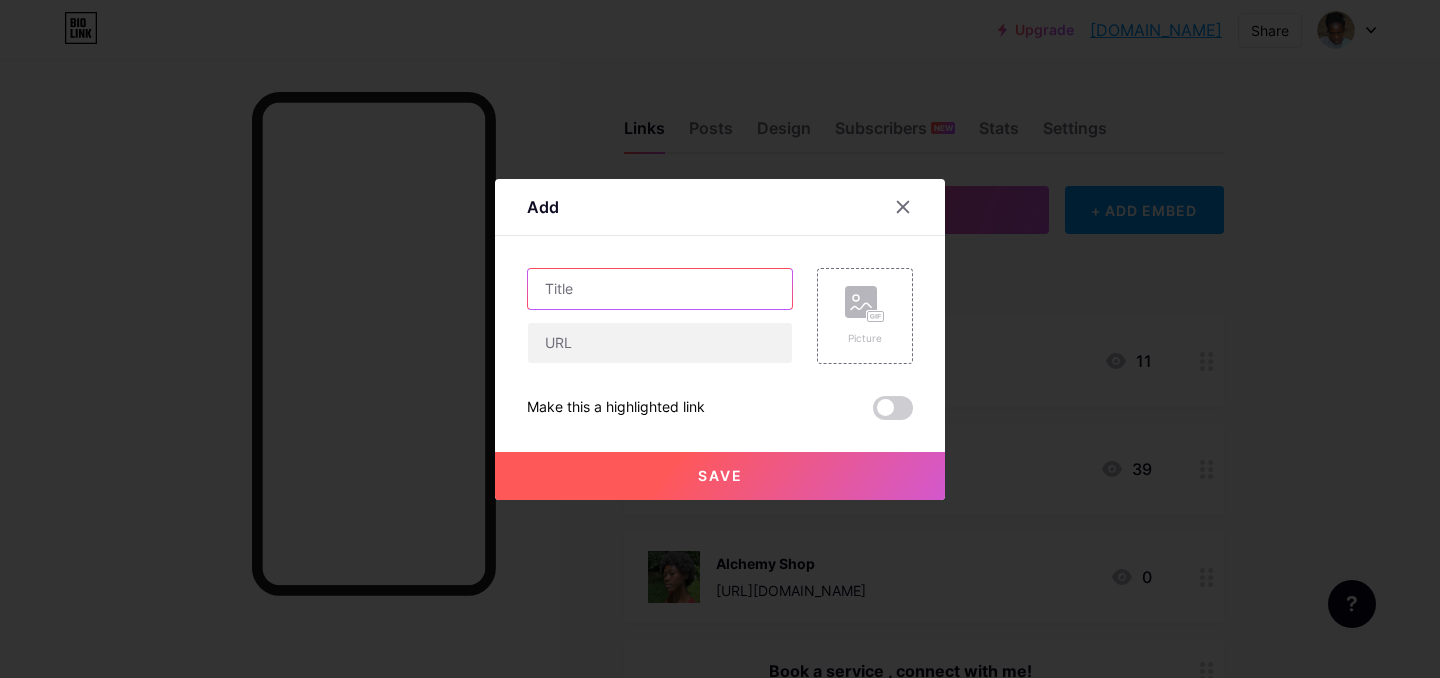 click at bounding box center (660, 289) 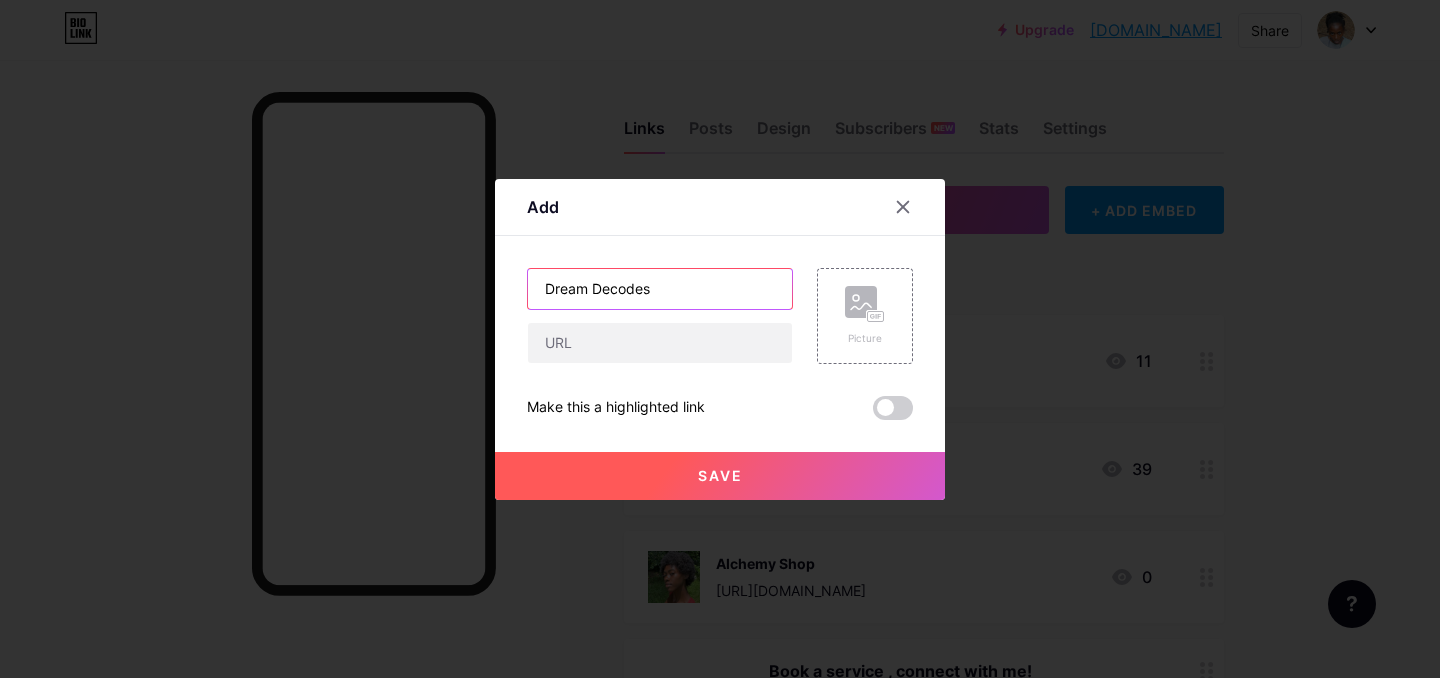 type on "Dream Decodes" 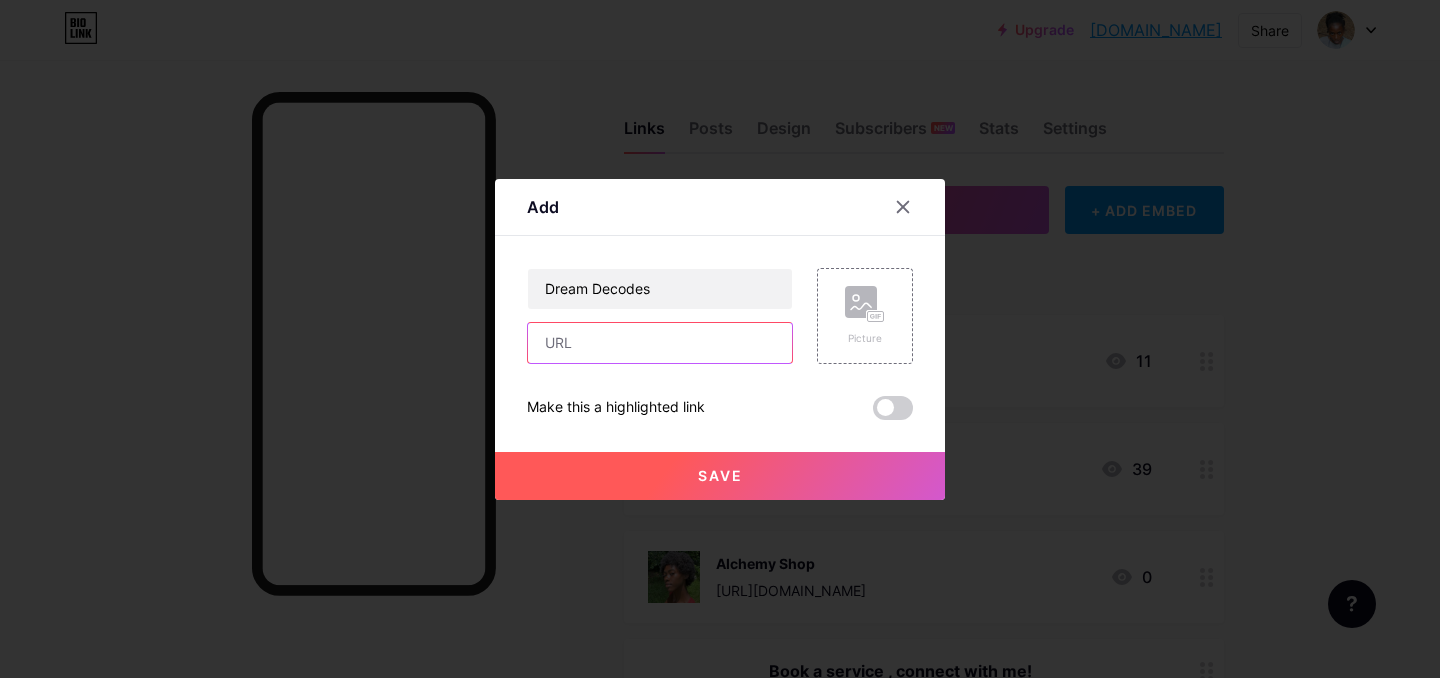 click at bounding box center (660, 343) 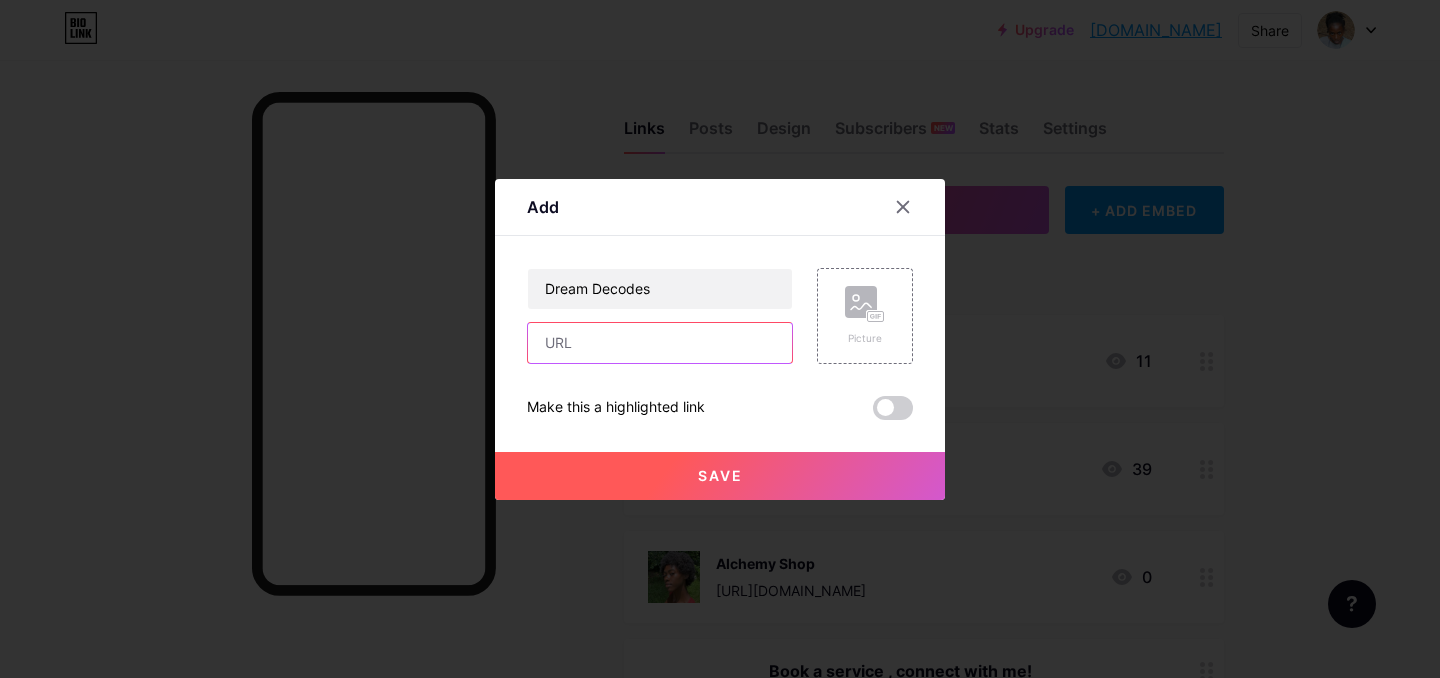 paste on "[URL][DOMAIN_NAME]" 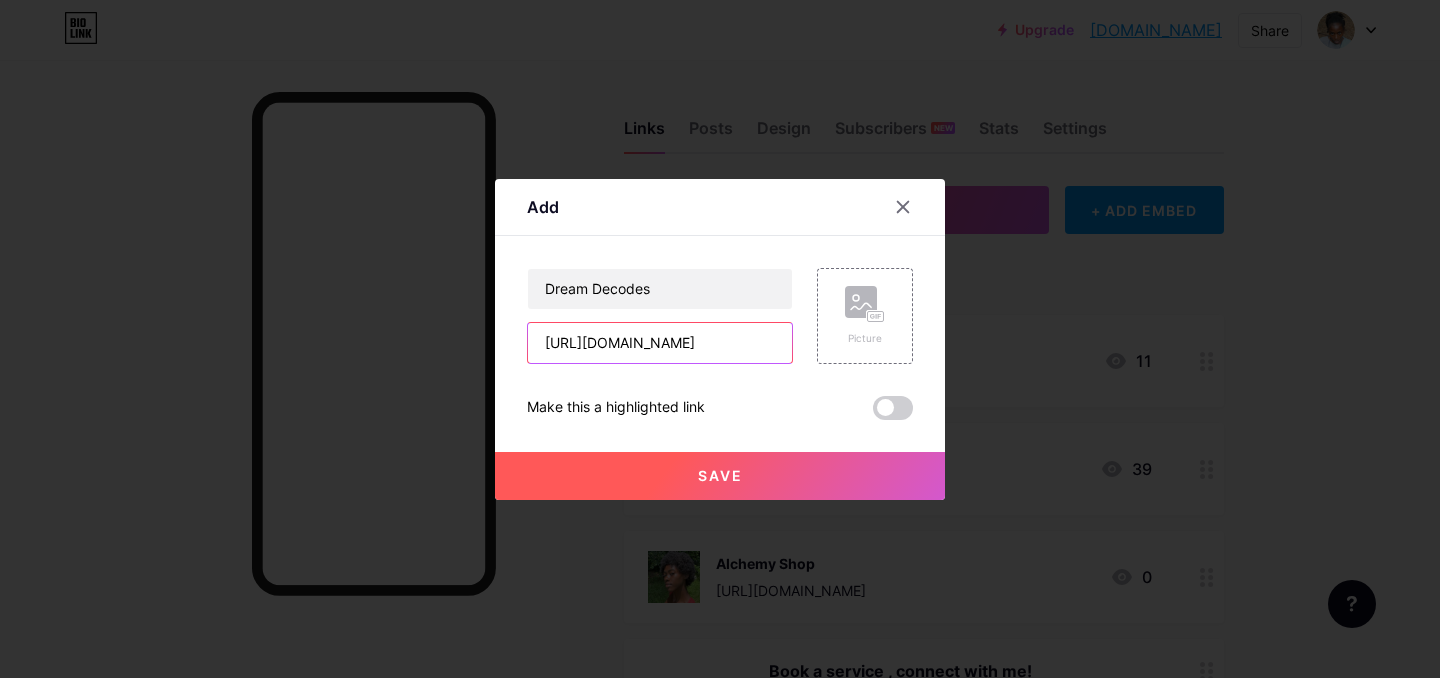 scroll, scrollTop: 0, scrollLeft: 106, axis: horizontal 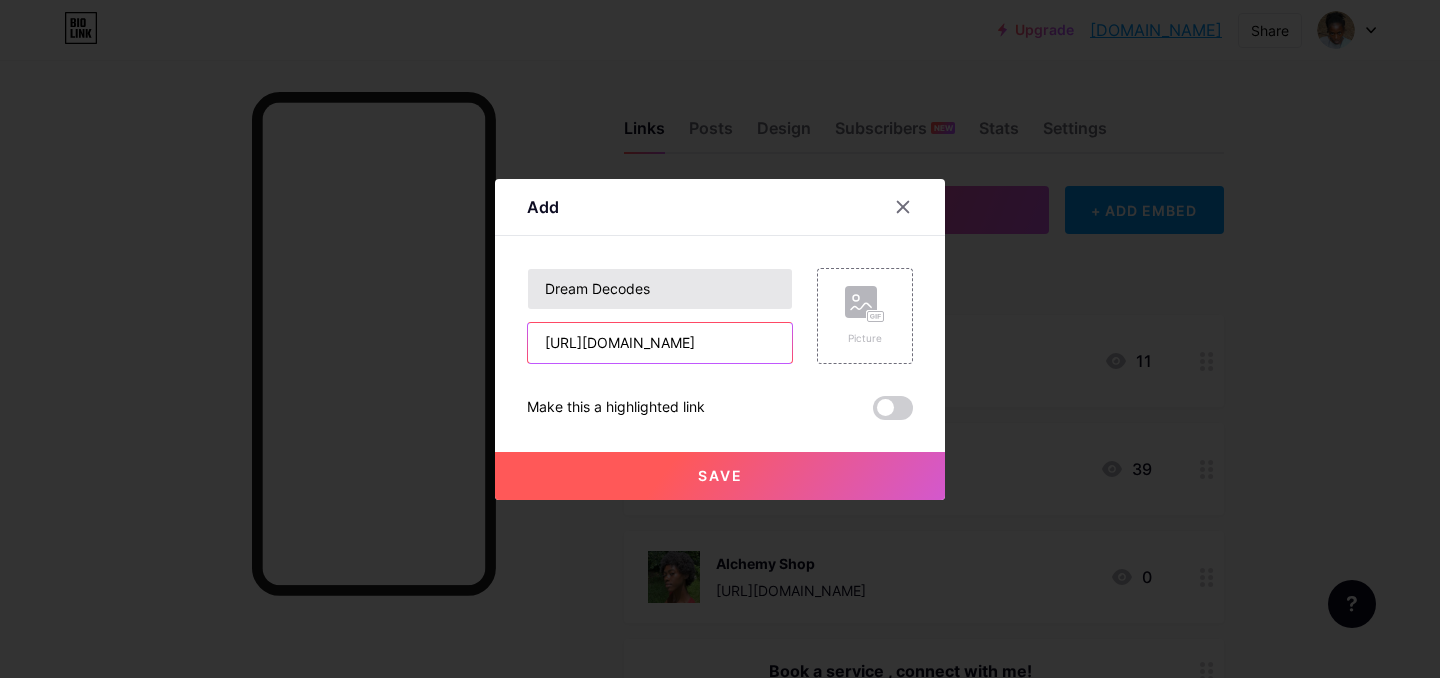 type on "[URL][DOMAIN_NAME]" 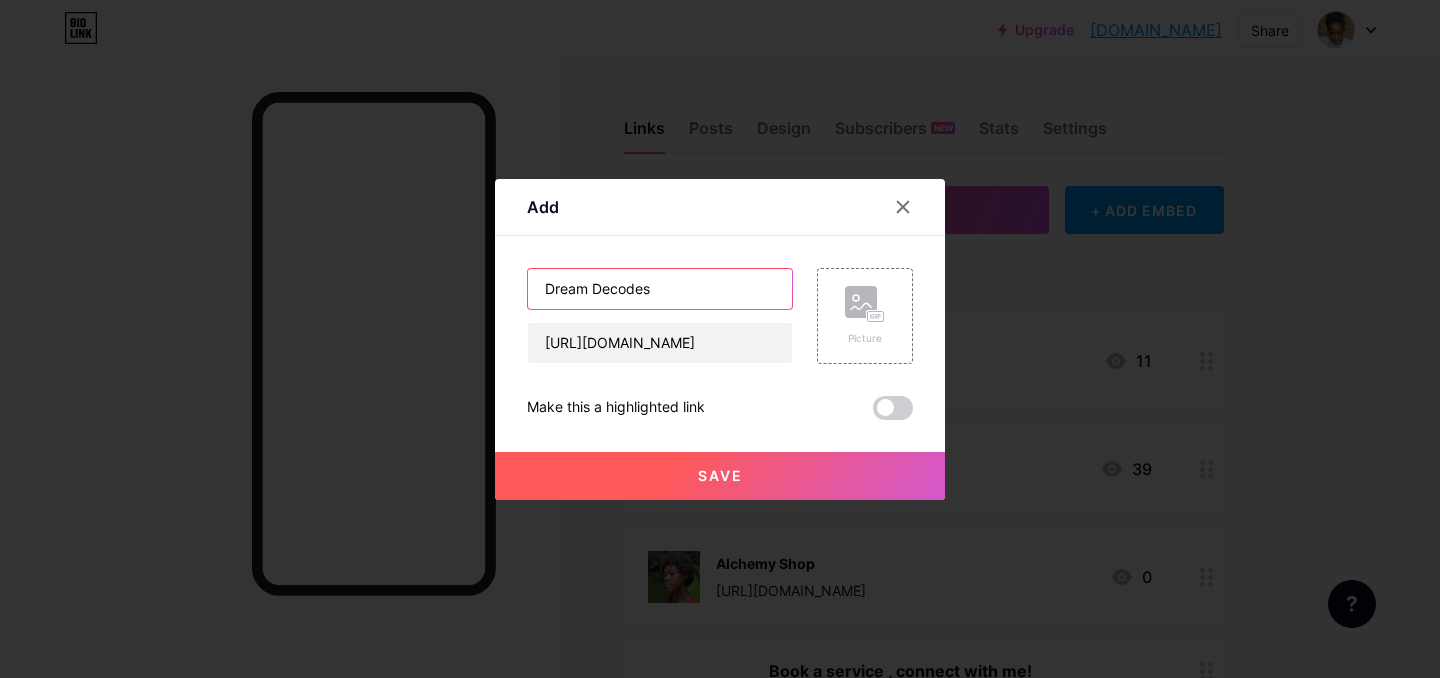 click on "Dream Decodes" at bounding box center [660, 289] 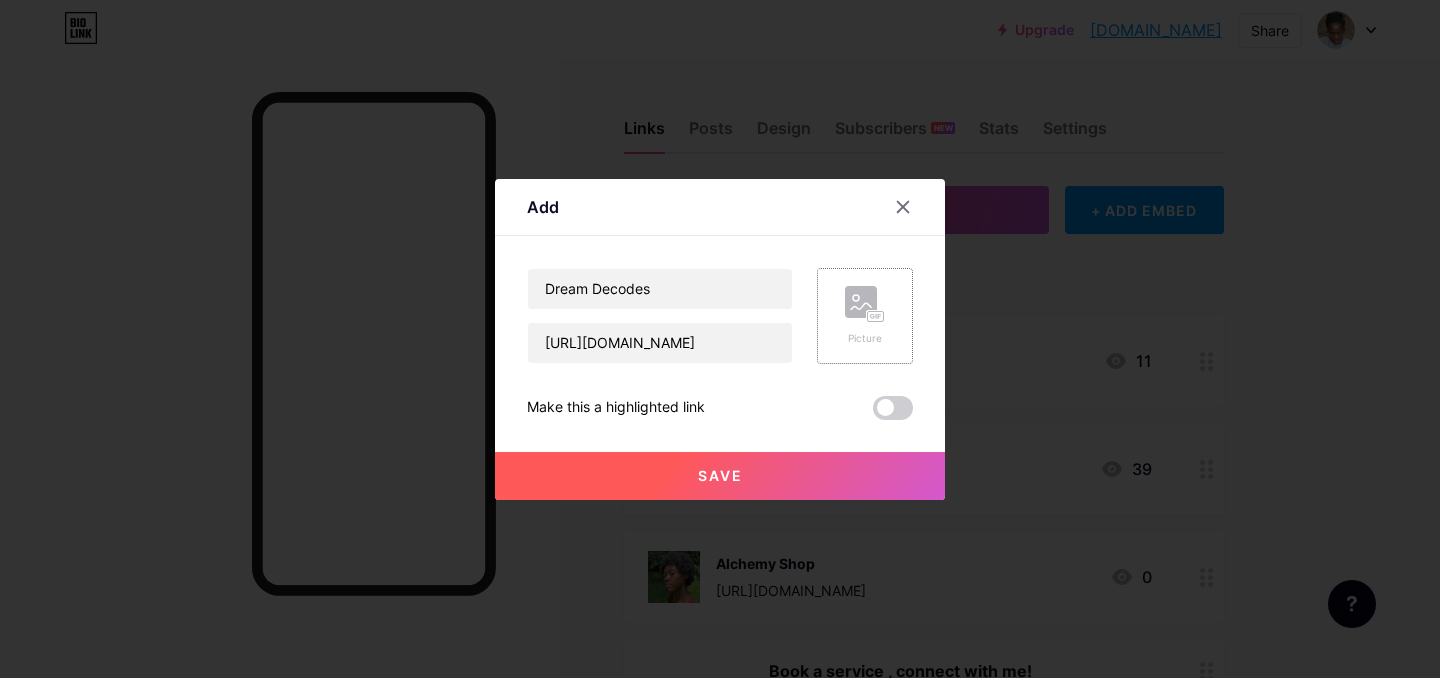 click on "Picture" at bounding box center [865, 316] 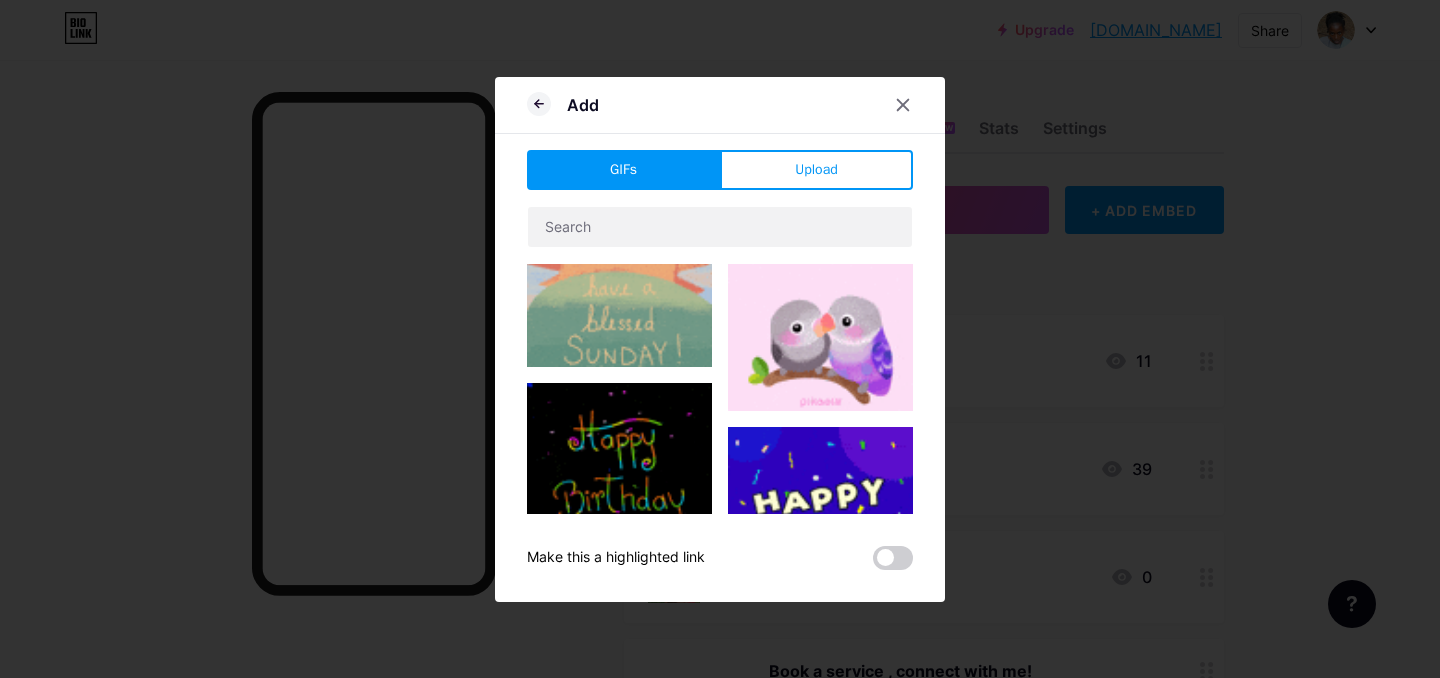 scroll, scrollTop: 241, scrollLeft: 0, axis: vertical 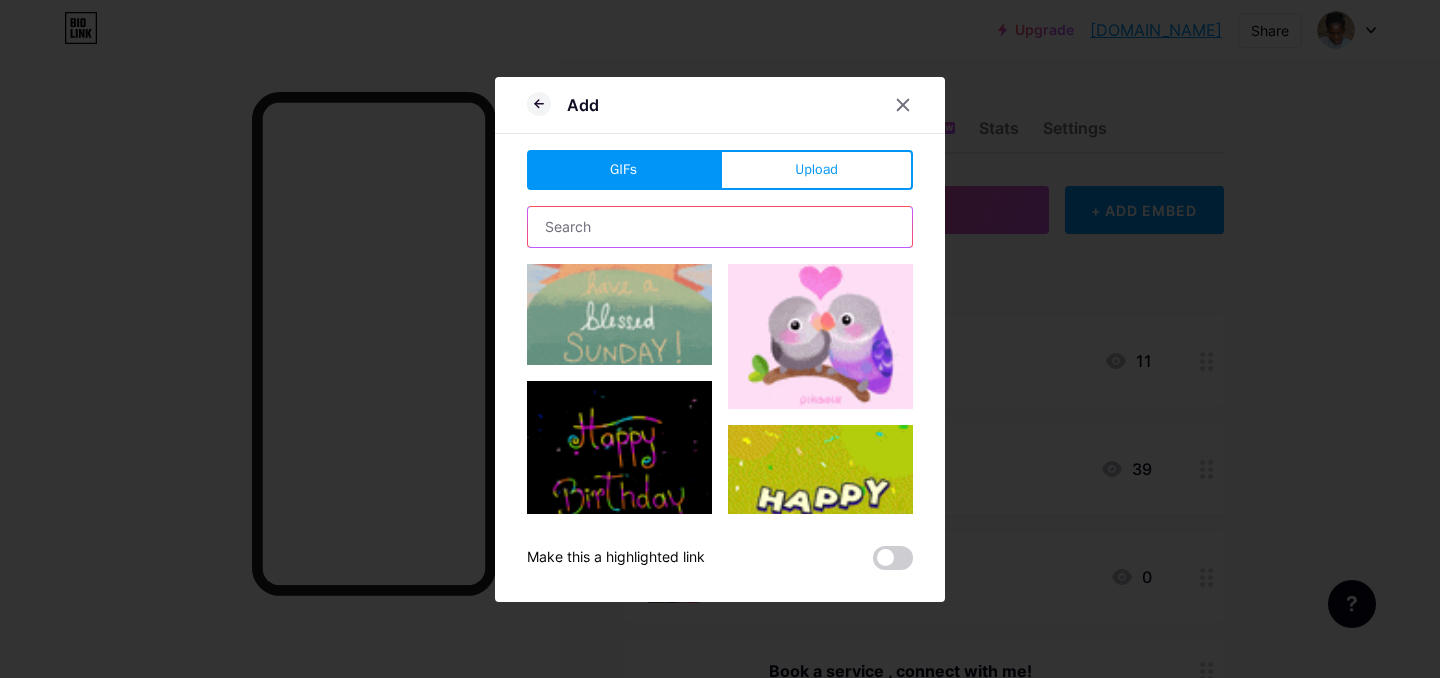 click at bounding box center [720, 227] 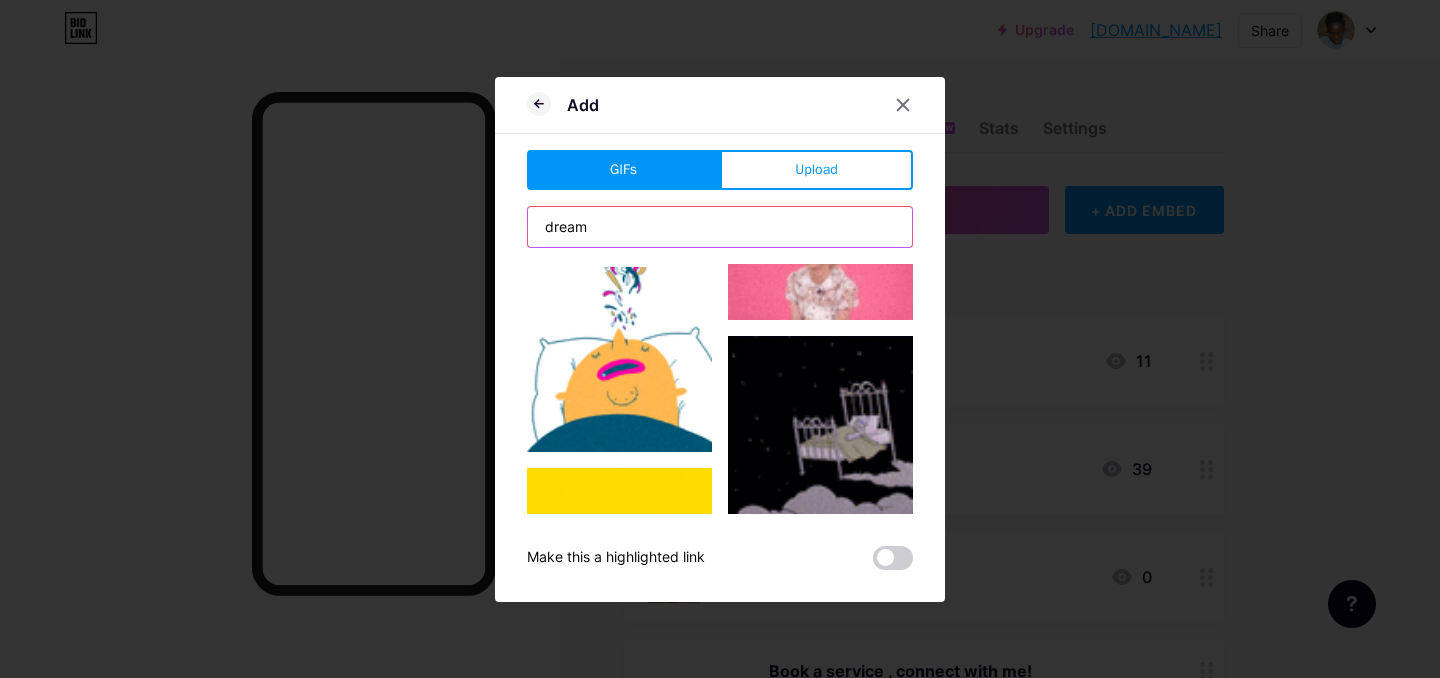 scroll, scrollTop: 925, scrollLeft: 0, axis: vertical 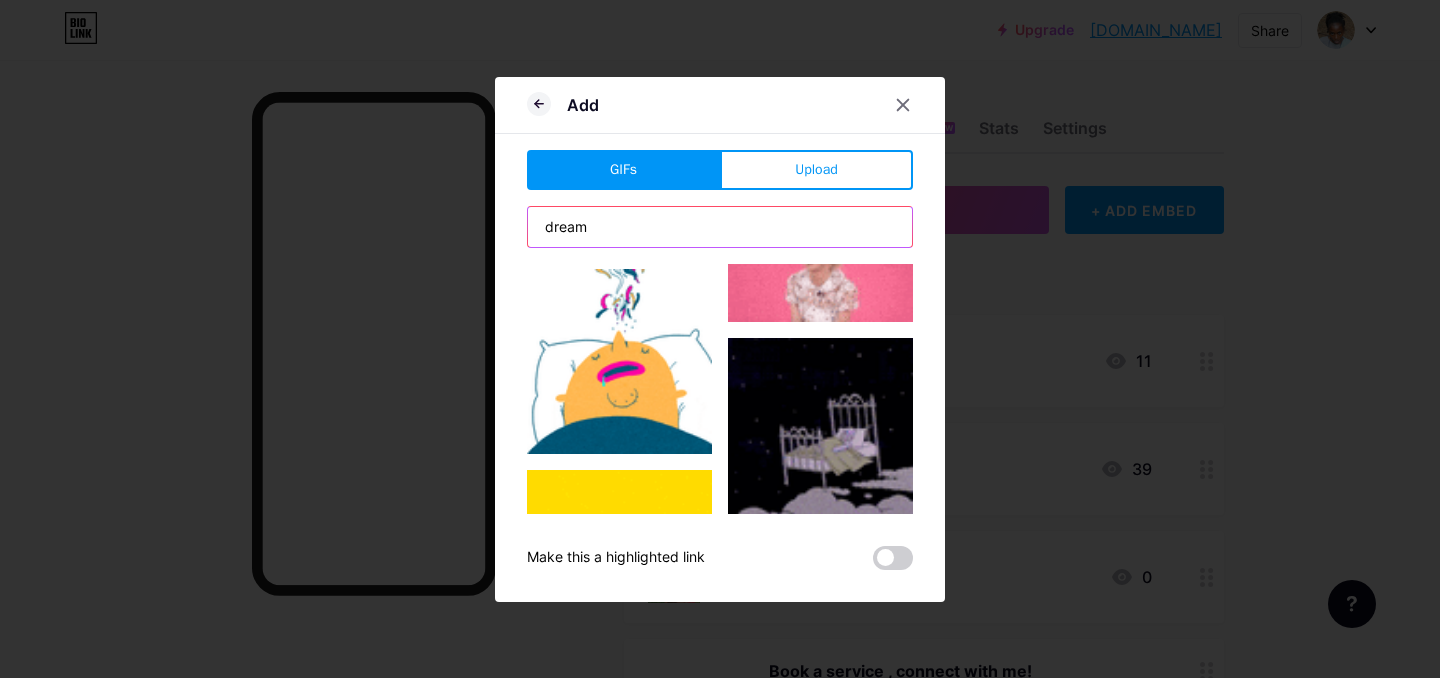 type on "dream" 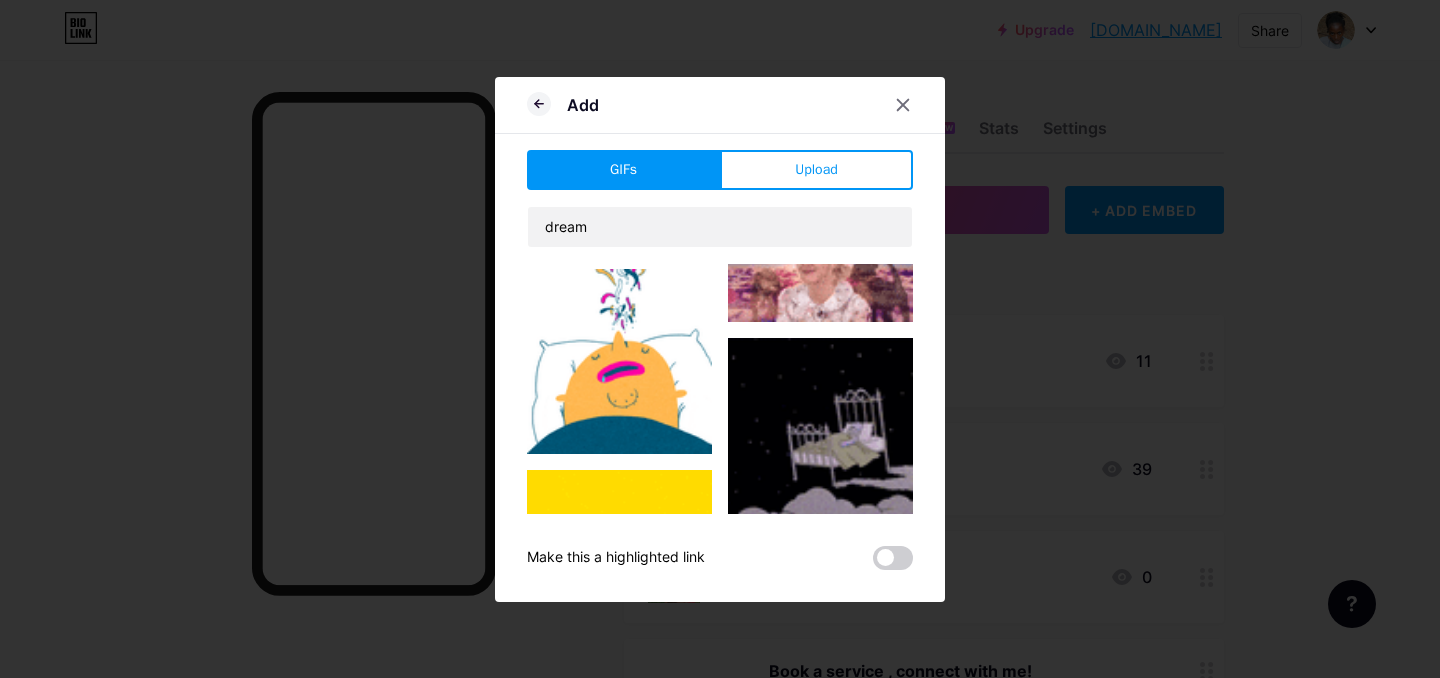 click at bounding box center (820, 430) 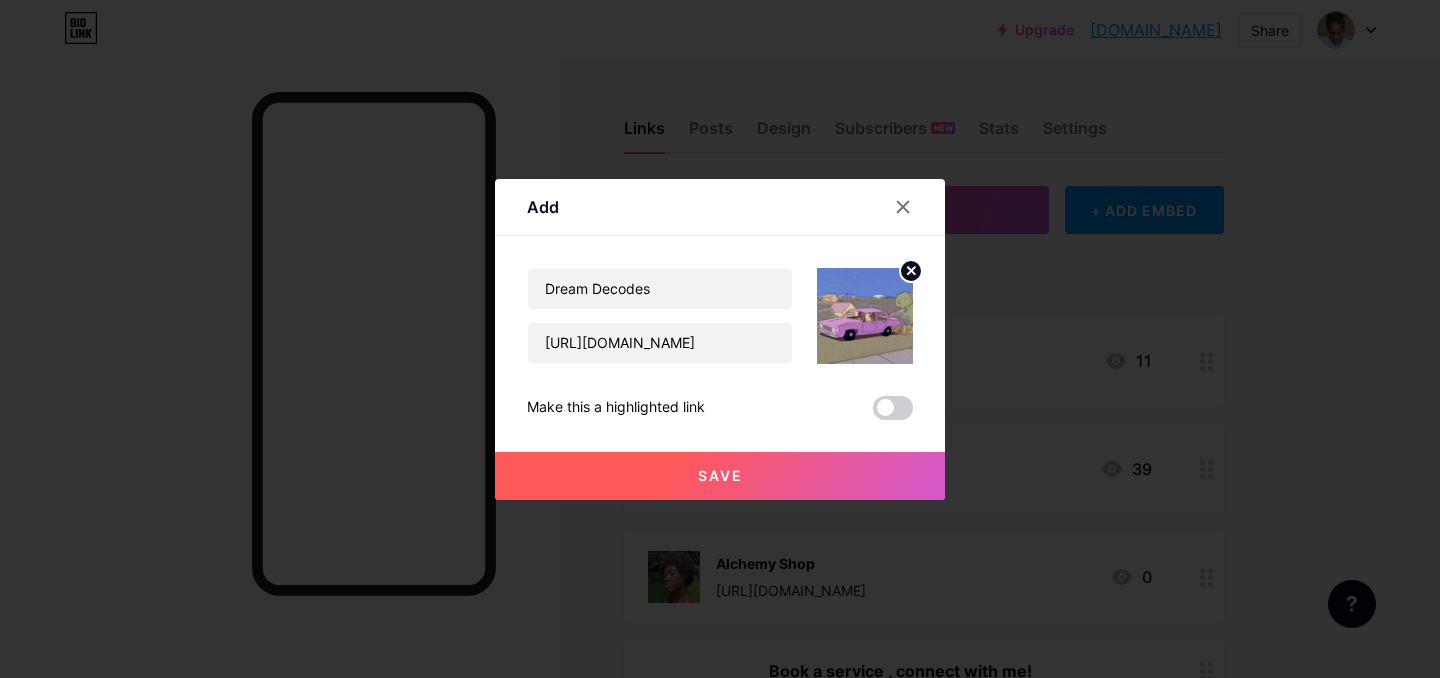 click on "Save" at bounding box center [720, 476] 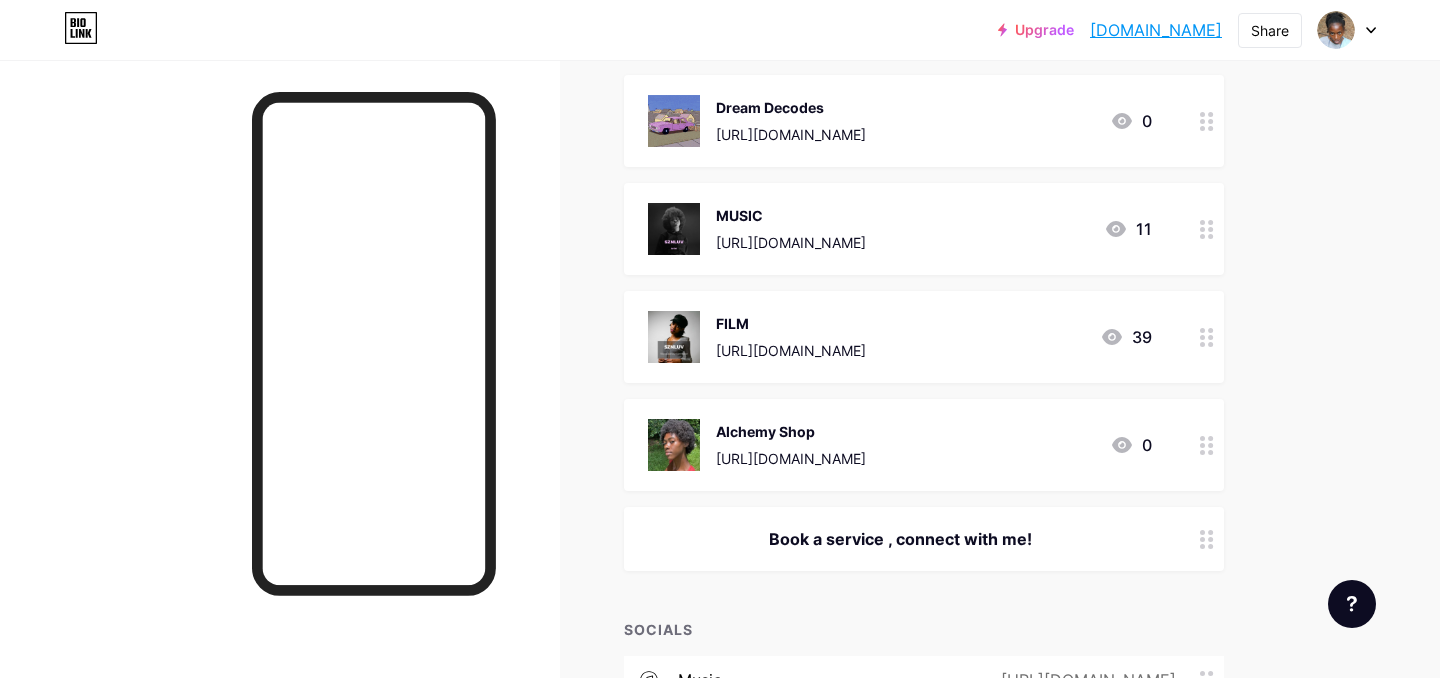 scroll, scrollTop: 249, scrollLeft: 0, axis: vertical 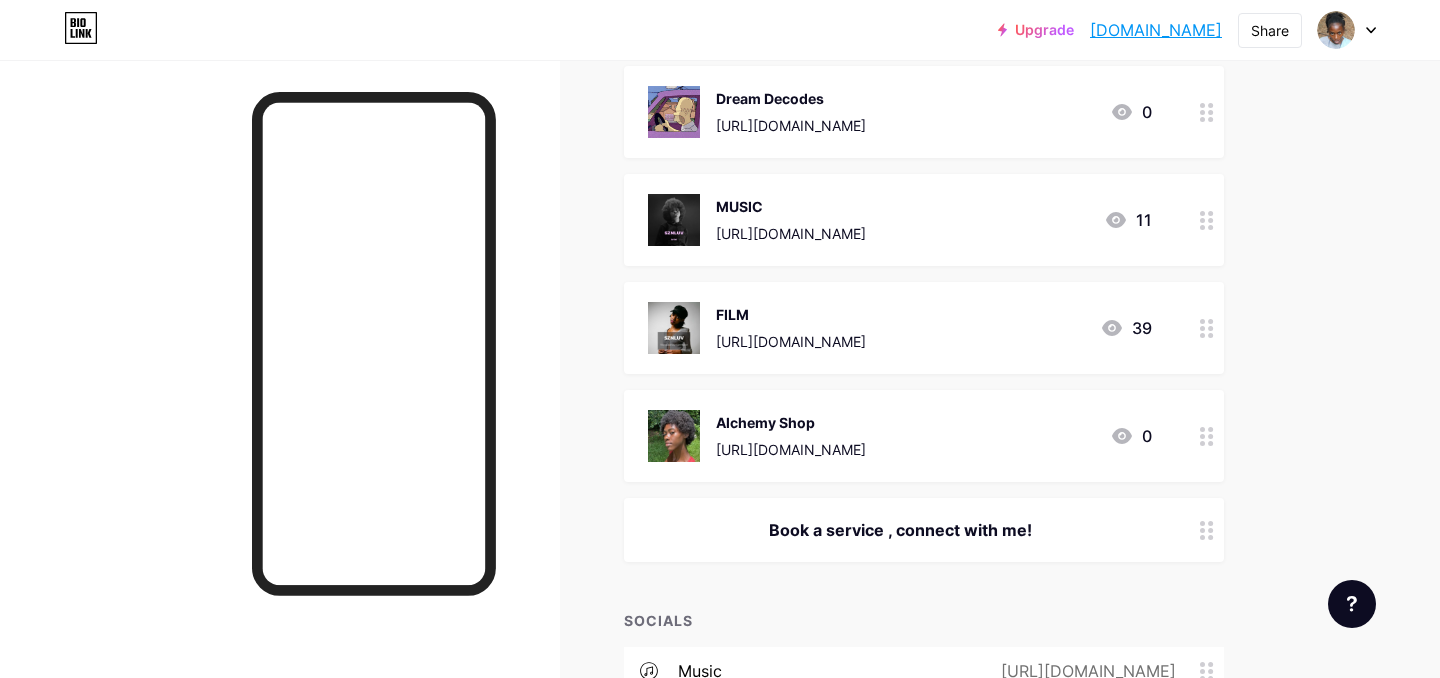 type 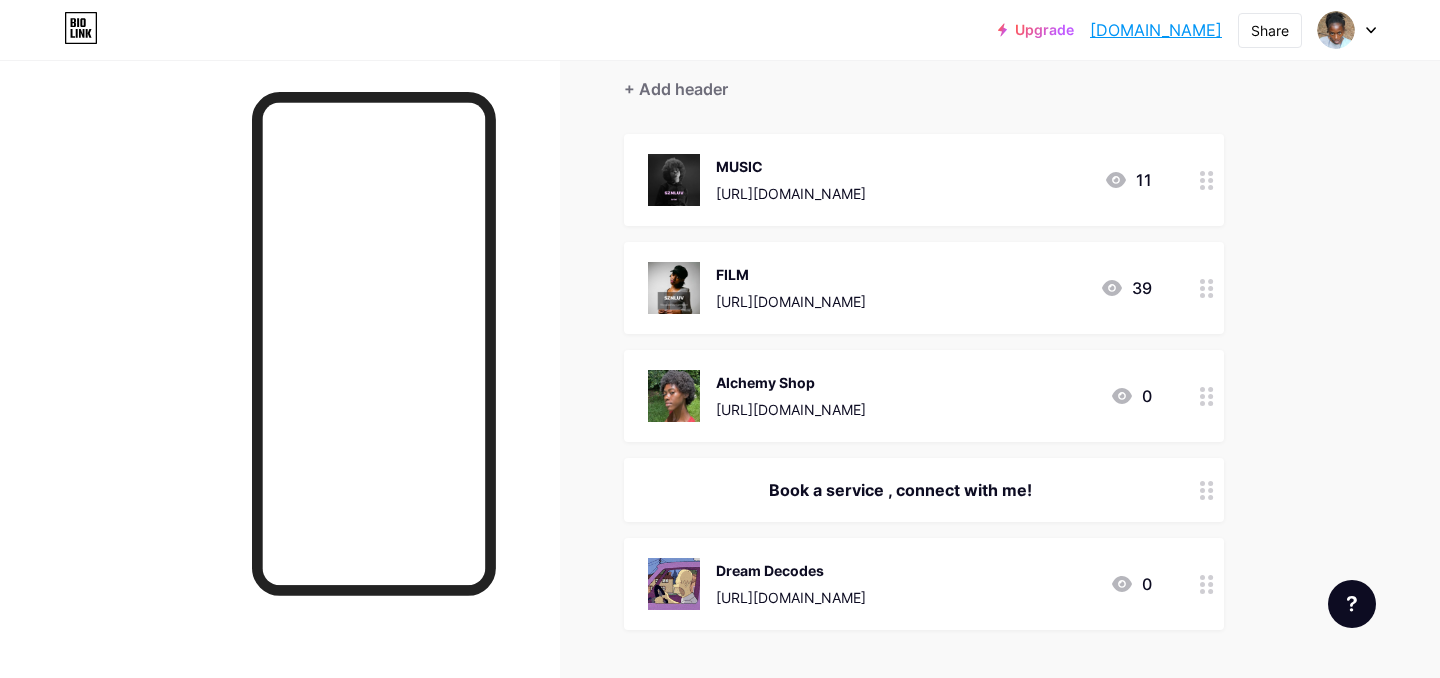 scroll, scrollTop: 142, scrollLeft: 0, axis: vertical 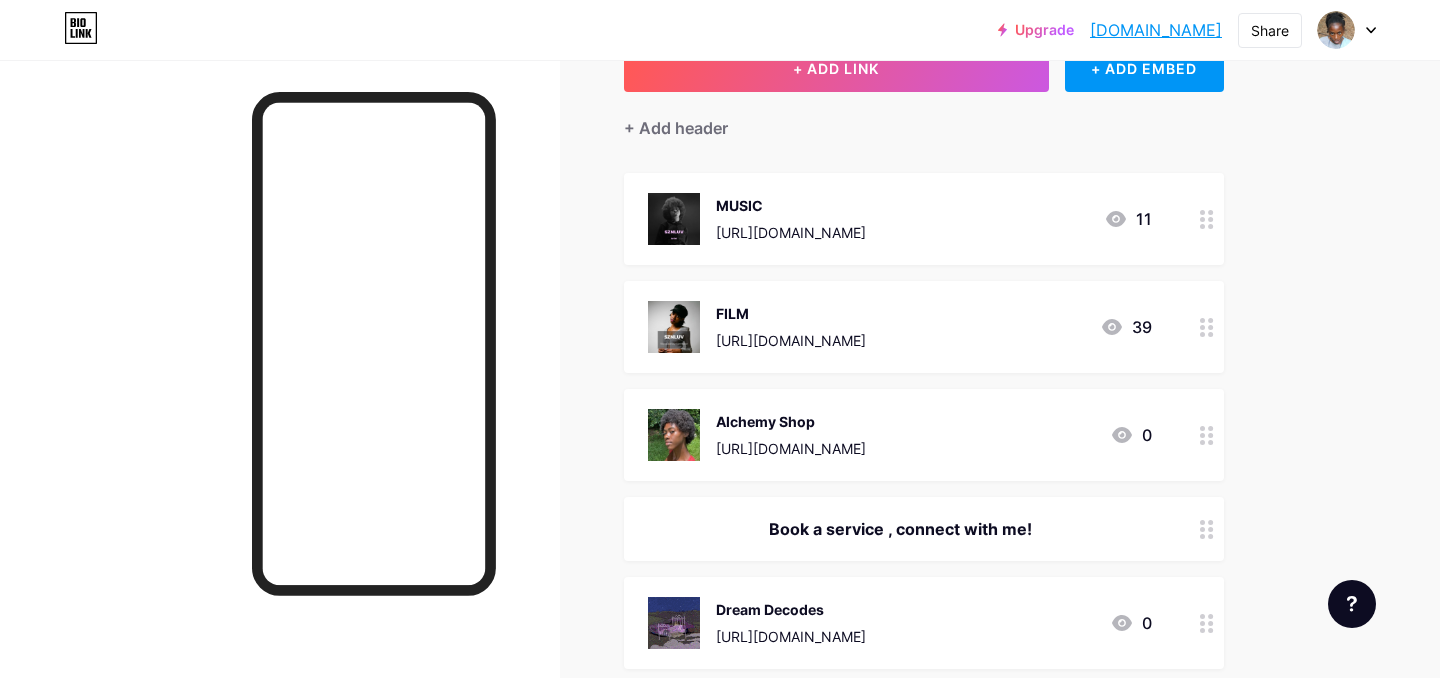 click on "MUSIC
[URL][DOMAIN_NAME]
11" at bounding box center (924, 219) 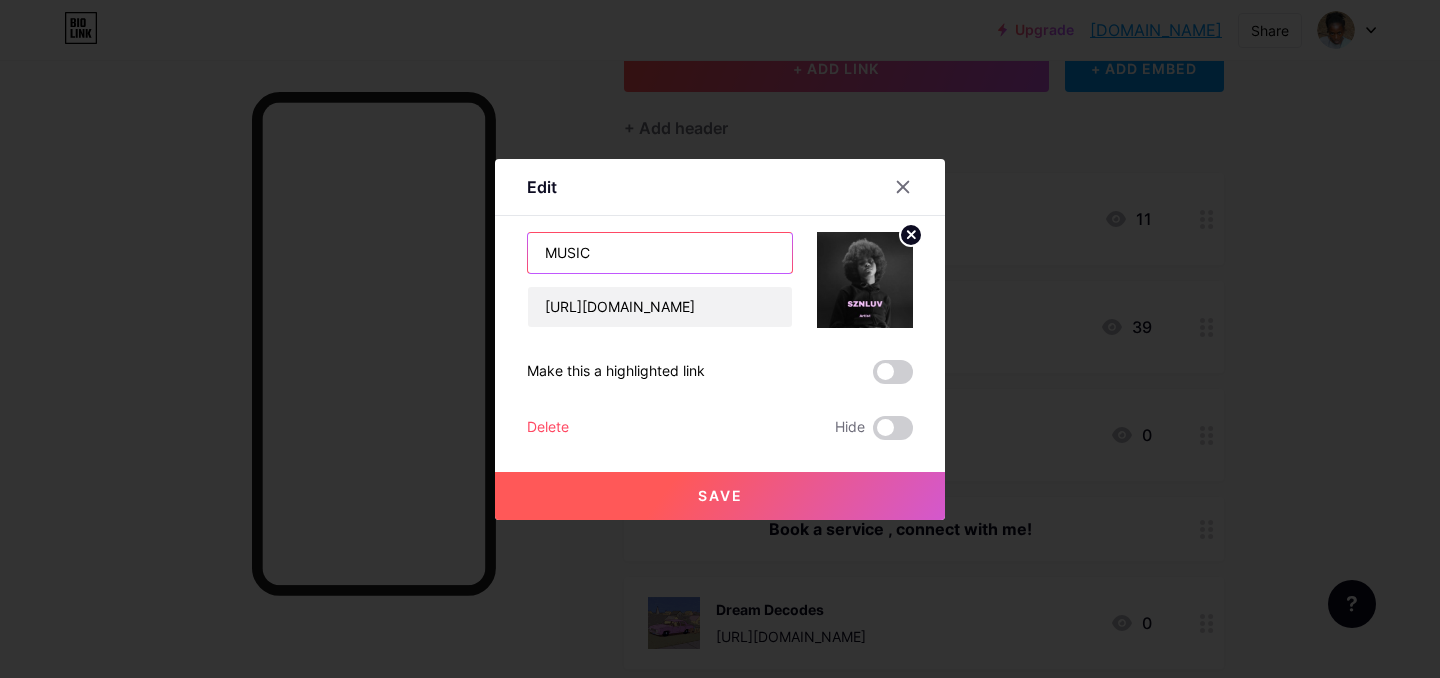 click on "MUSIC" at bounding box center [660, 253] 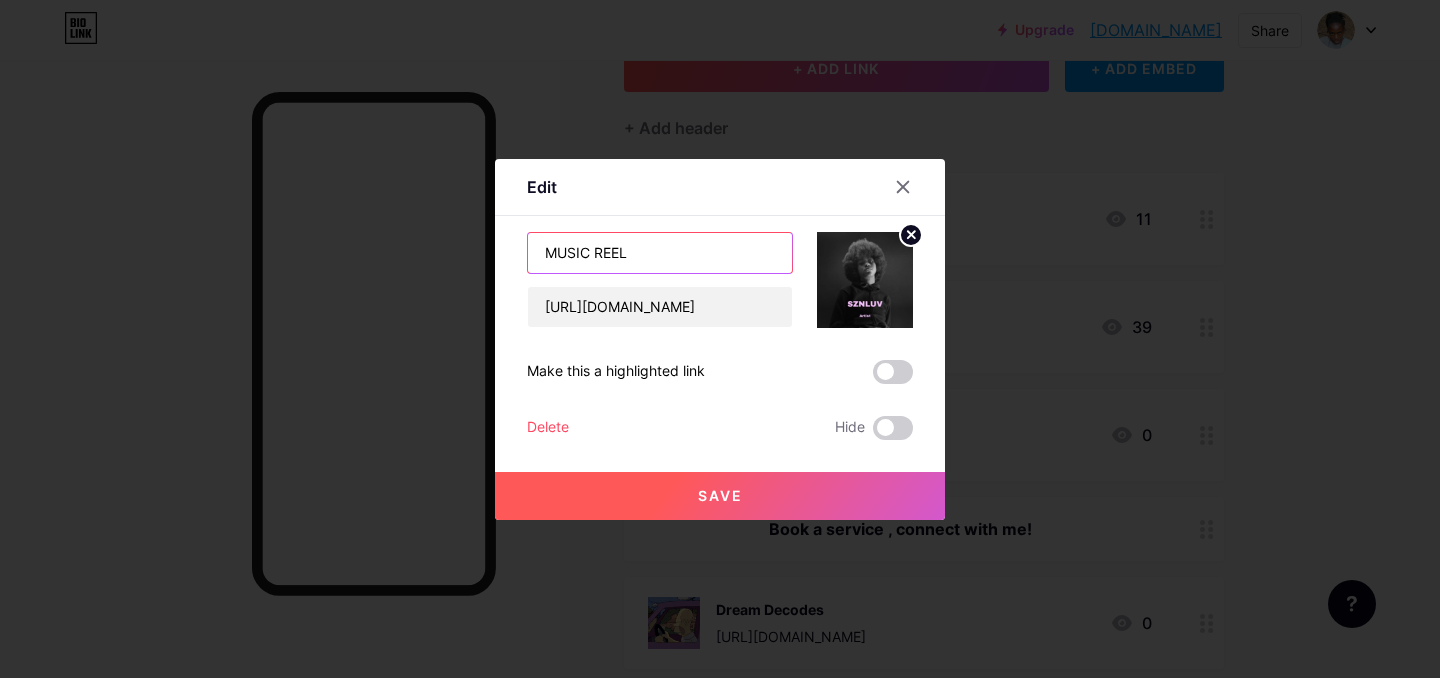 type on "MUSIC REEL" 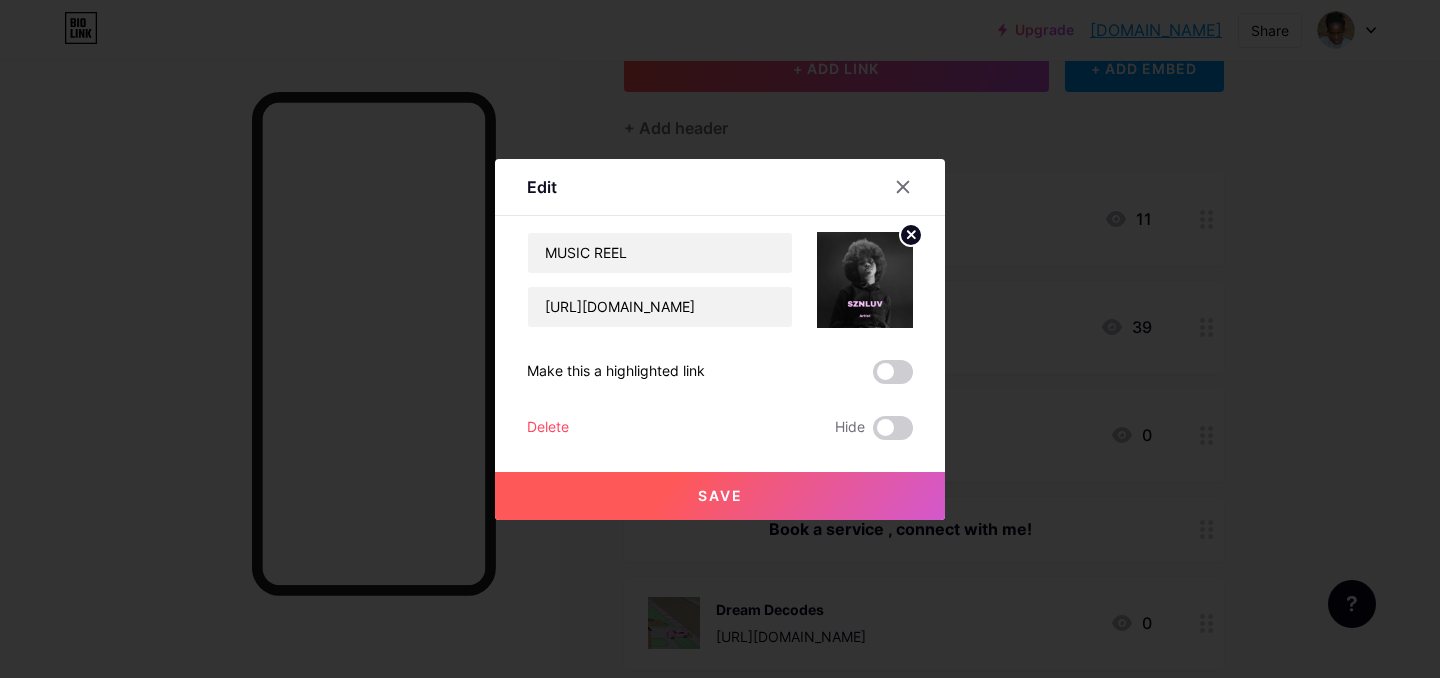 click on "Save" at bounding box center (720, 496) 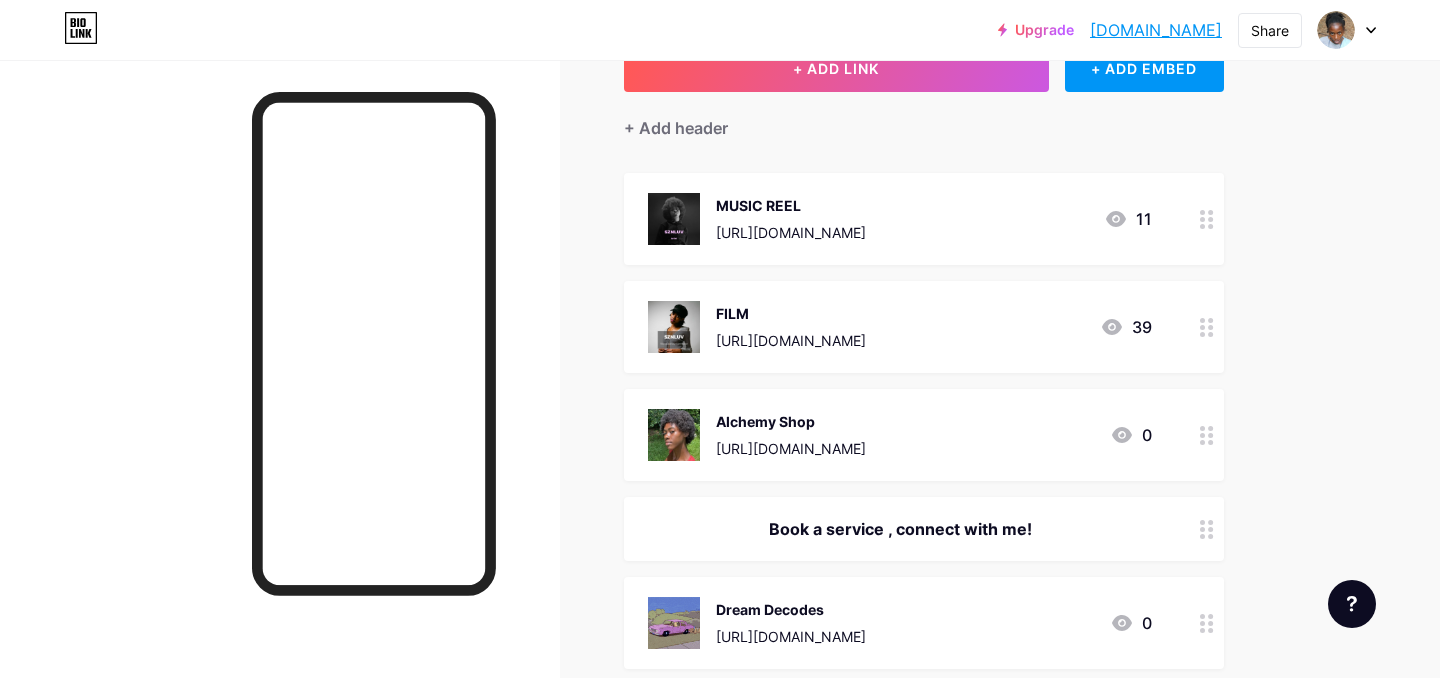 click on "FILM
[URL][DOMAIN_NAME]" at bounding box center (791, 327) 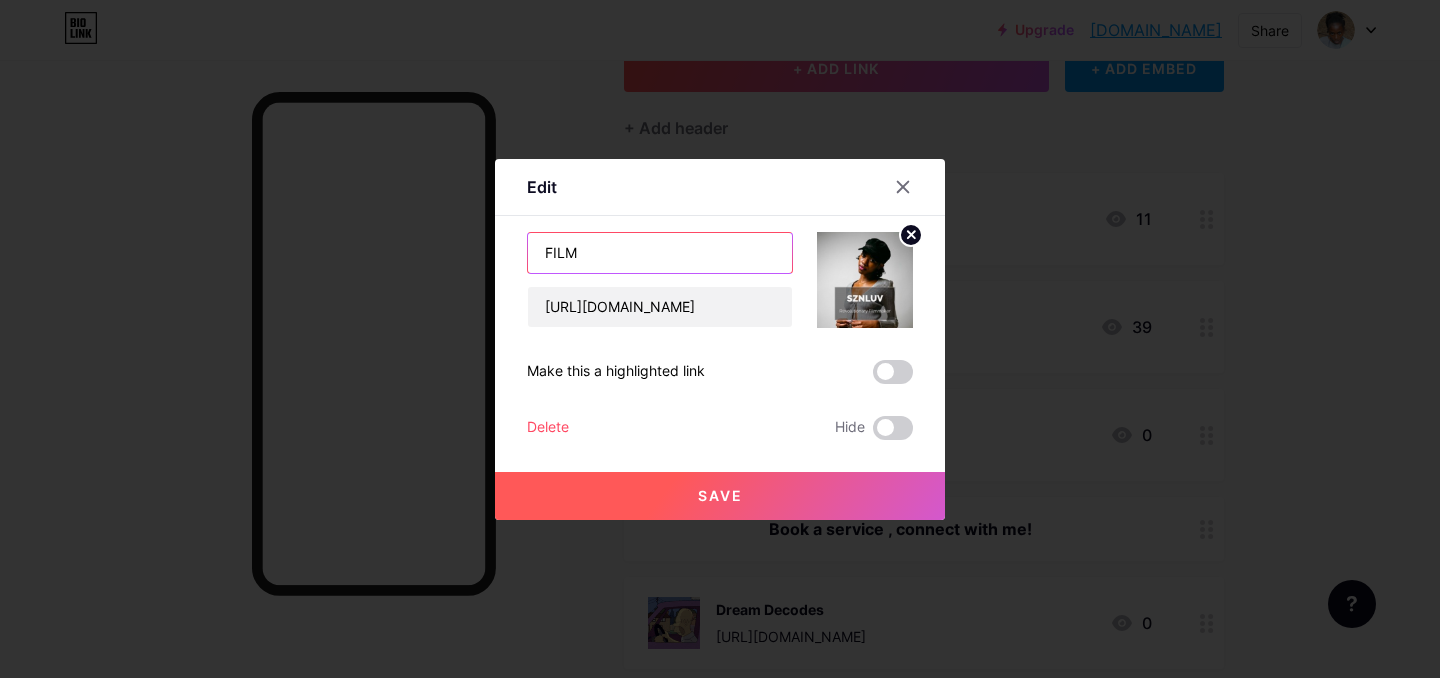 click on "FILM" at bounding box center [660, 253] 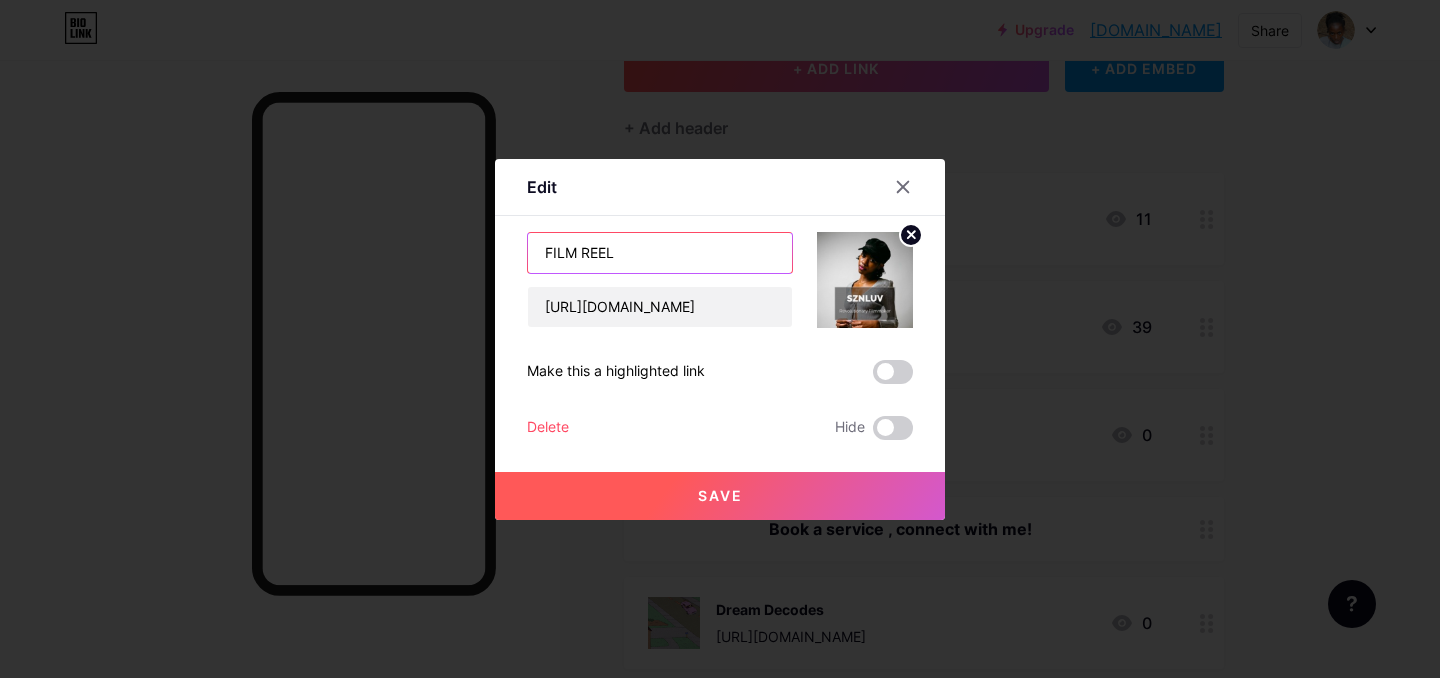 type on "FILM REEL" 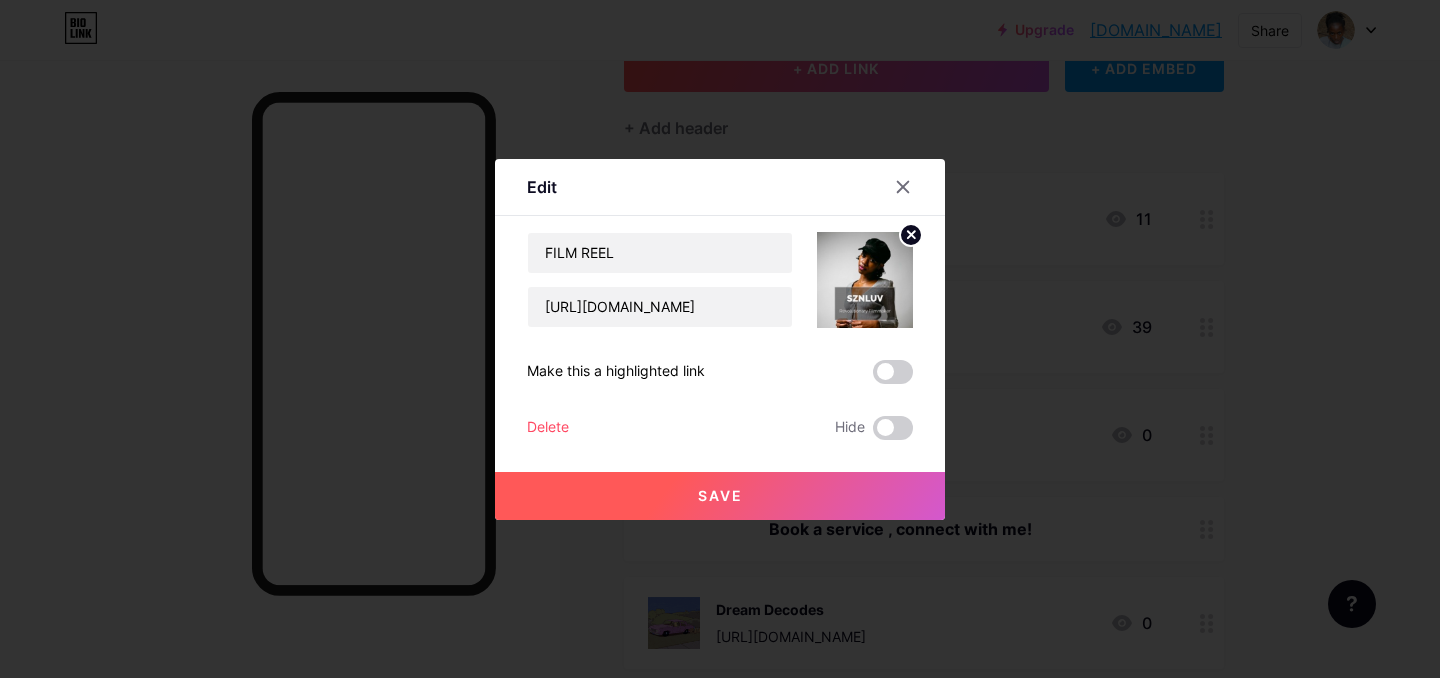 click on "Save" at bounding box center [720, 496] 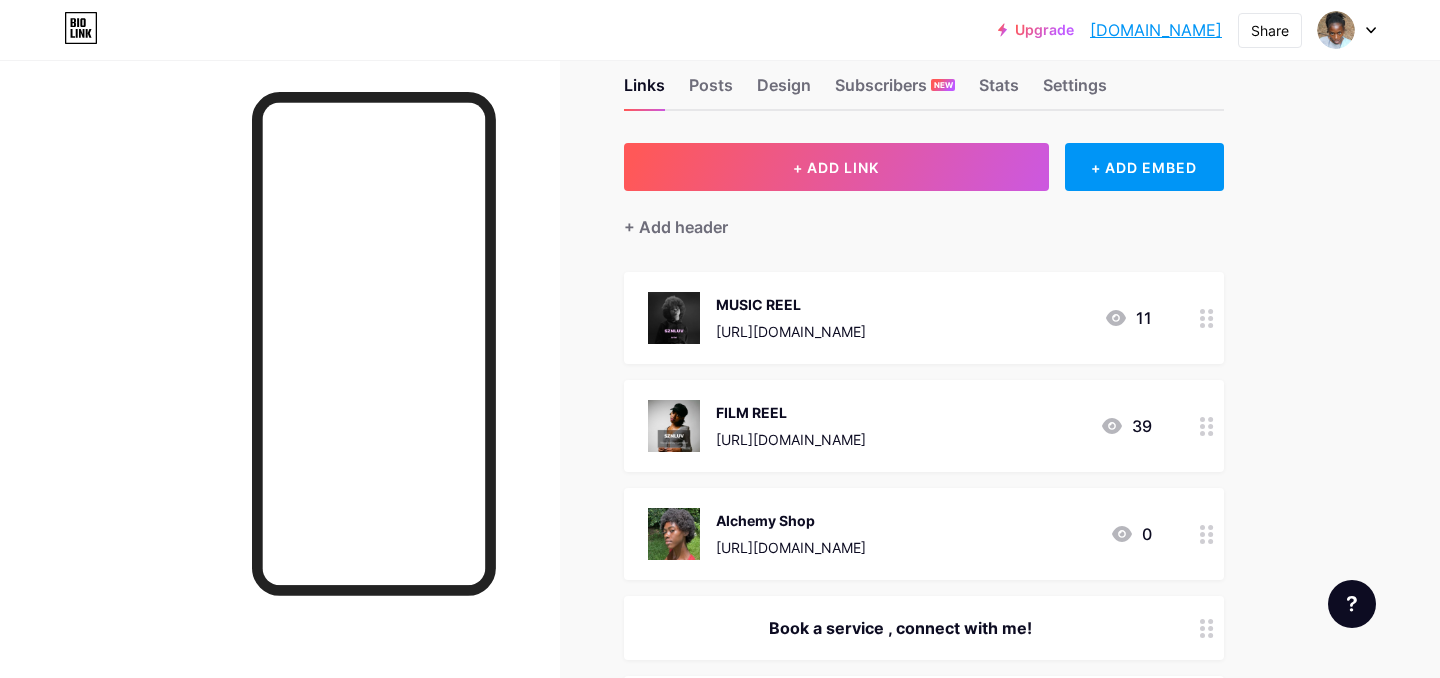 scroll, scrollTop: 0, scrollLeft: 0, axis: both 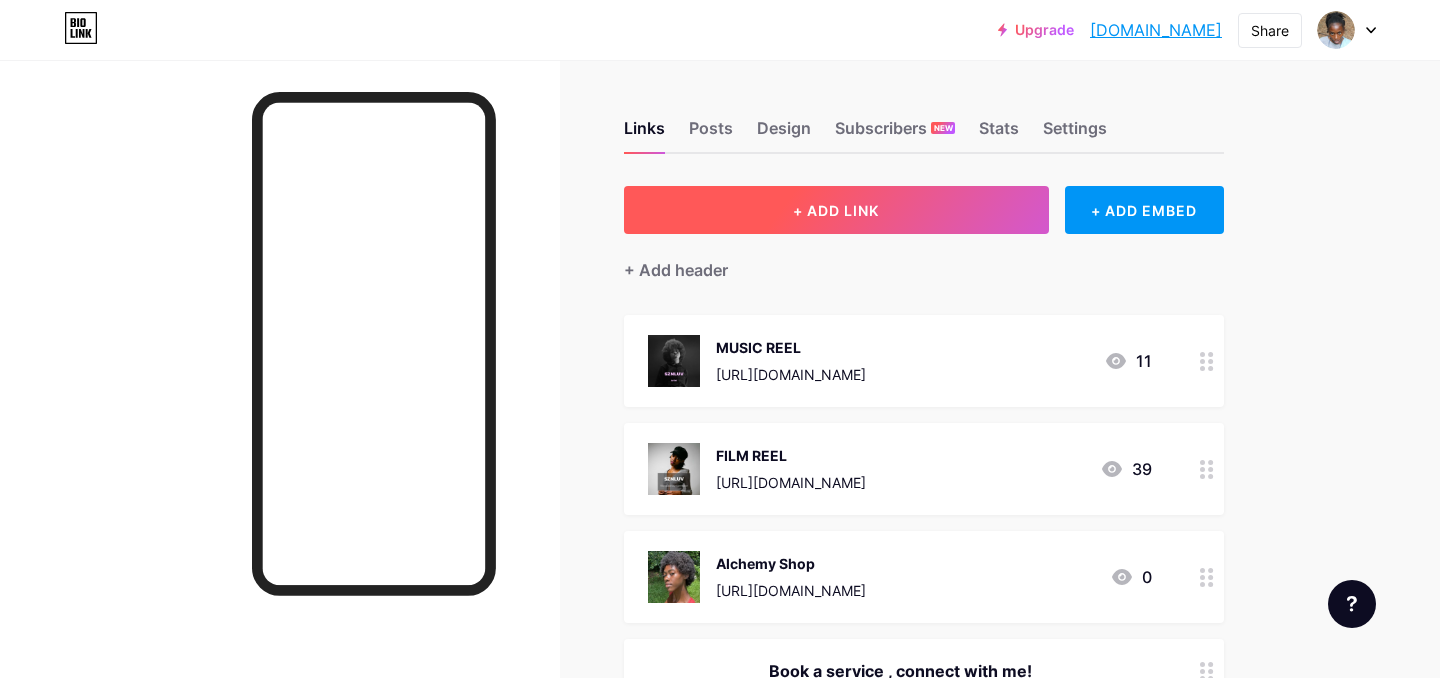 click on "+ ADD LINK" at bounding box center (836, 210) 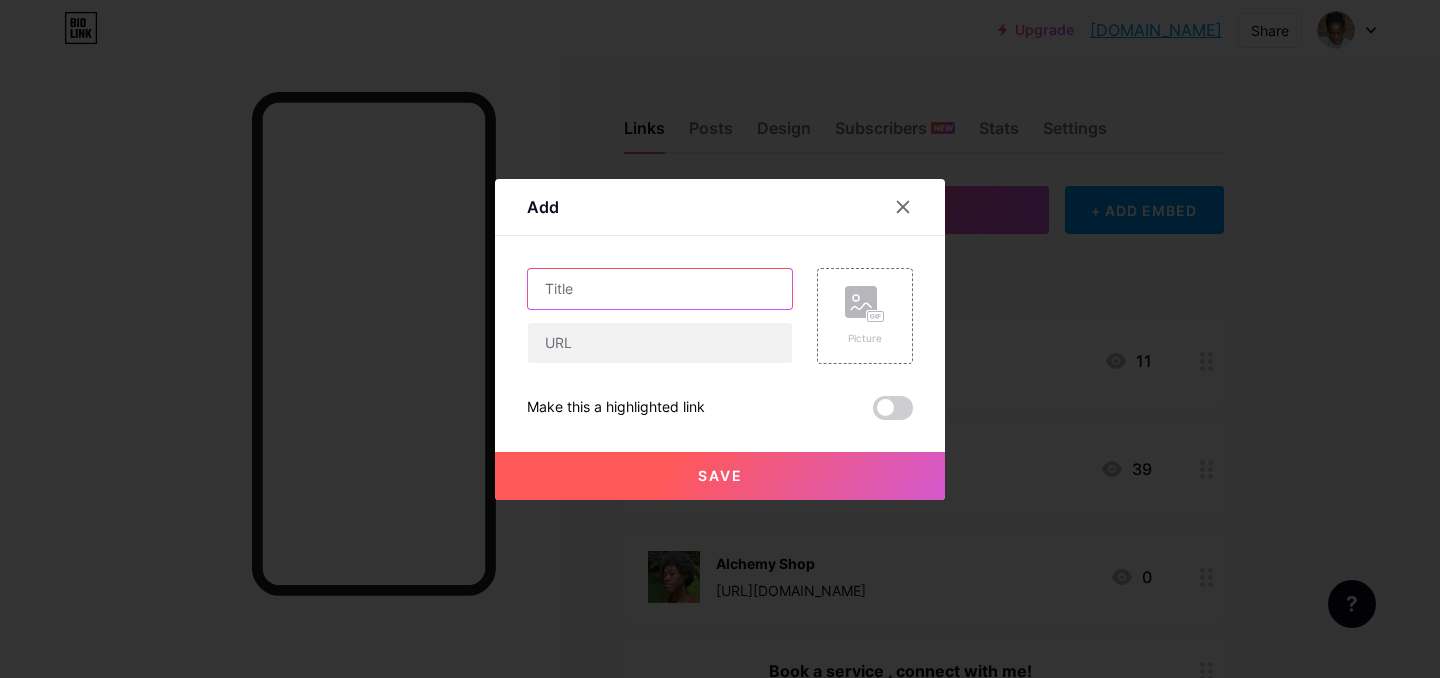 click at bounding box center (660, 289) 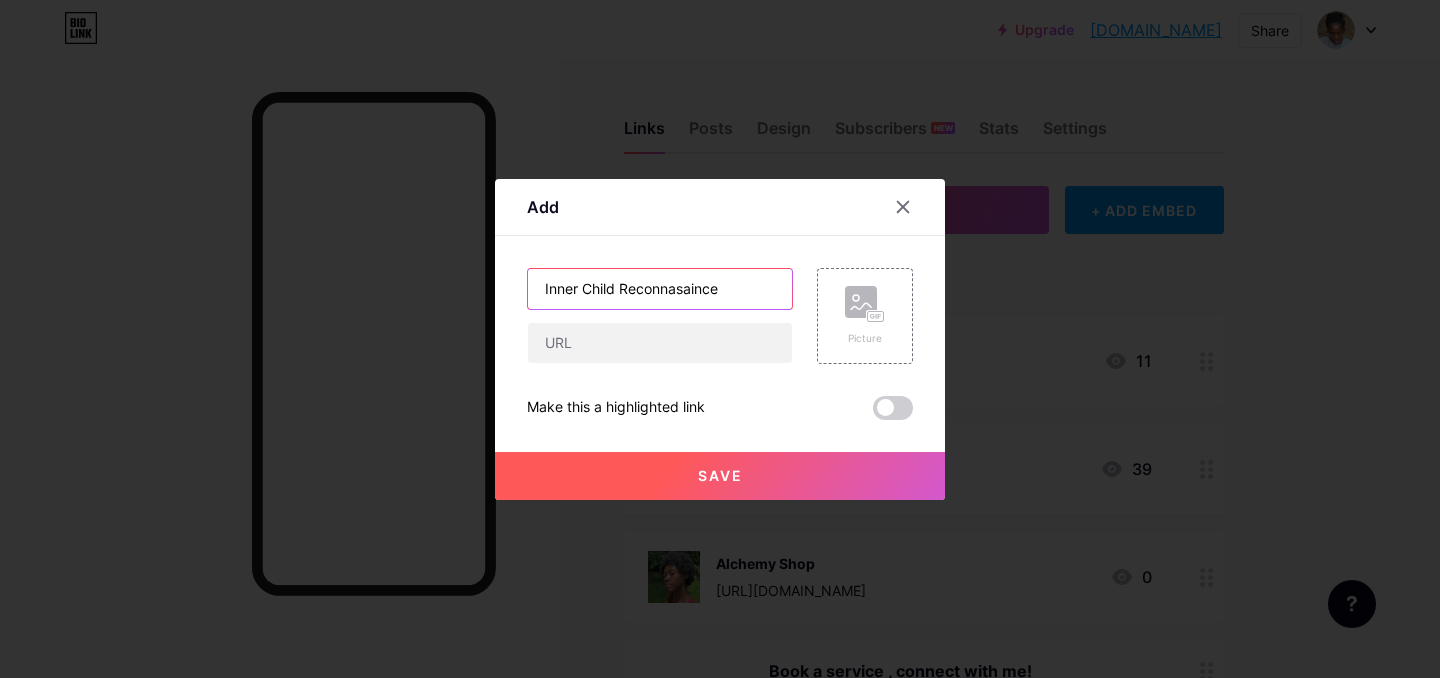 click on "Inner Child Reconnasaince" at bounding box center (660, 289) 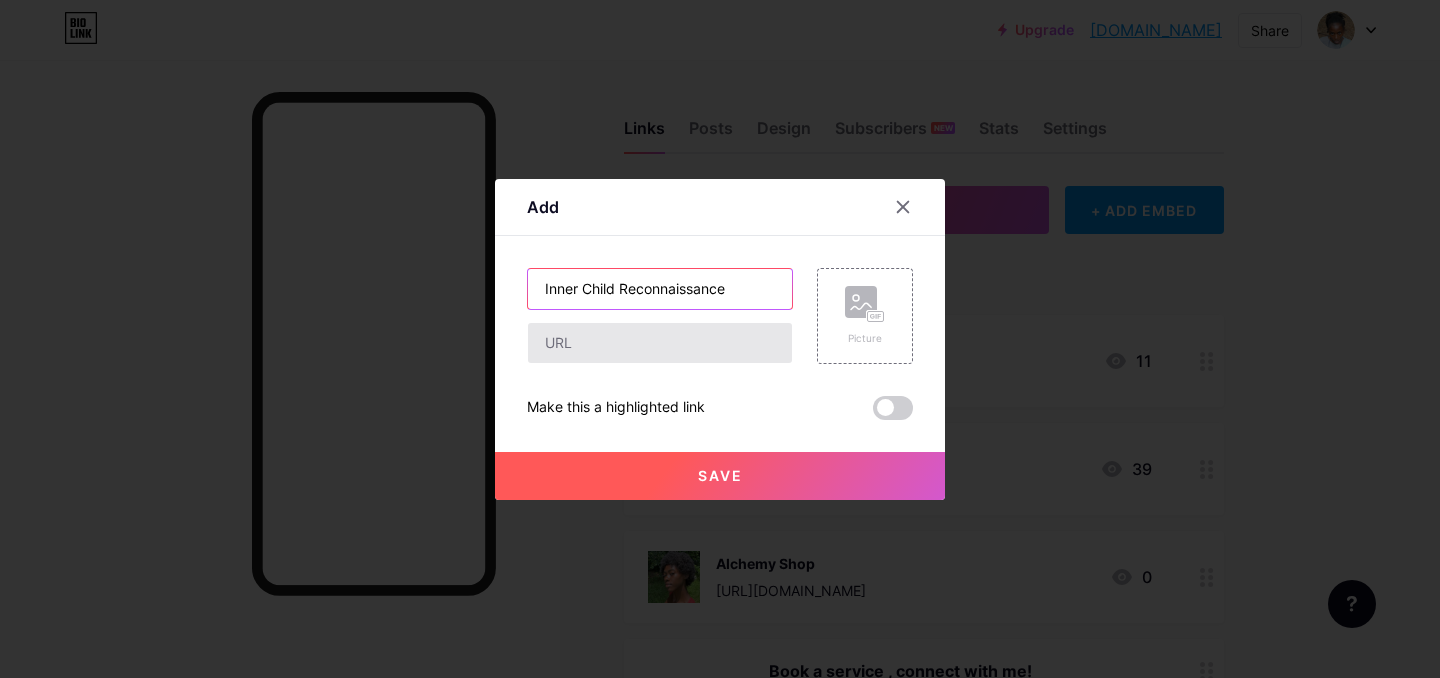 type on "Inner Child Reconnaissance" 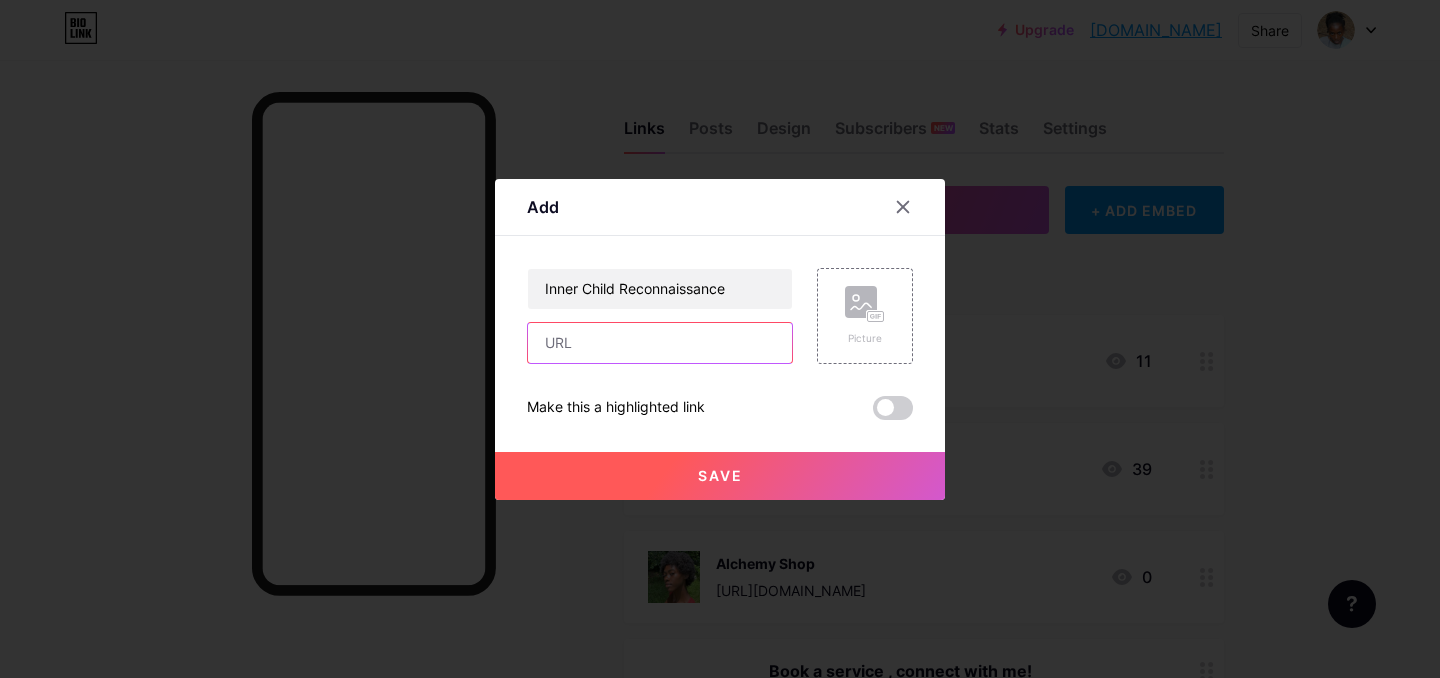 click at bounding box center [660, 343] 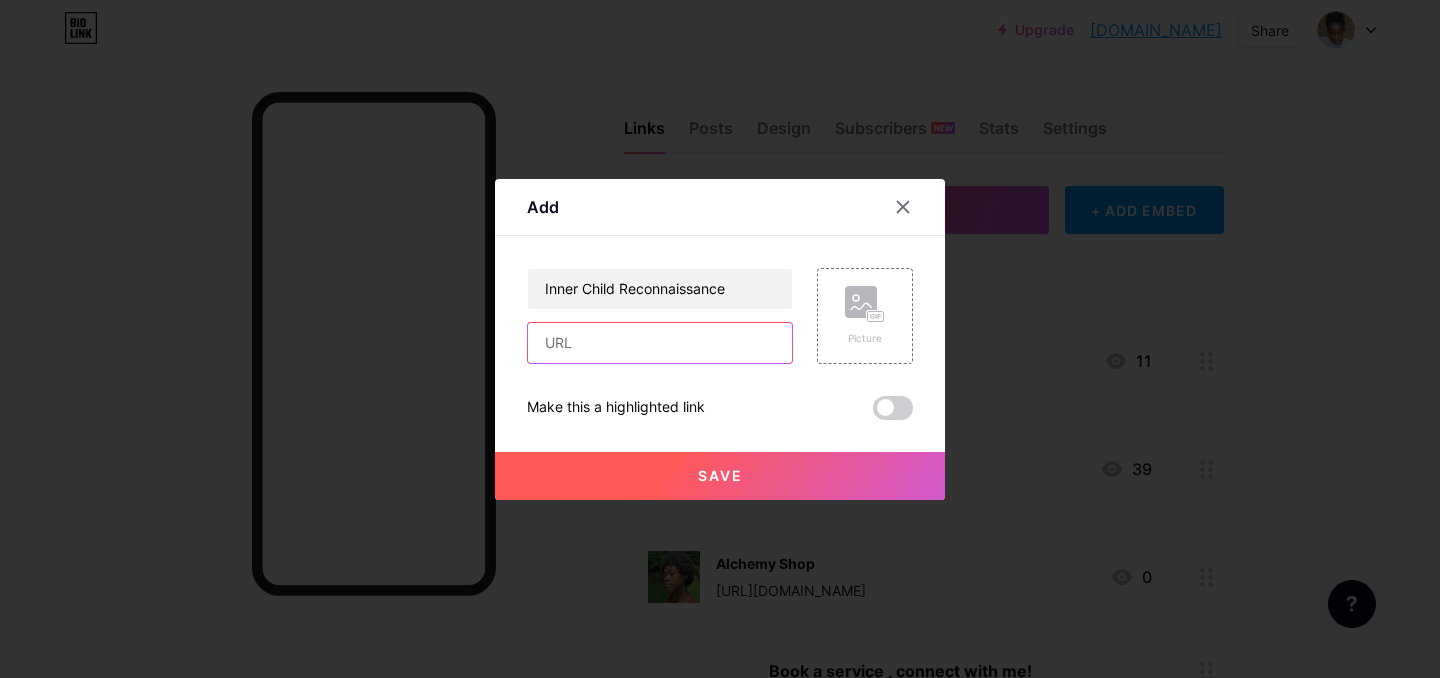 paste on "[URL][DOMAIN_NAME]" 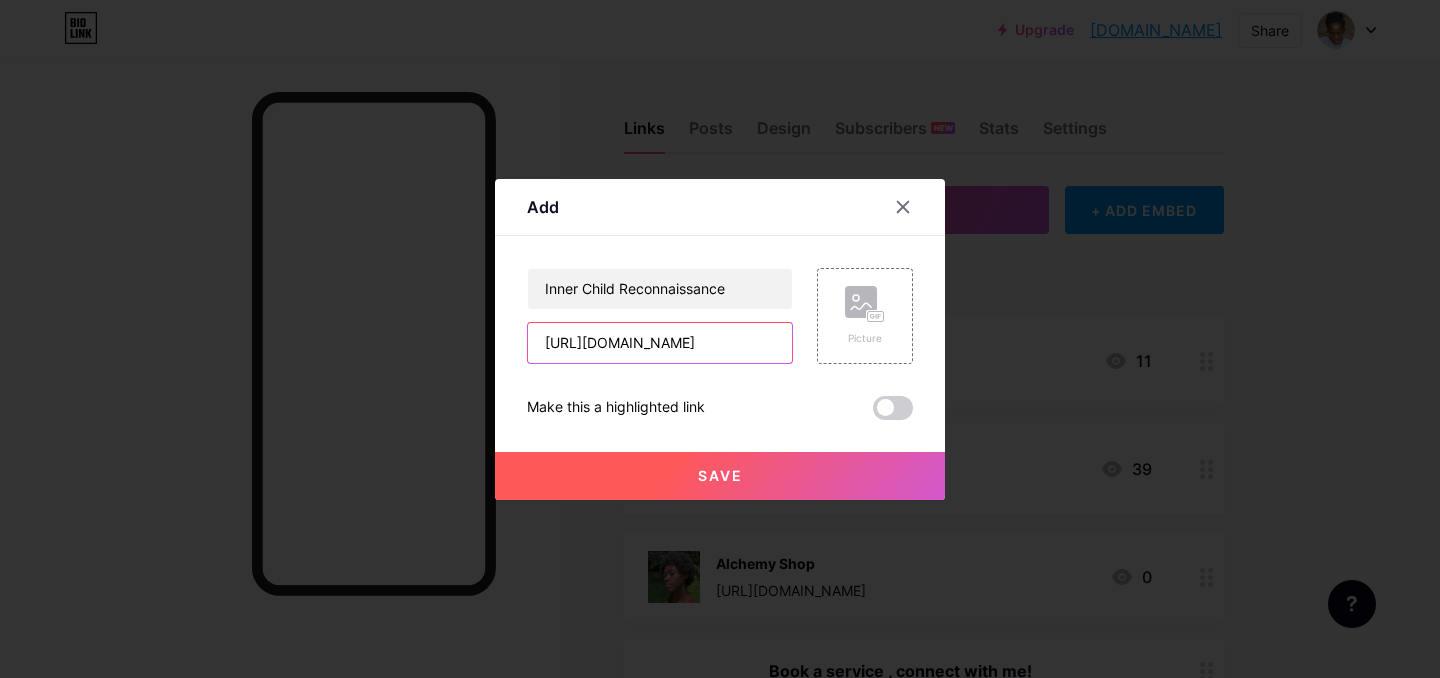scroll, scrollTop: 0, scrollLeft: 121, axis: horizontal 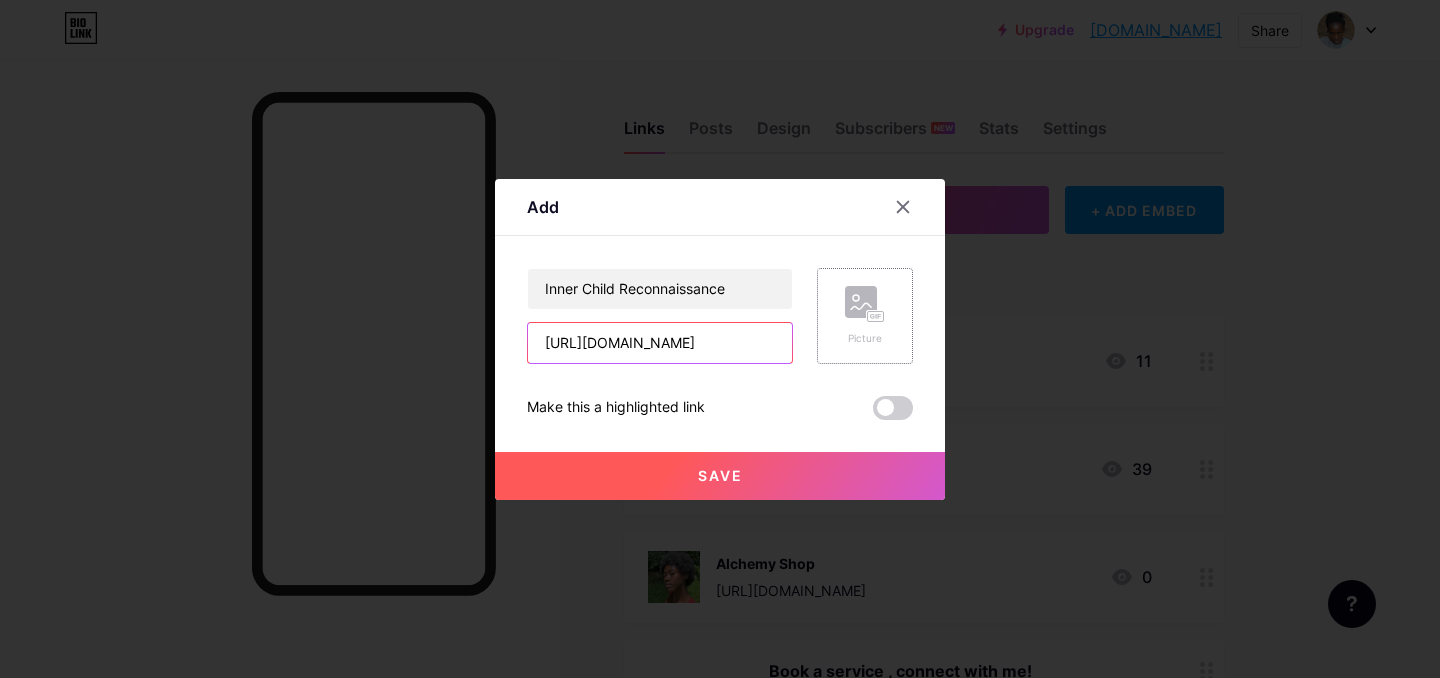 type on "[URL][DOMAIN_NAME]" 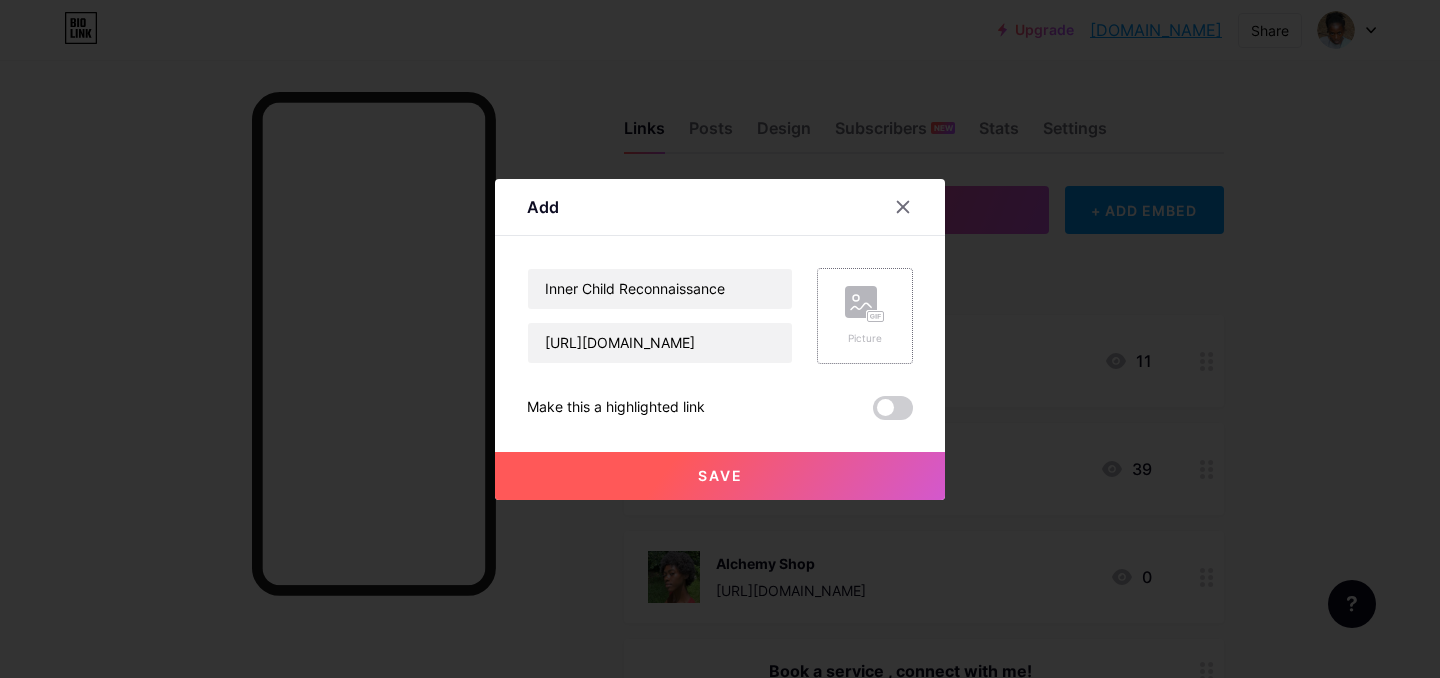 click on "Picture" at bounding box center (865, 338) 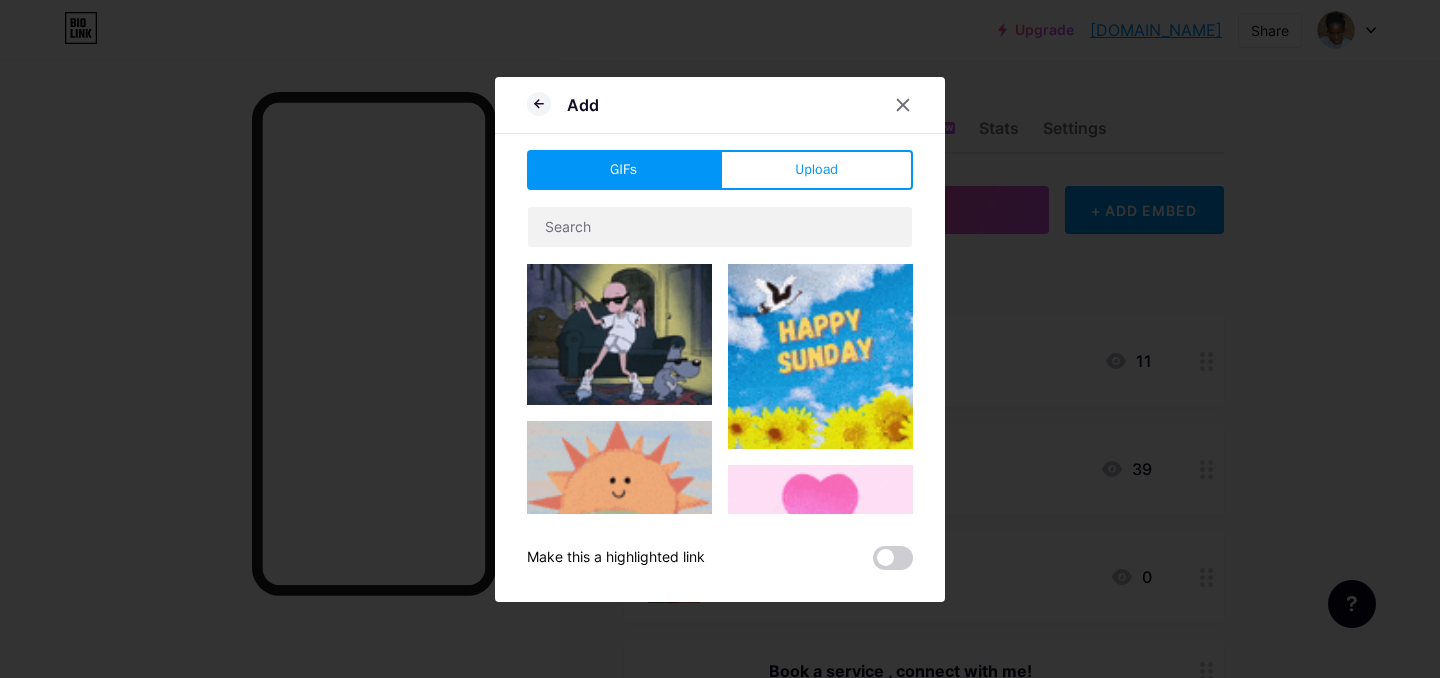 click at bounding box center [720, 360] 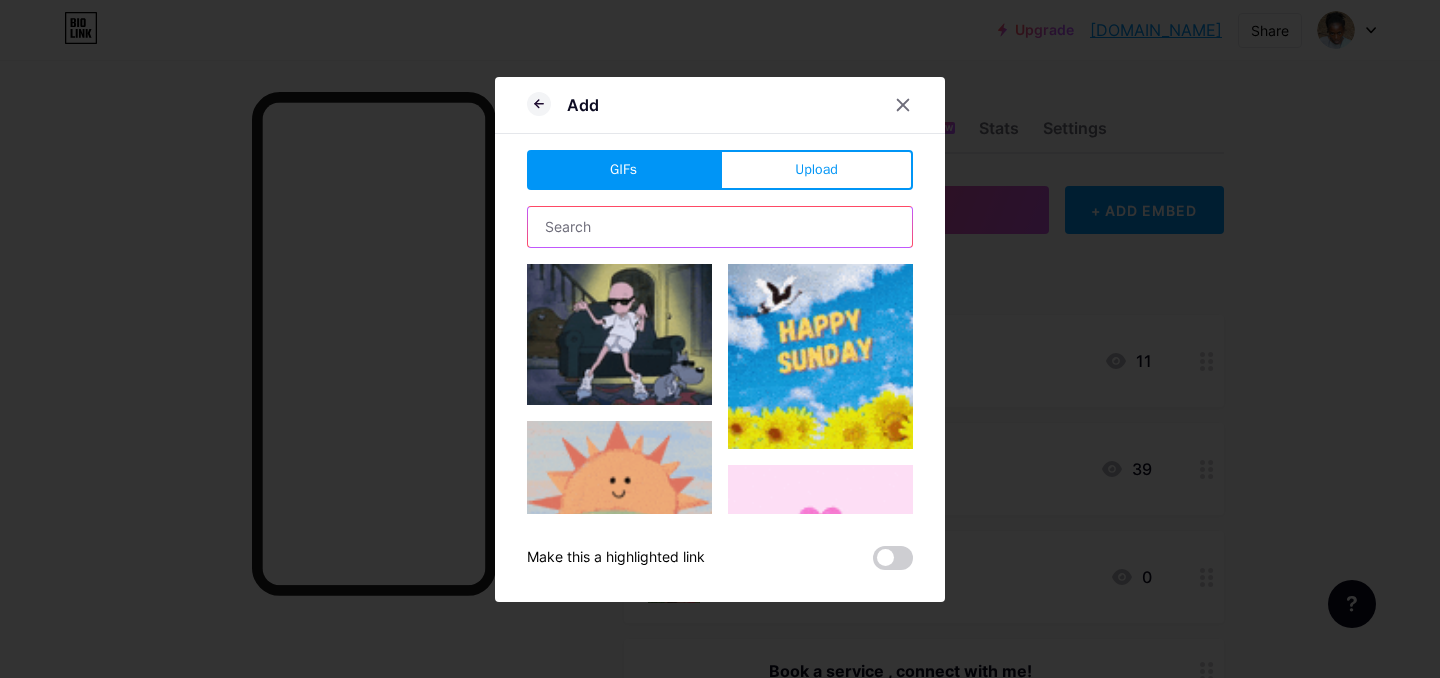 click at bounding box center [720, 227] 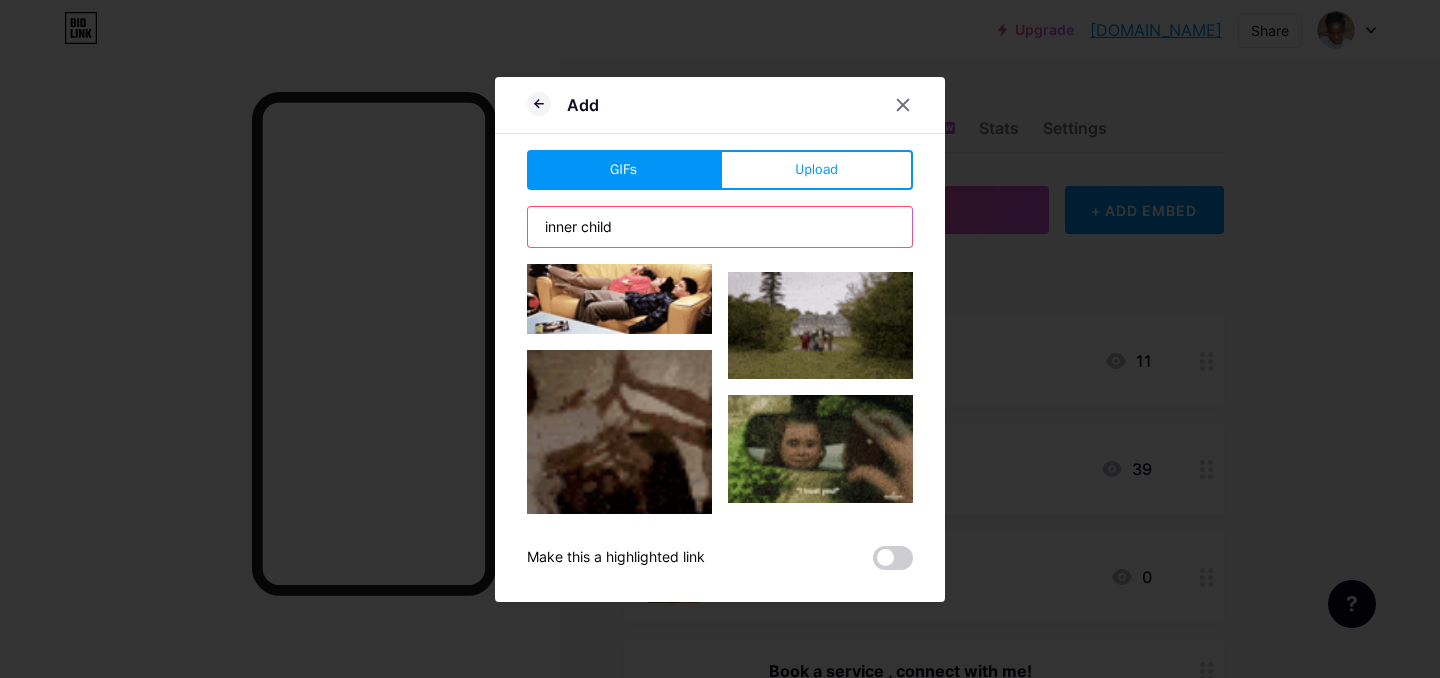 scroll, scrollTop: 1146, scrollLeft: 0, axis: vertical 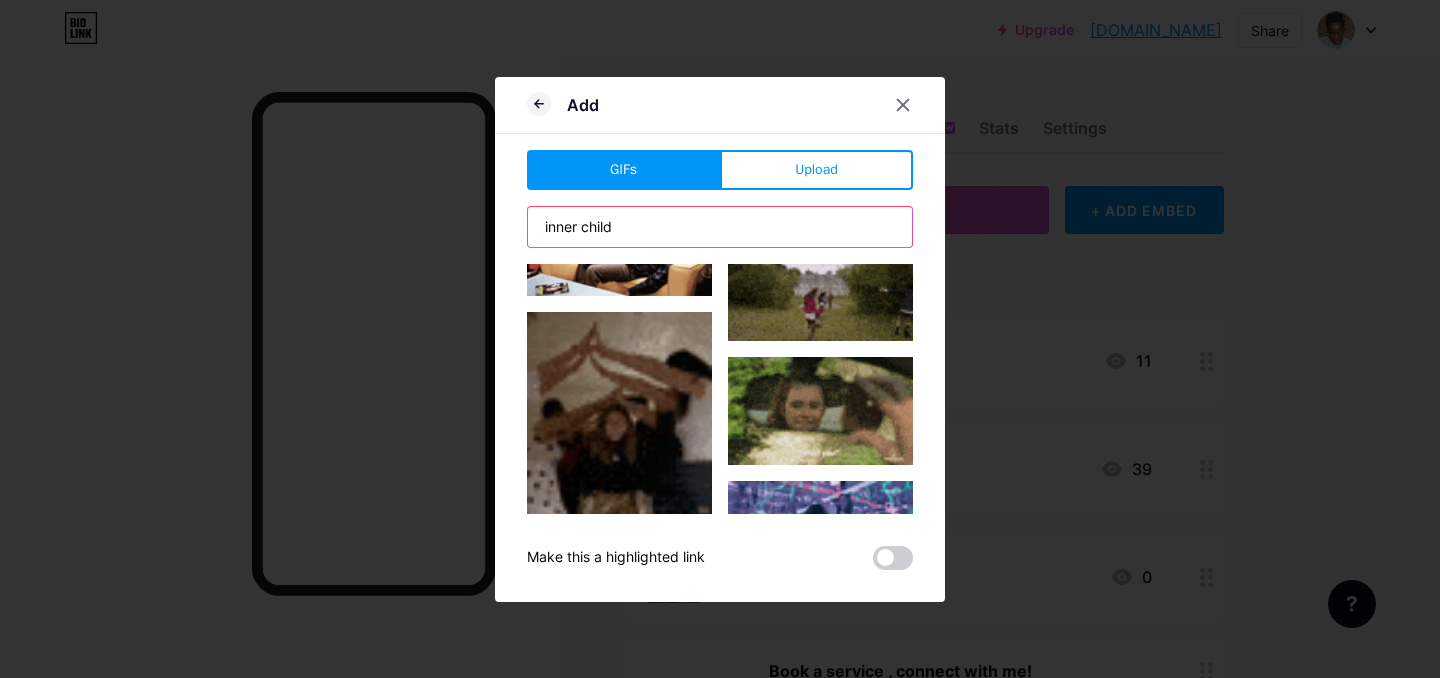 click on "inner child" at bounding box center [720, 227] 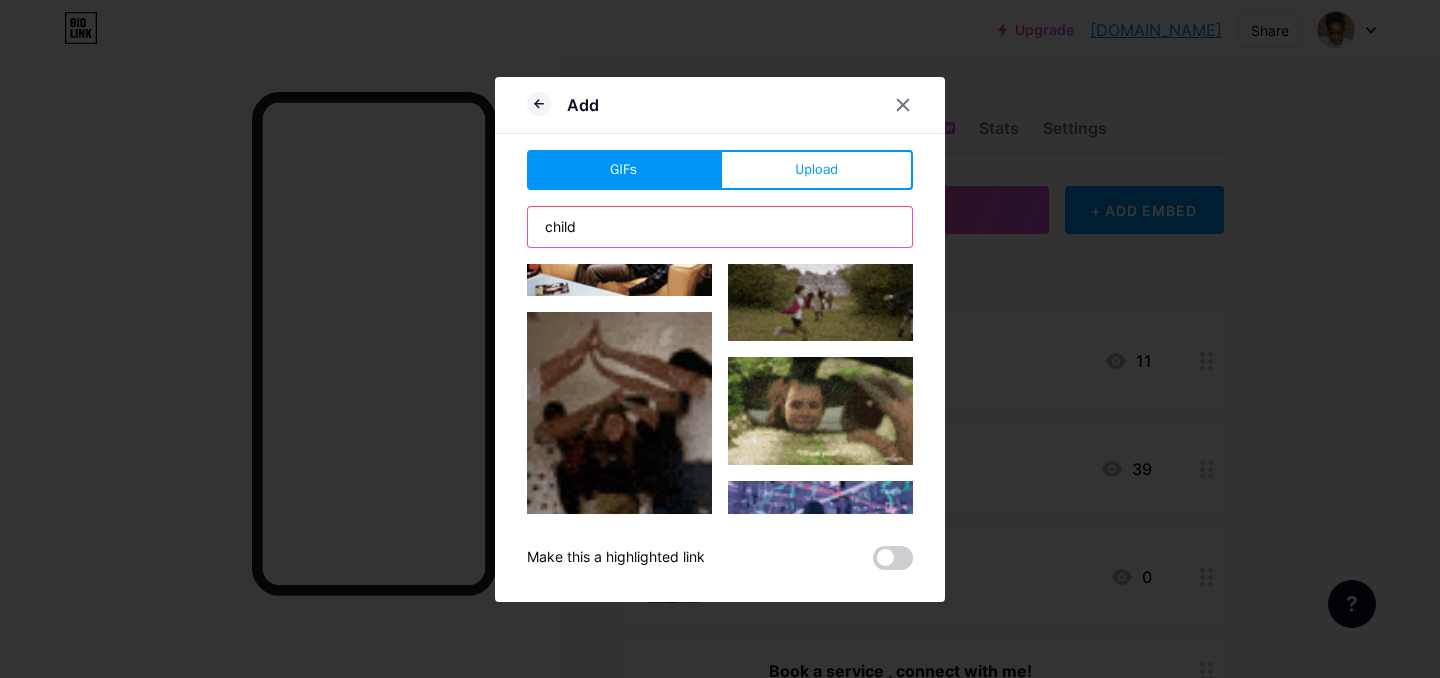 type on "child" 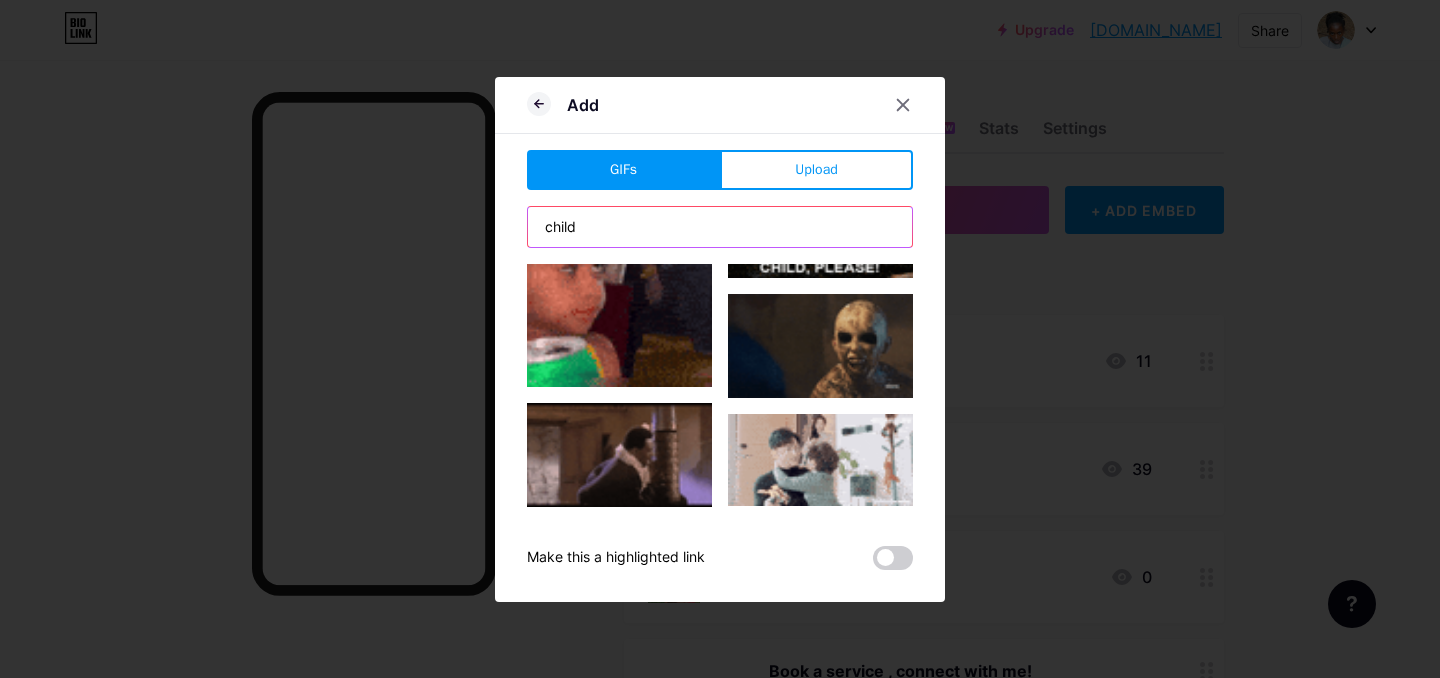 scroll, scrollTop: 105, scrollLeft: 0, axis: vertical 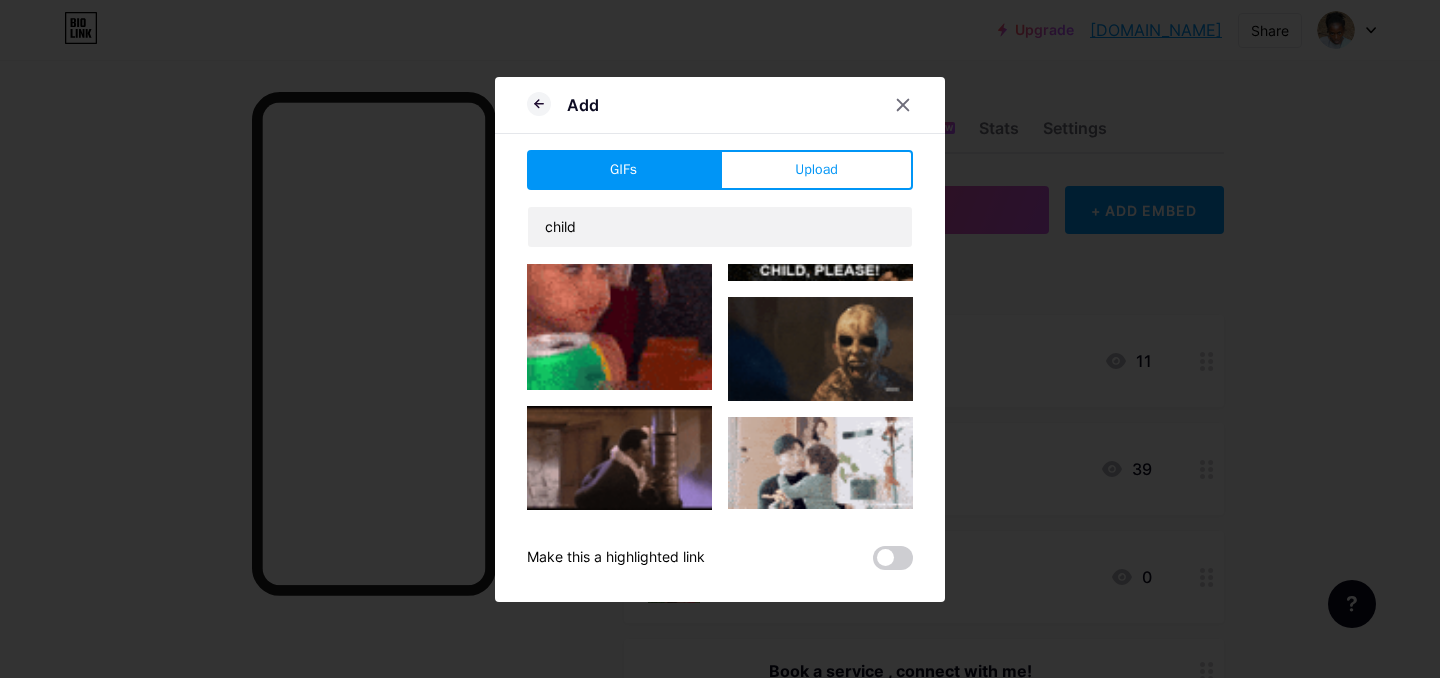 click at bounding box center [619, 274] 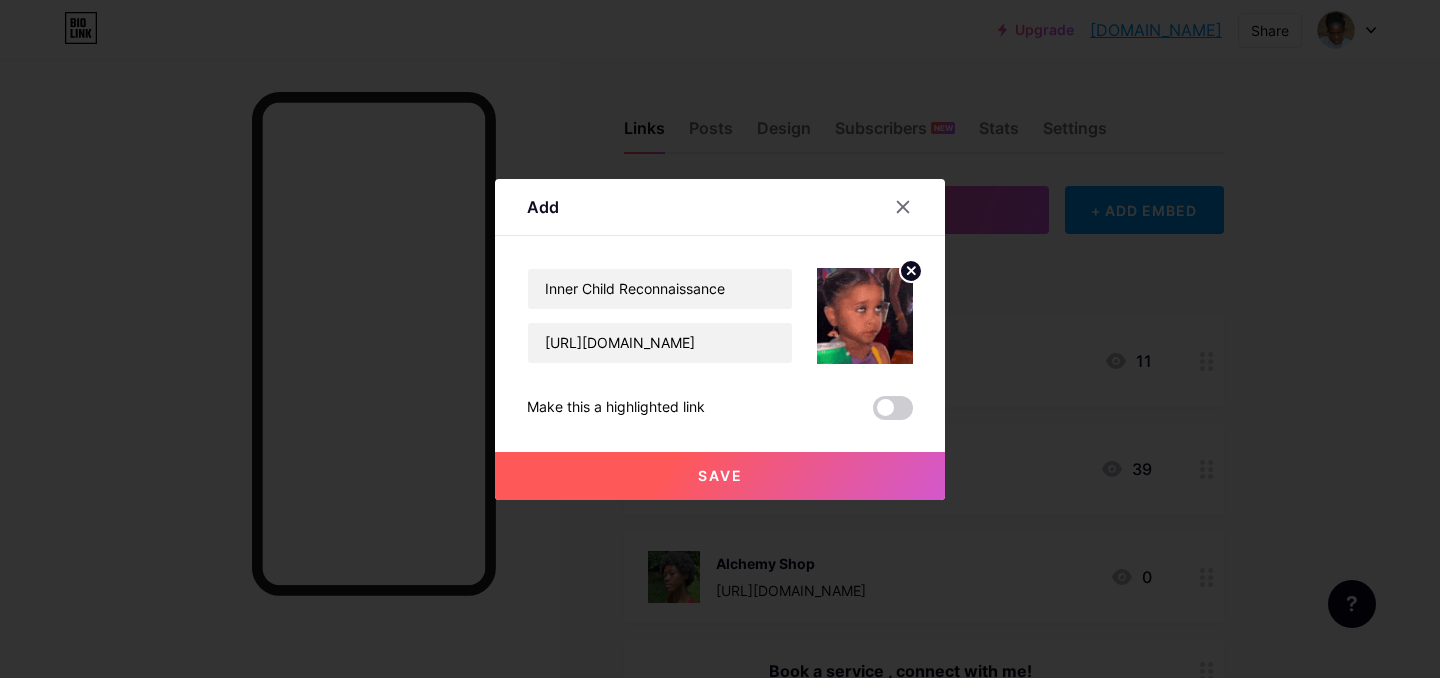 click on "Save" at bounding box center [720, 476] 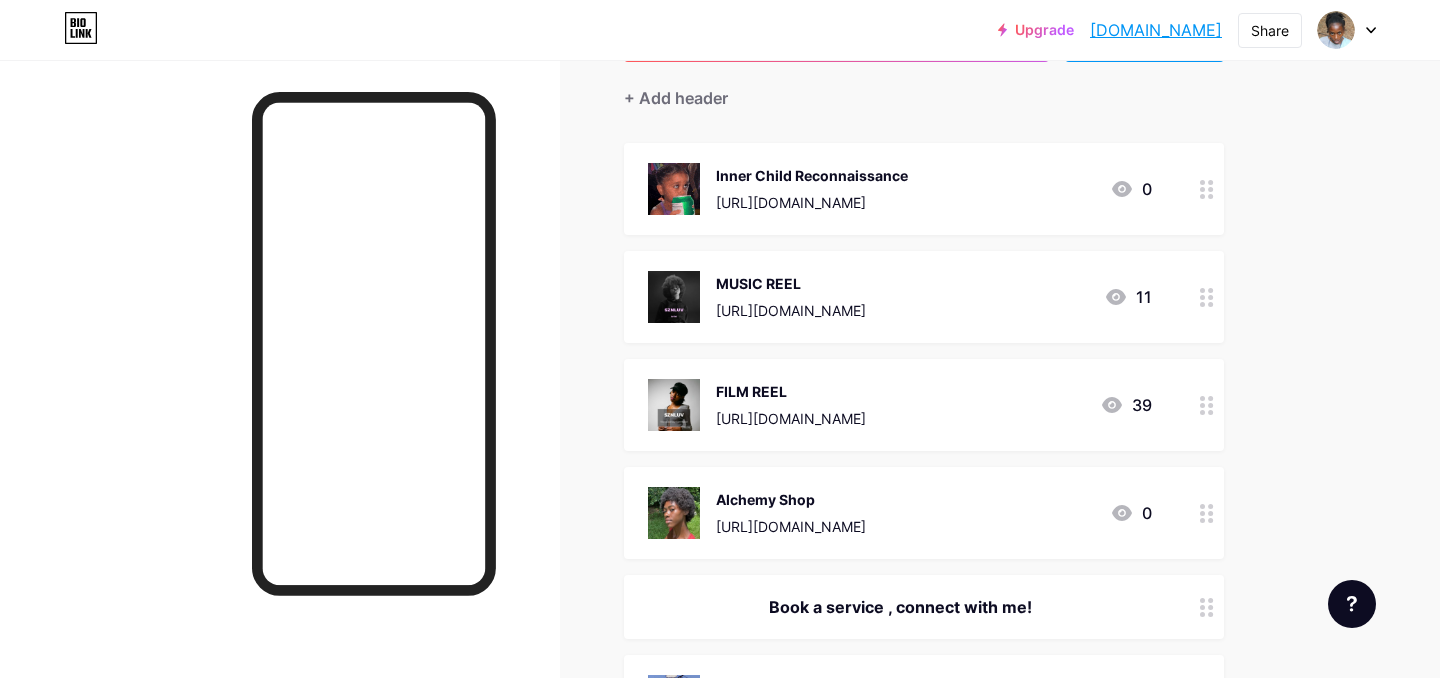 scroll, scrollTop: 149, scrollLeft: 0, axis: vertical 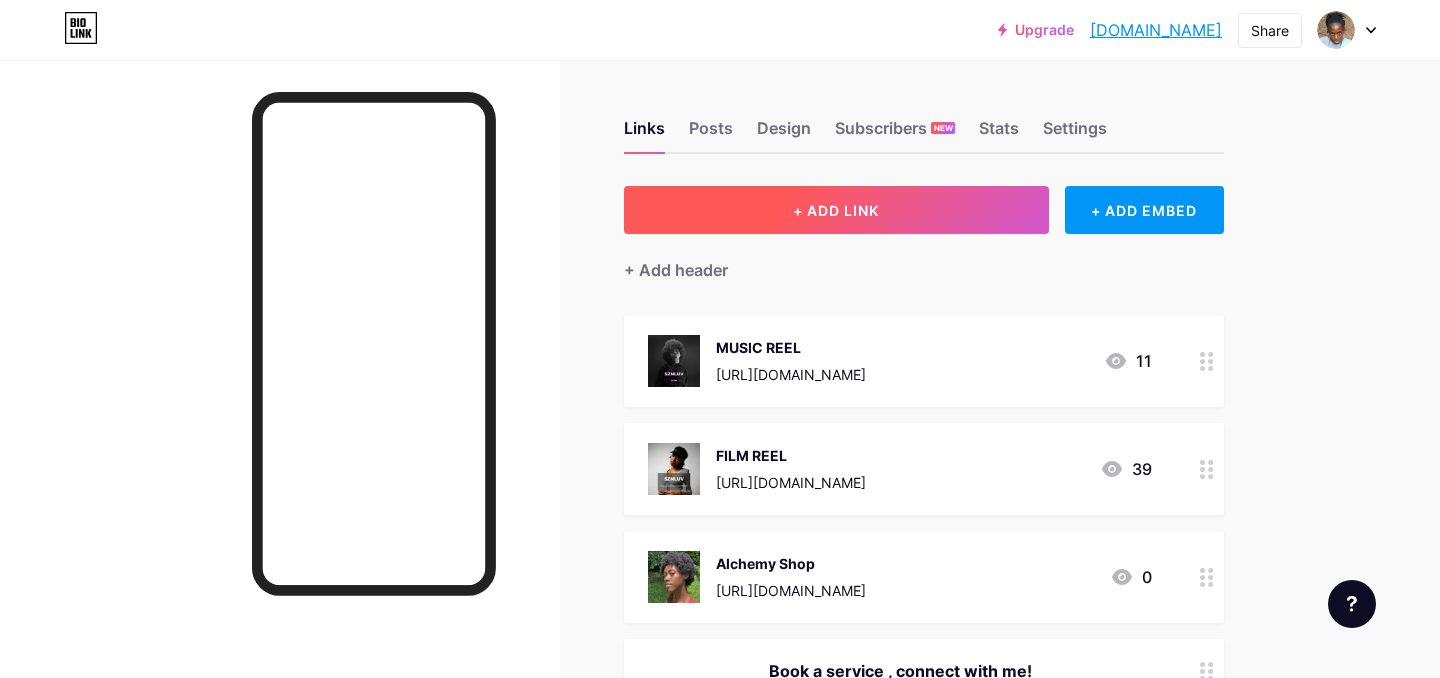 click on "+ ADD LINK" at bounding box center (836, 210) 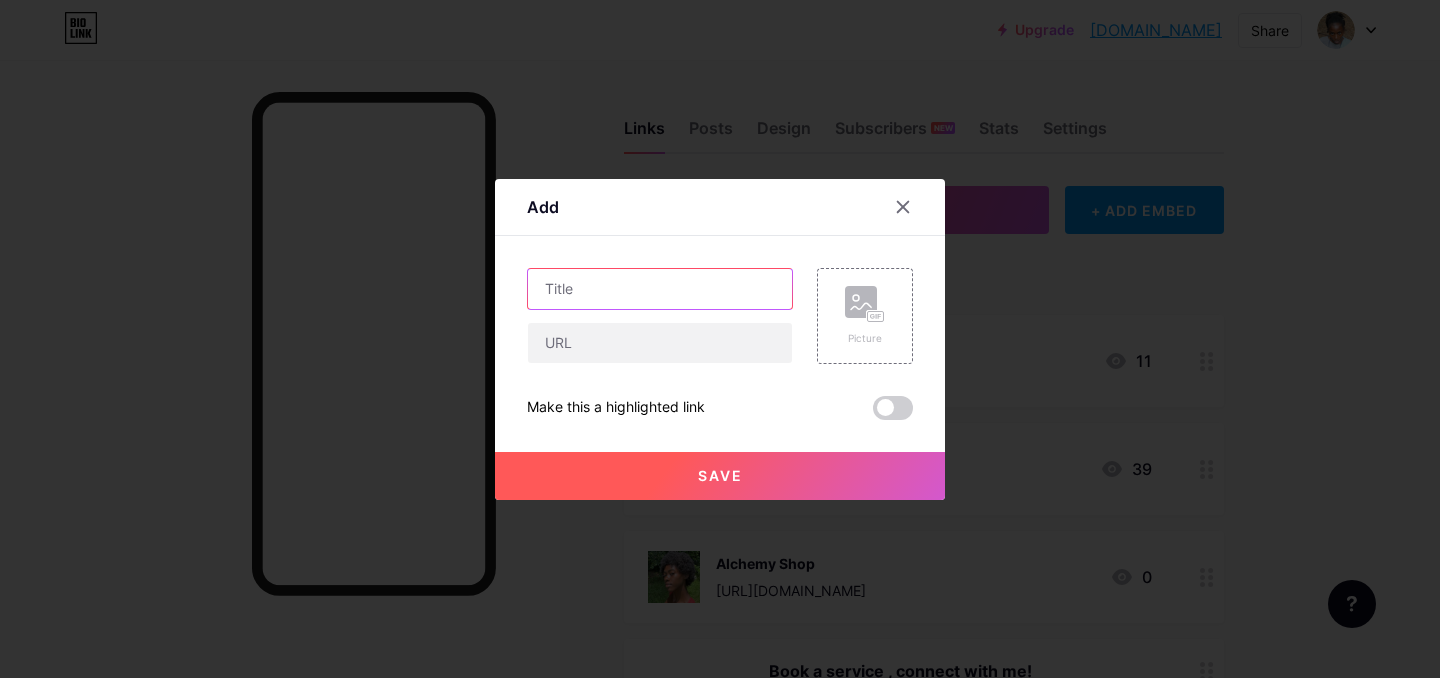 click at bounding box center [660, 289] 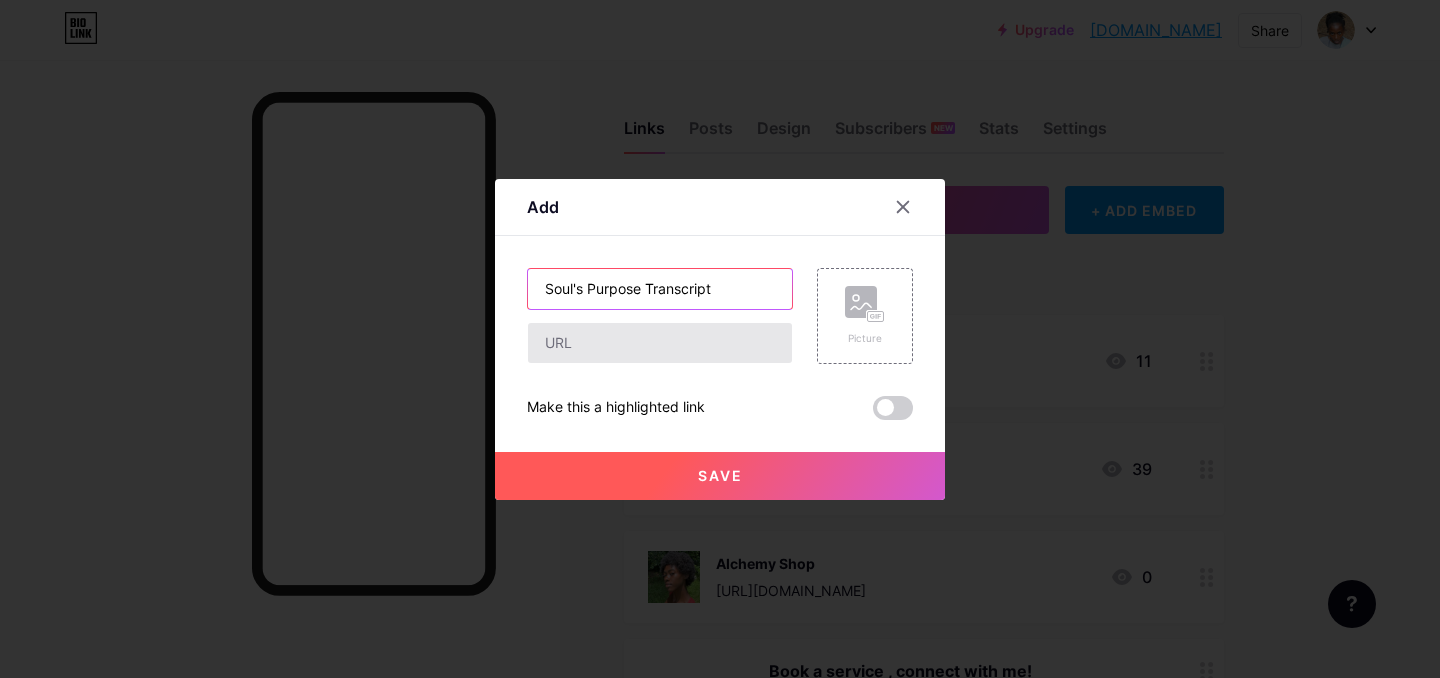 type on "Soul's Purpose Transcript" 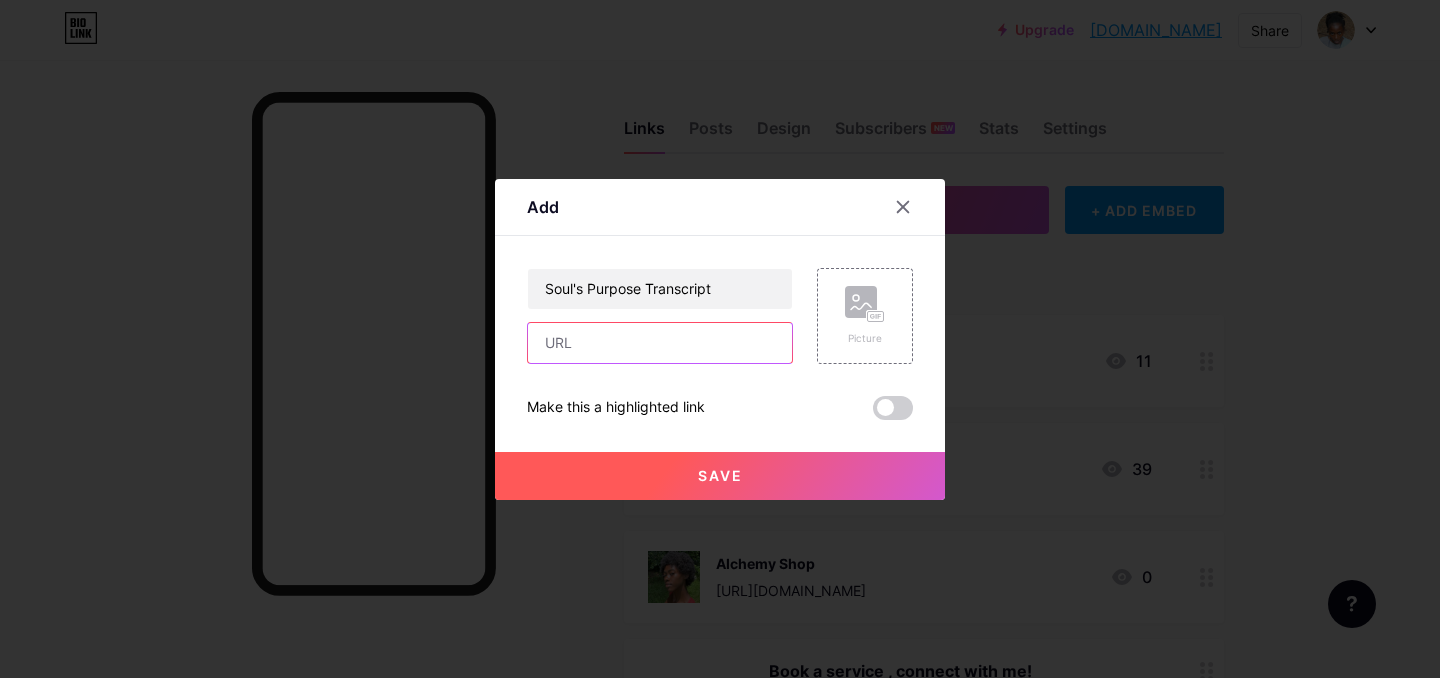 click at bounding box center (660, 343) 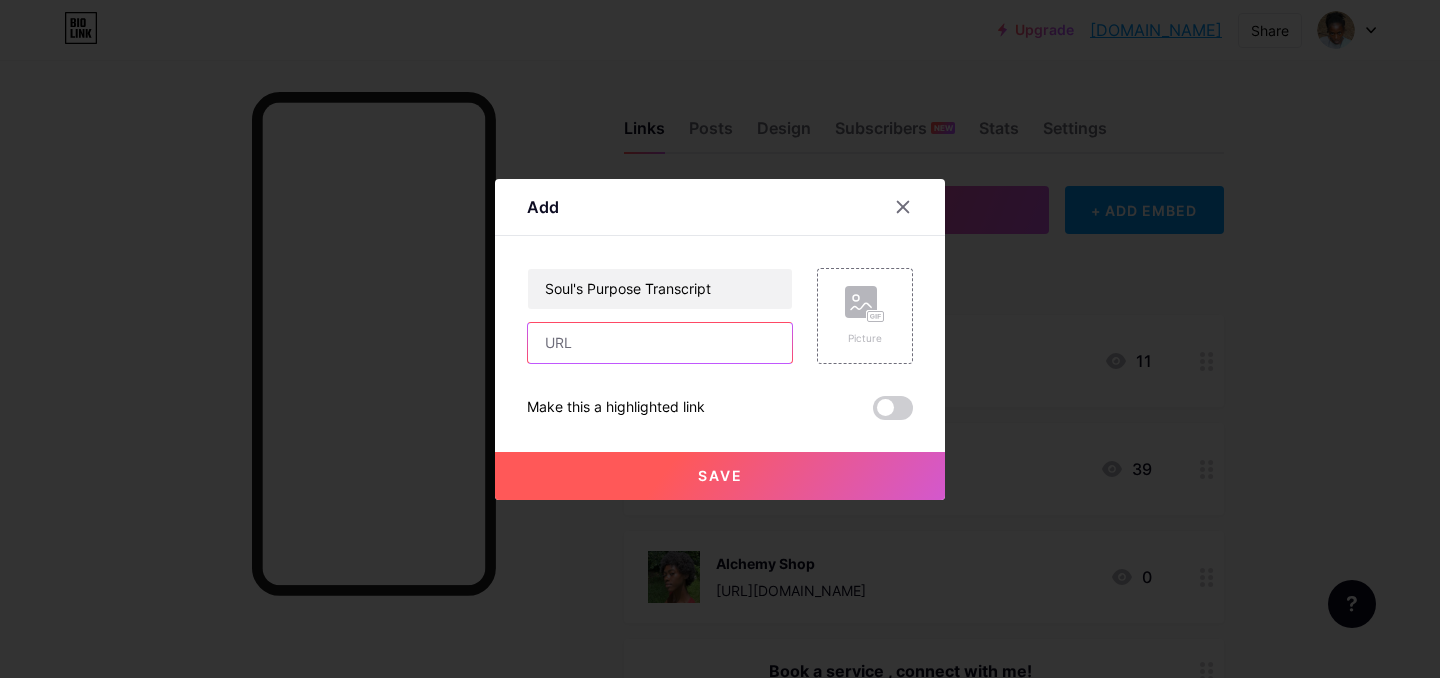 paste on "[URL][DOMAIN_NAME]" 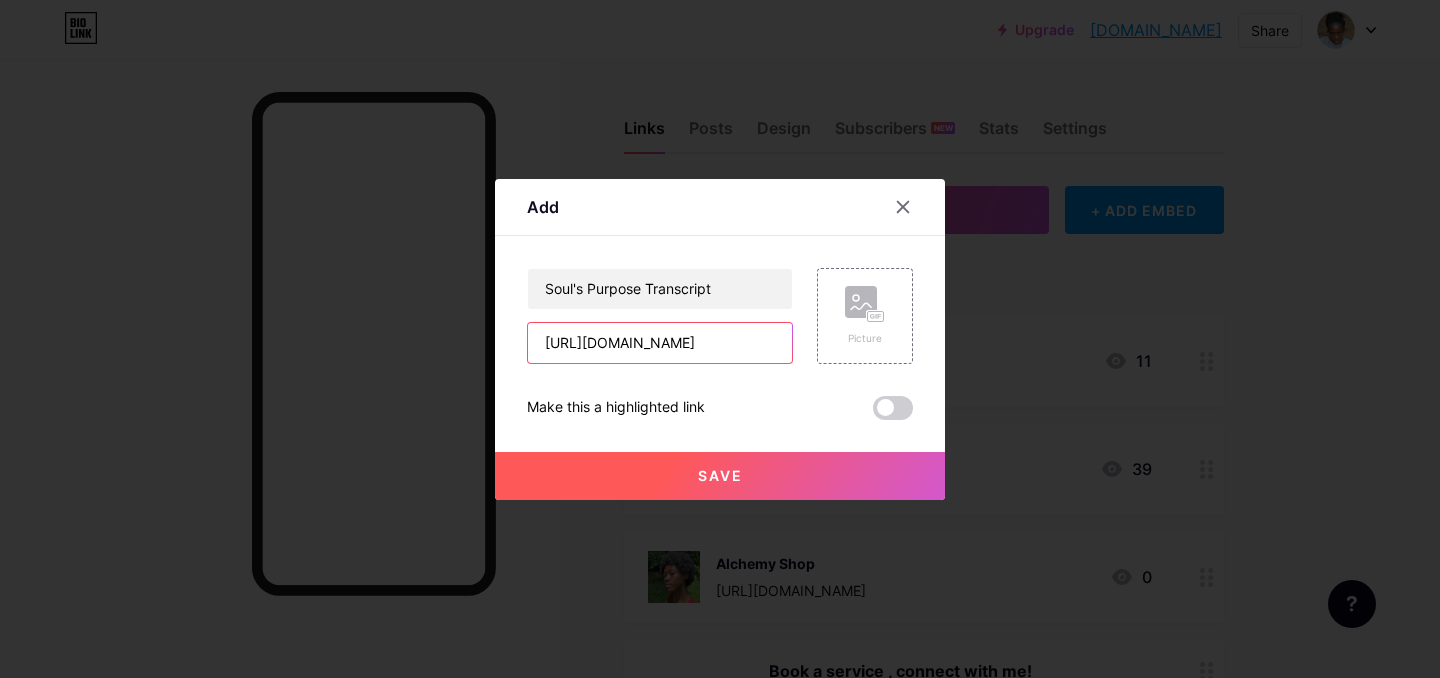 scroll, scrollTop: 0, scrollLeft: 76, axis: horizontal 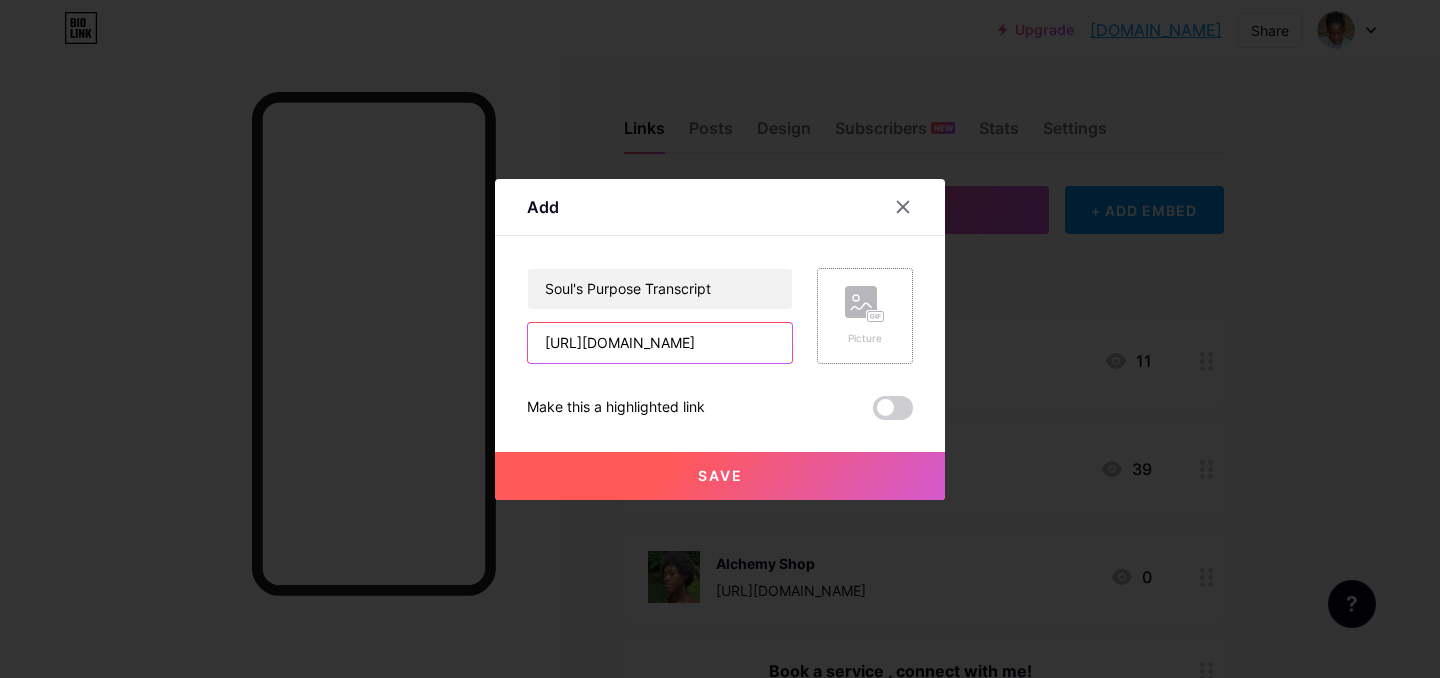 type on "[URL][DOMAIN_NAME]" 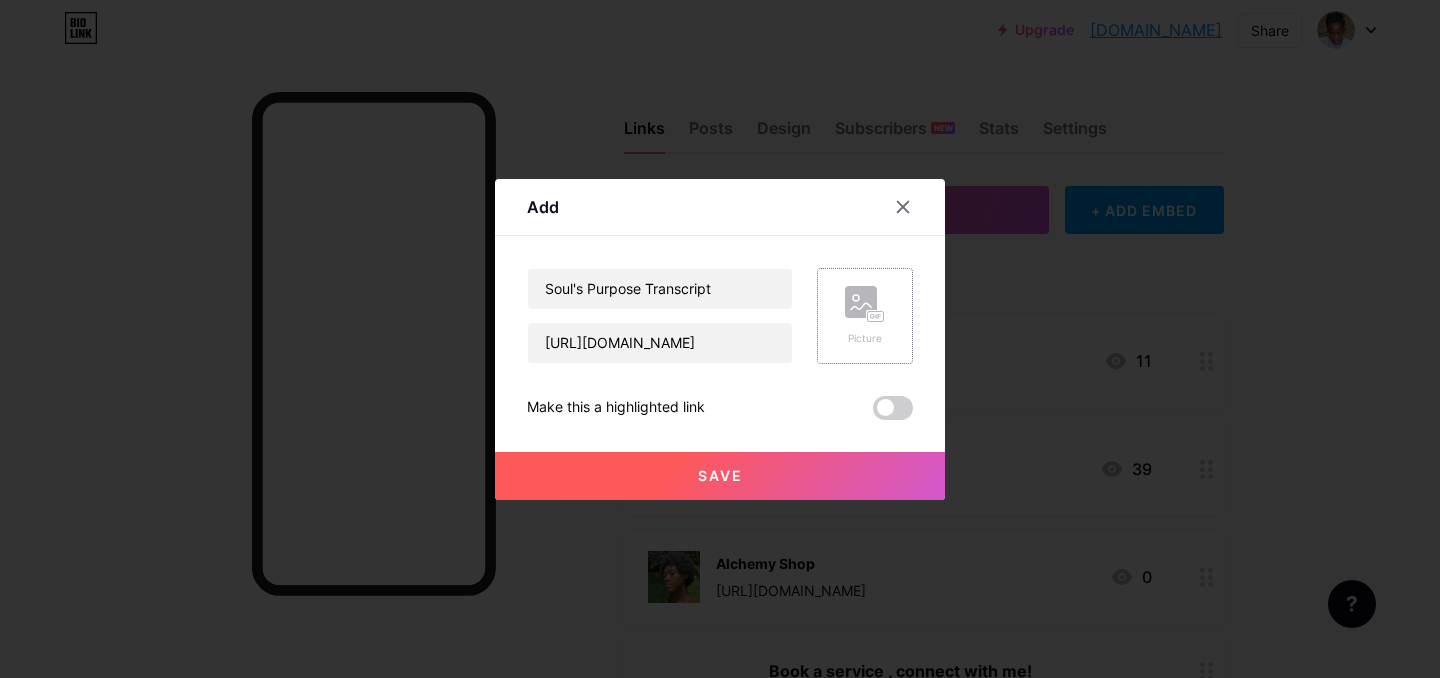 click on "Picture" at bounding box center (865, 316) 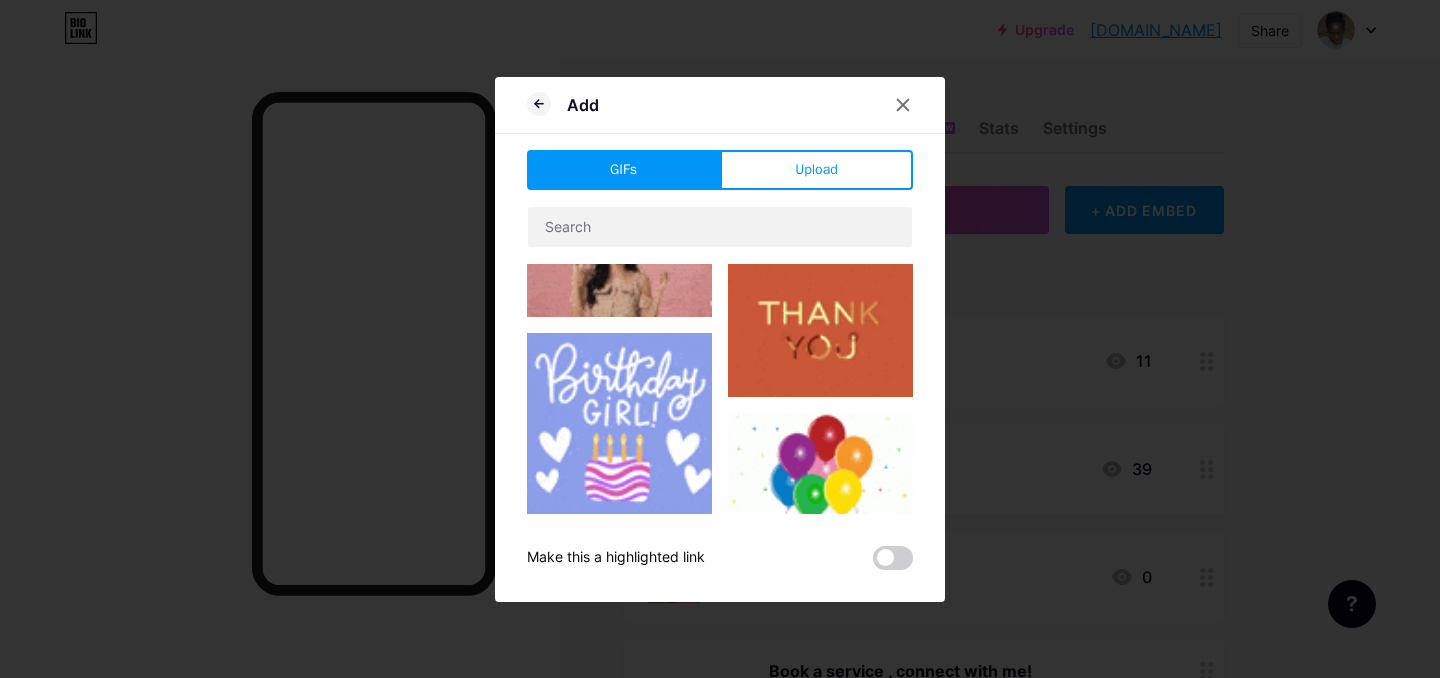 scroll, scrollTop: 626, scrollLeft: 0, axis: vertical 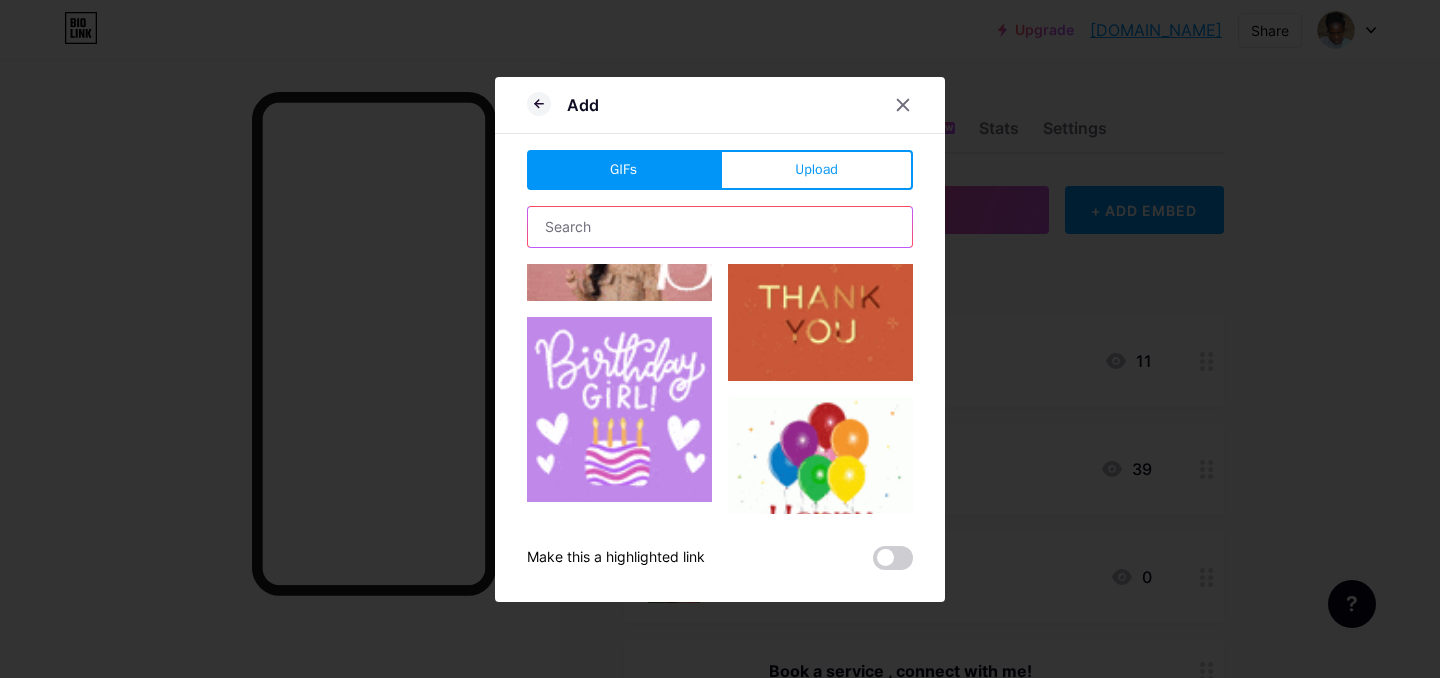 click at bounding box center [720, 227] 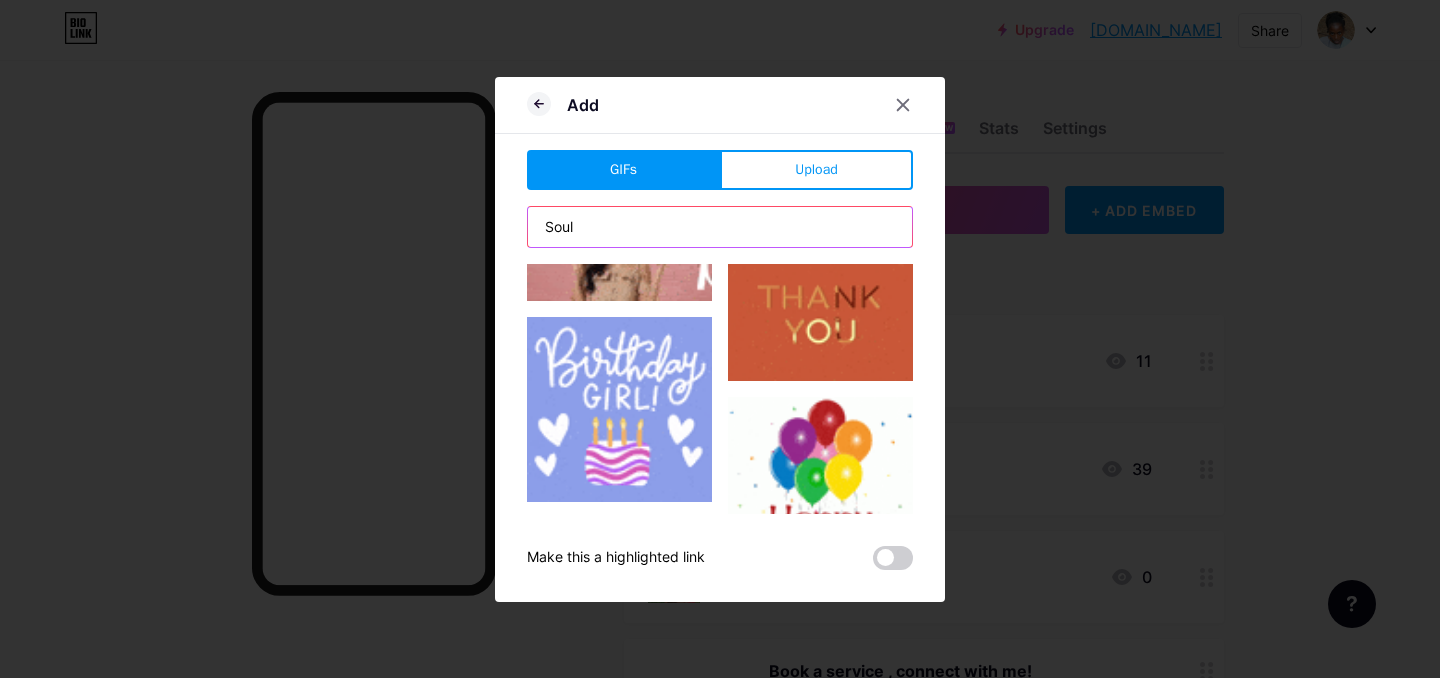 type on "Soul" 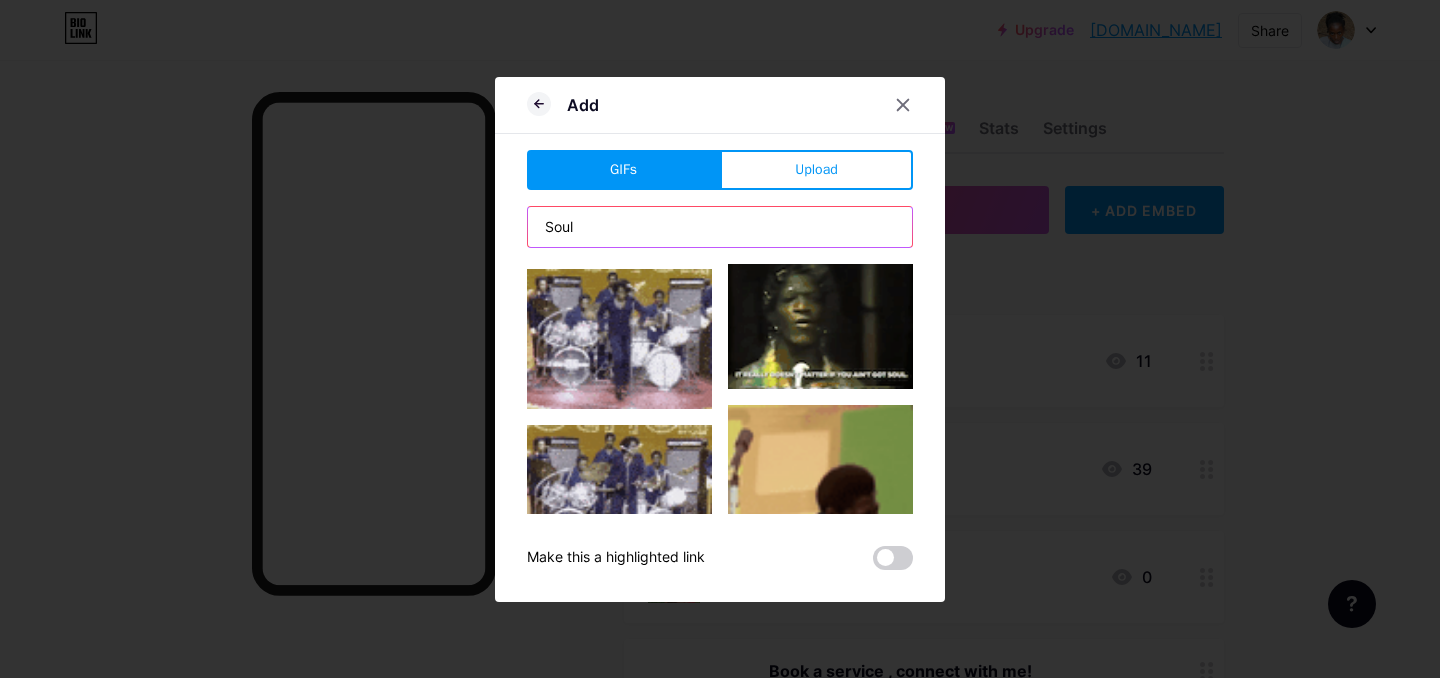 scroll, scrollTop: 0, scrollLeft: 0, axis: both 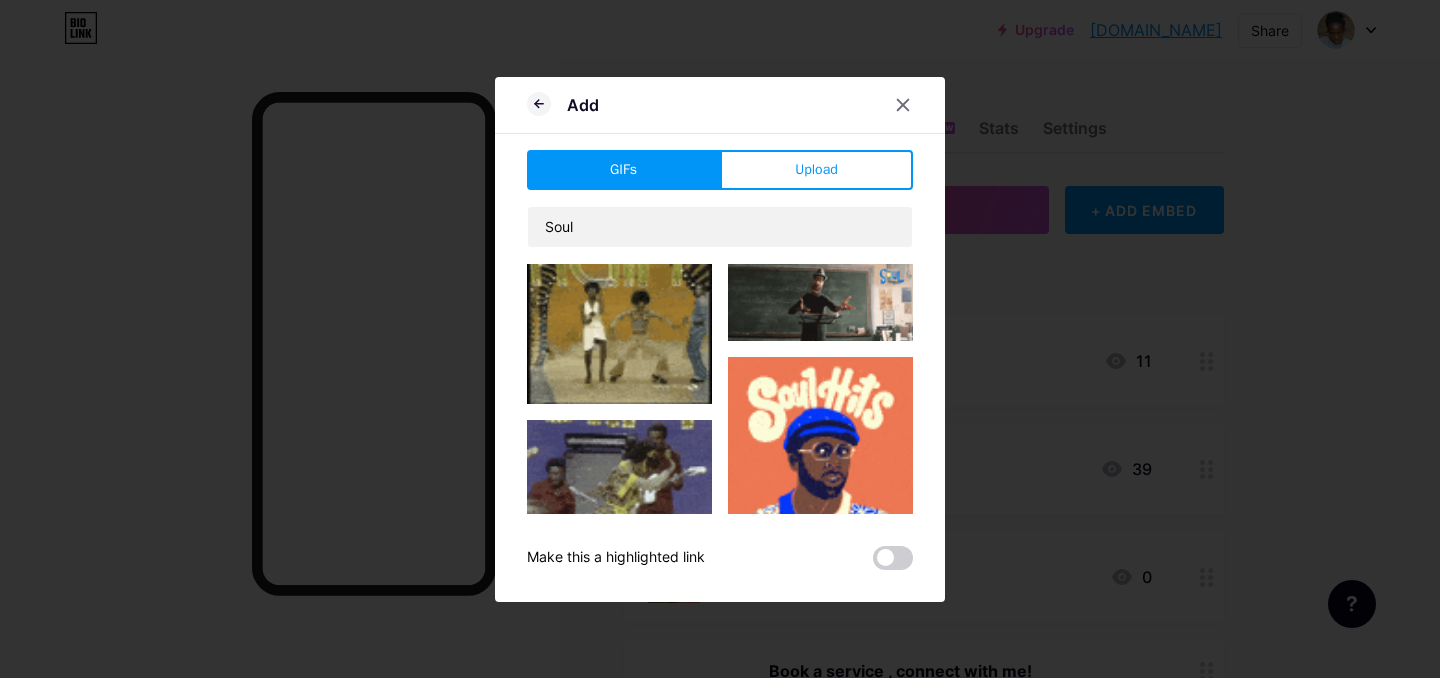 click at bounding box center [820, 302] 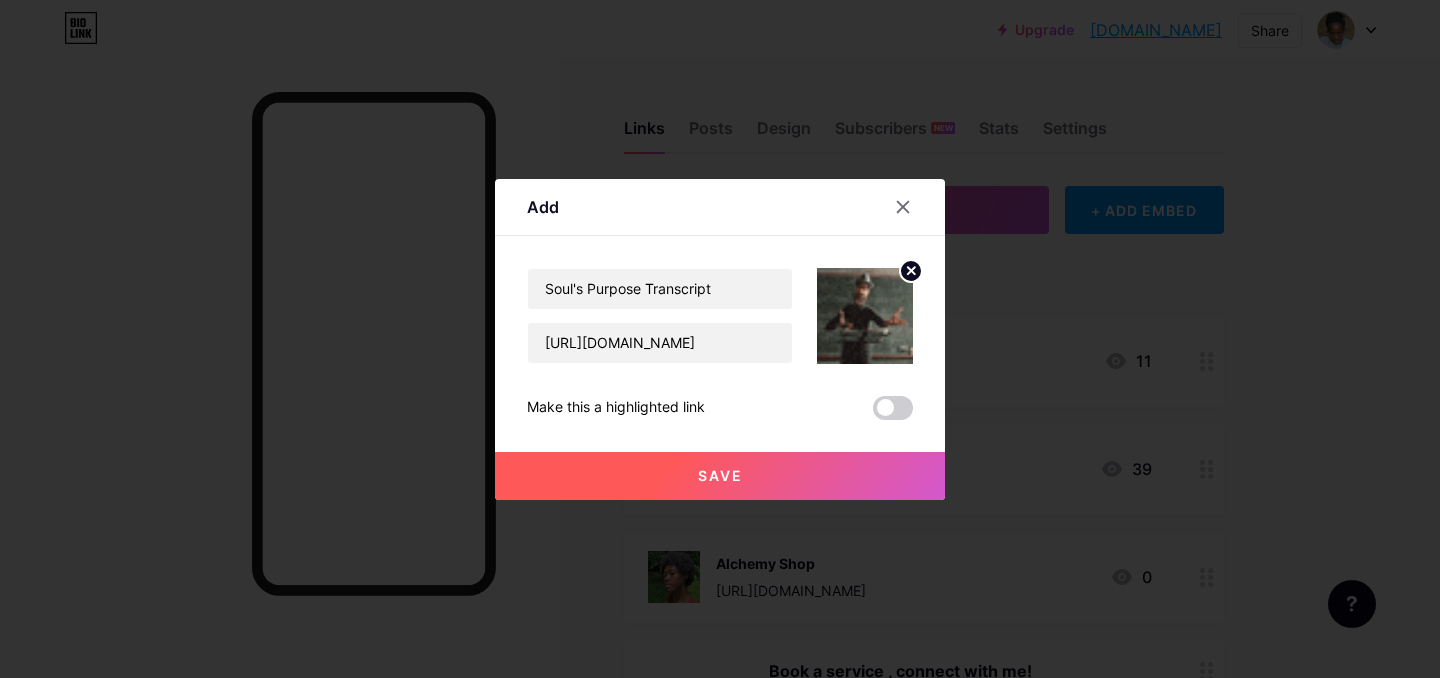 click on "Save" at bounding box center [720, 476] 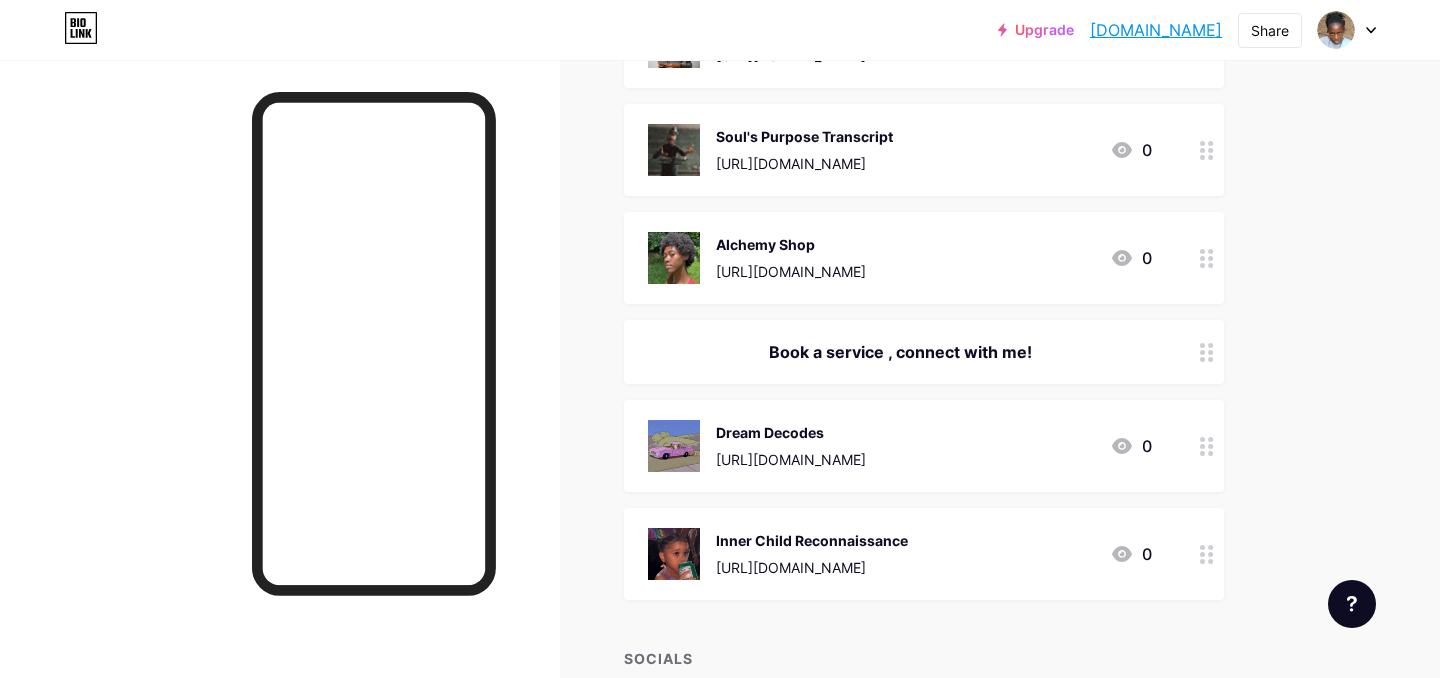 scroll, scrollTop: 459, scrollLeft: 0, axis: vertical 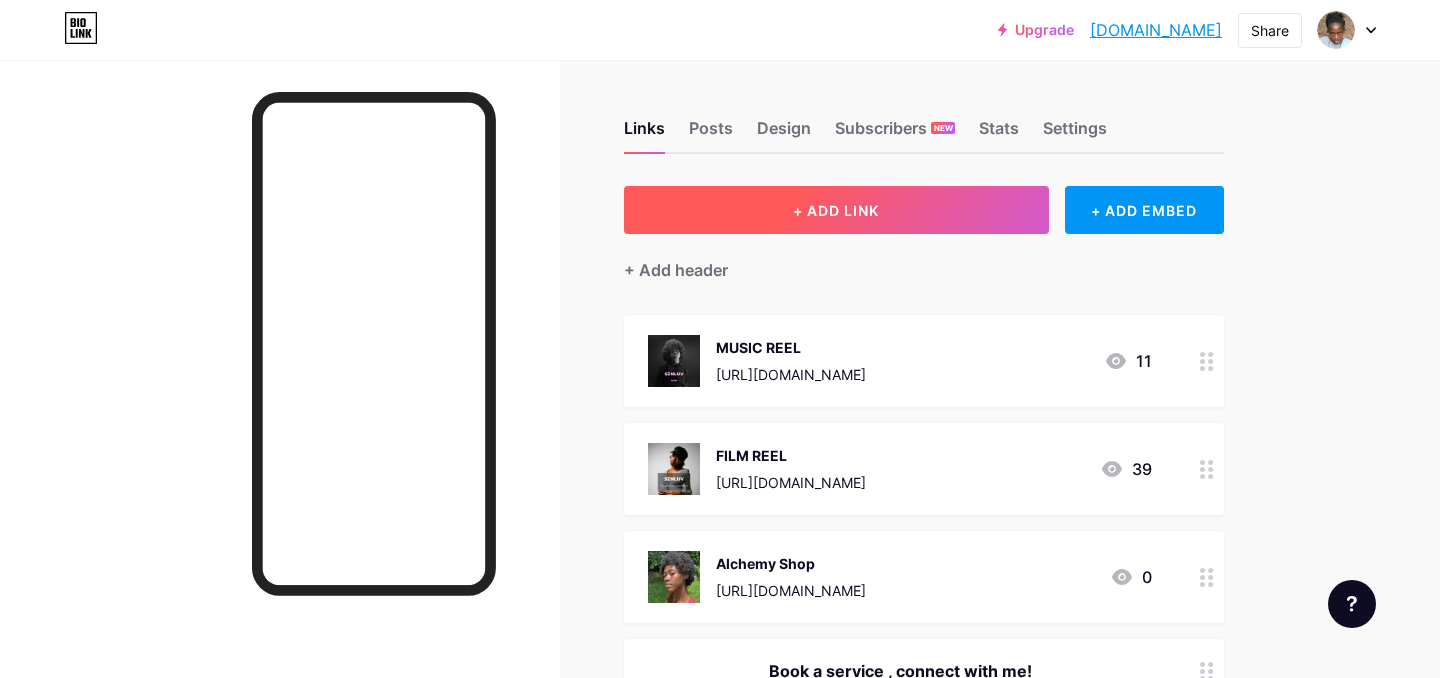click on "+ ADD LINK" at bounding box center [836, 210] 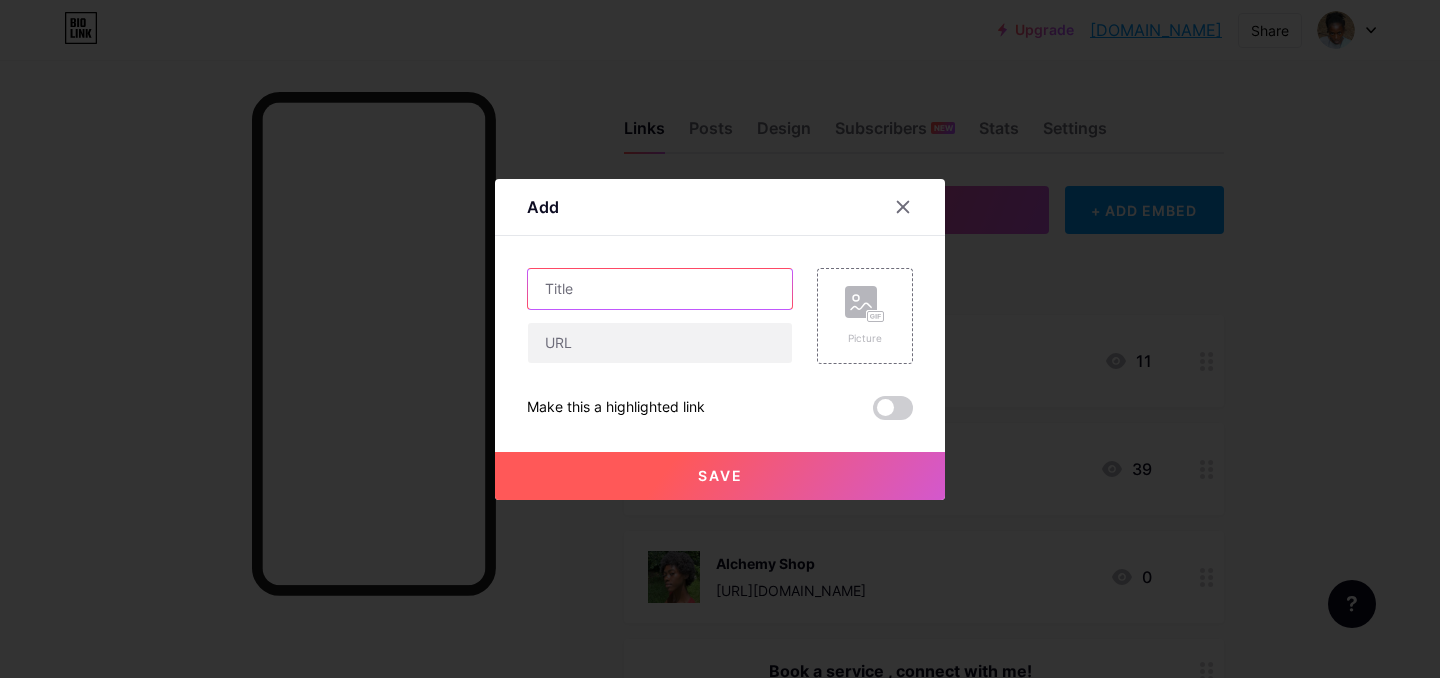 click at bounding box center [660, 289] 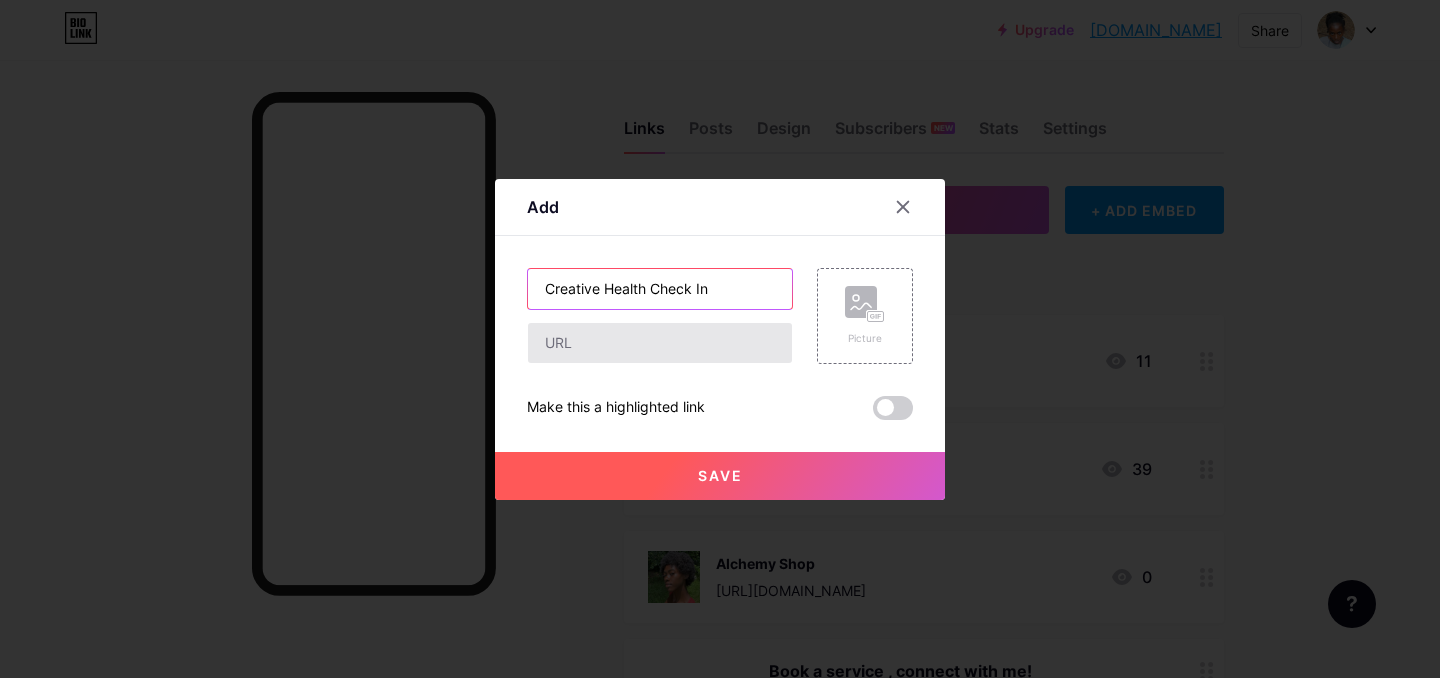 type on "Creative Health Check In" 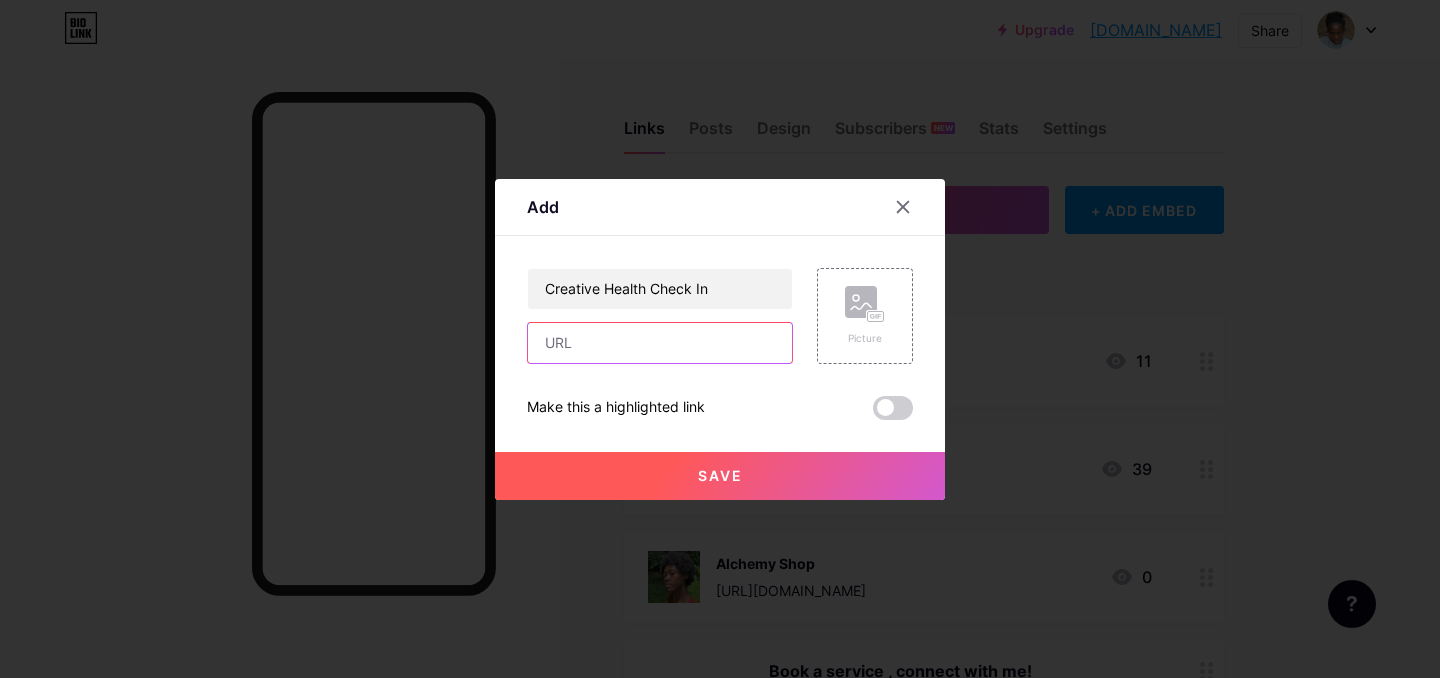 click at bounding box center (660, 343) 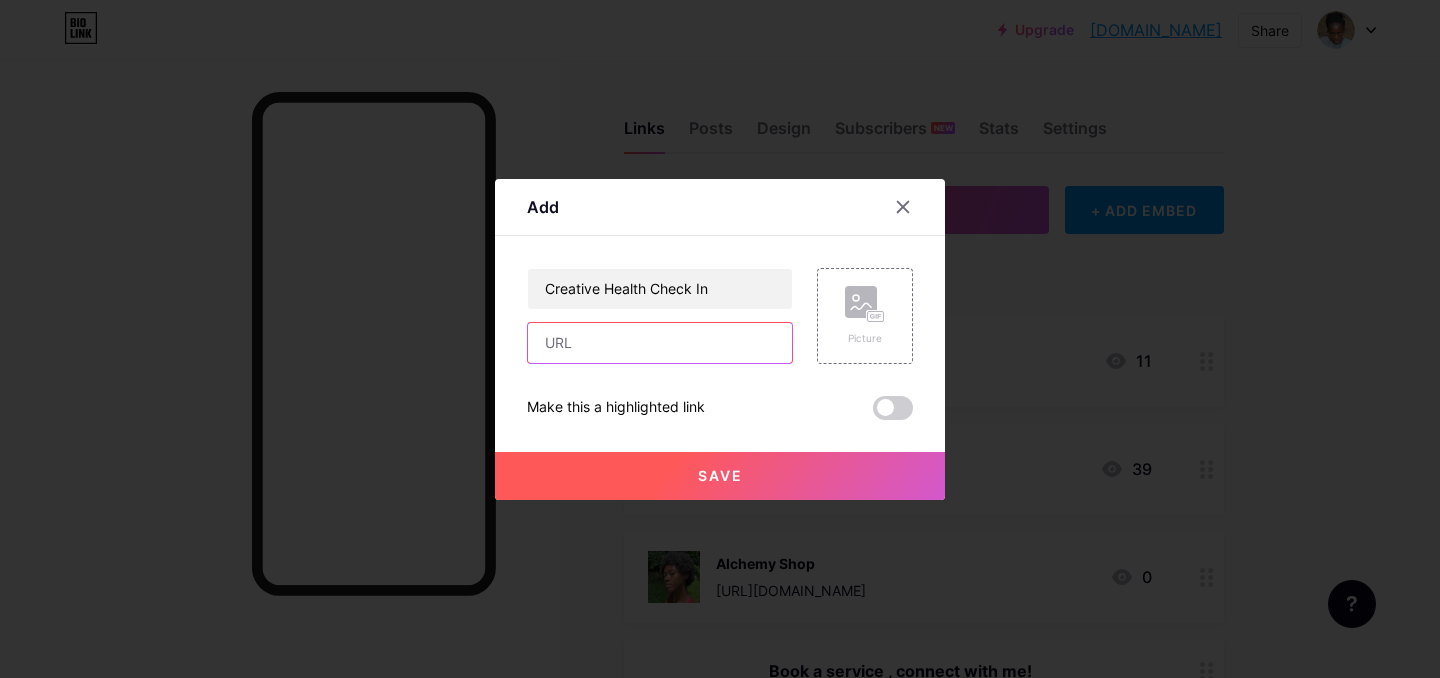 paste on "[URL][DOMAIN_NAME]" 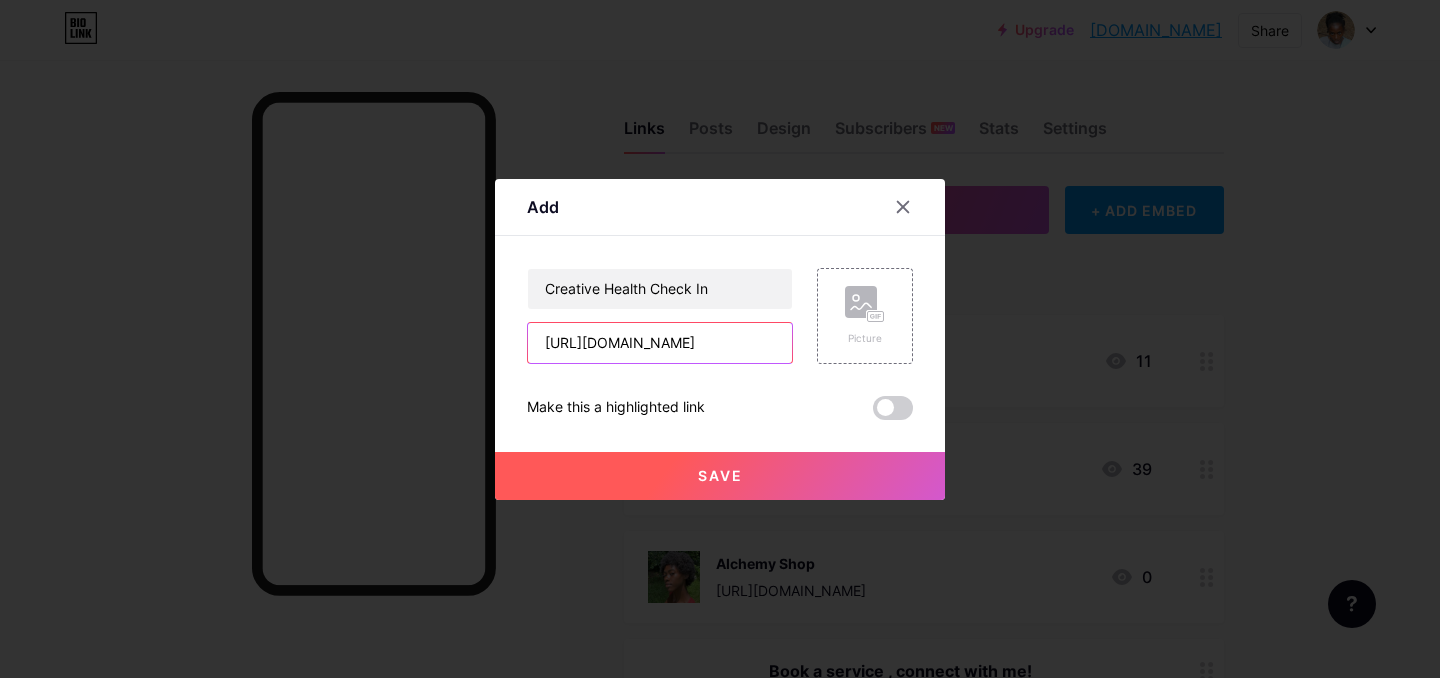 scroll, scrollTop: 0, scrollLeft: 112, axis: horizontal 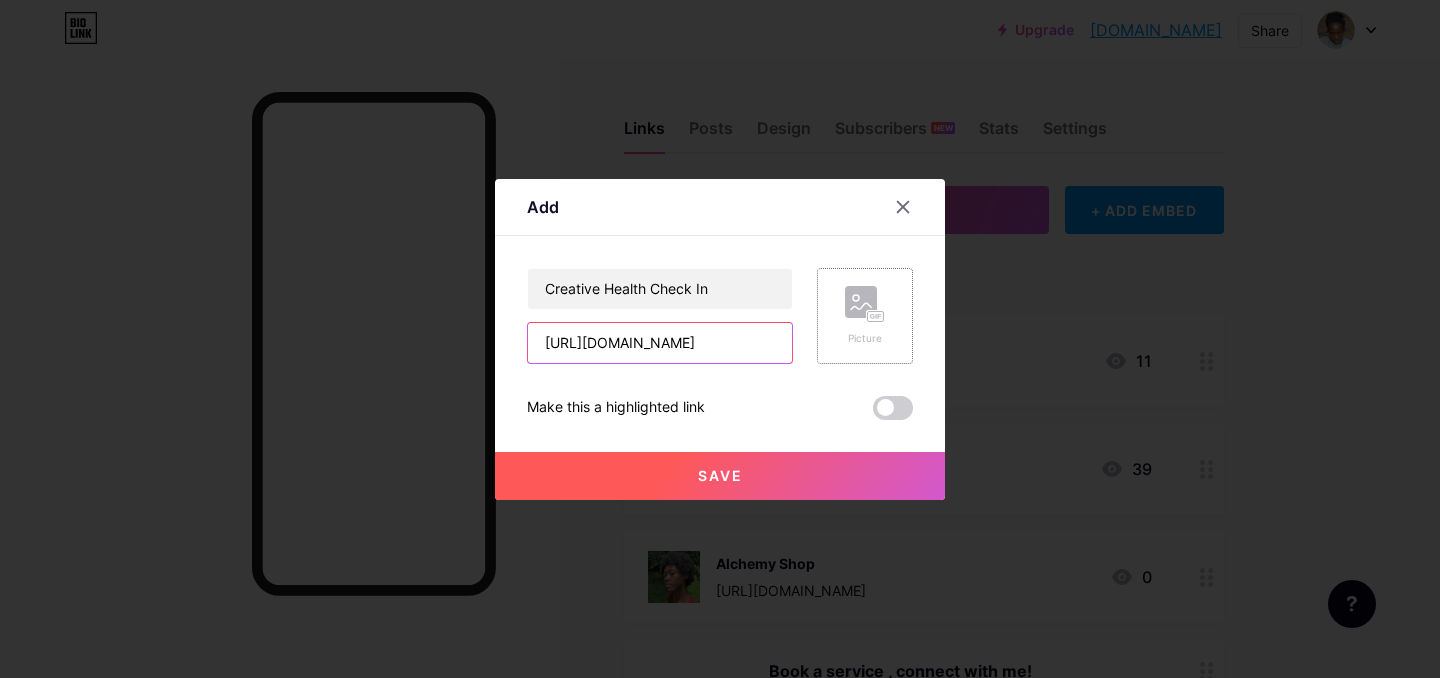 type on "[URL][DOMAIN_NAME]" 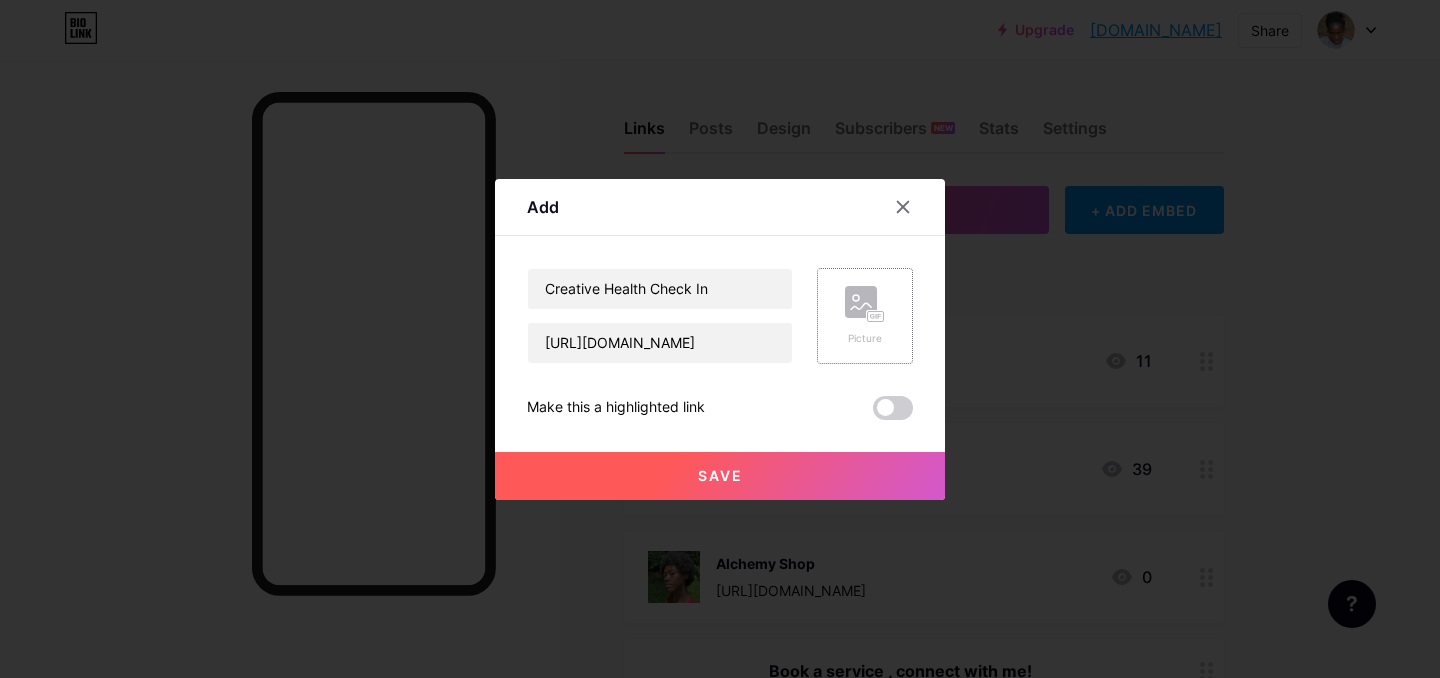 click on "Picture" at bounding box center [865, 316] 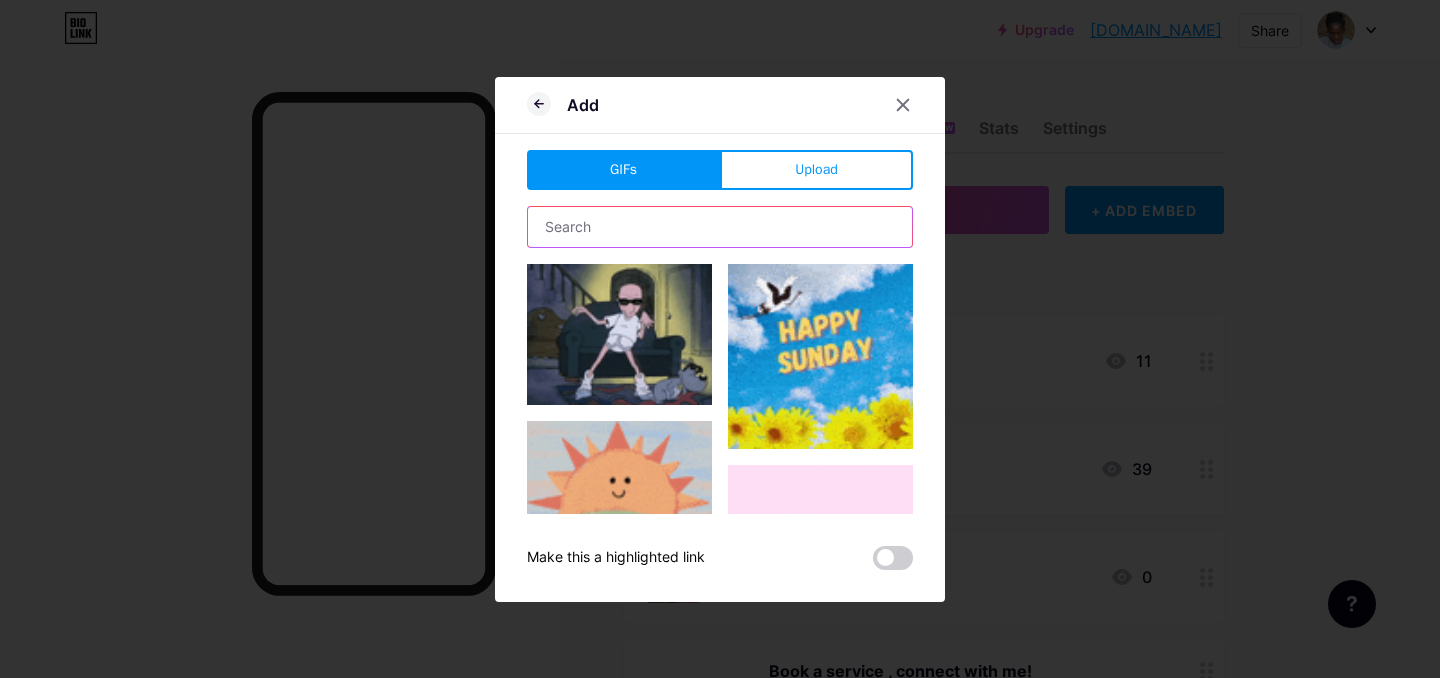 click at bounding box center (720, 227) 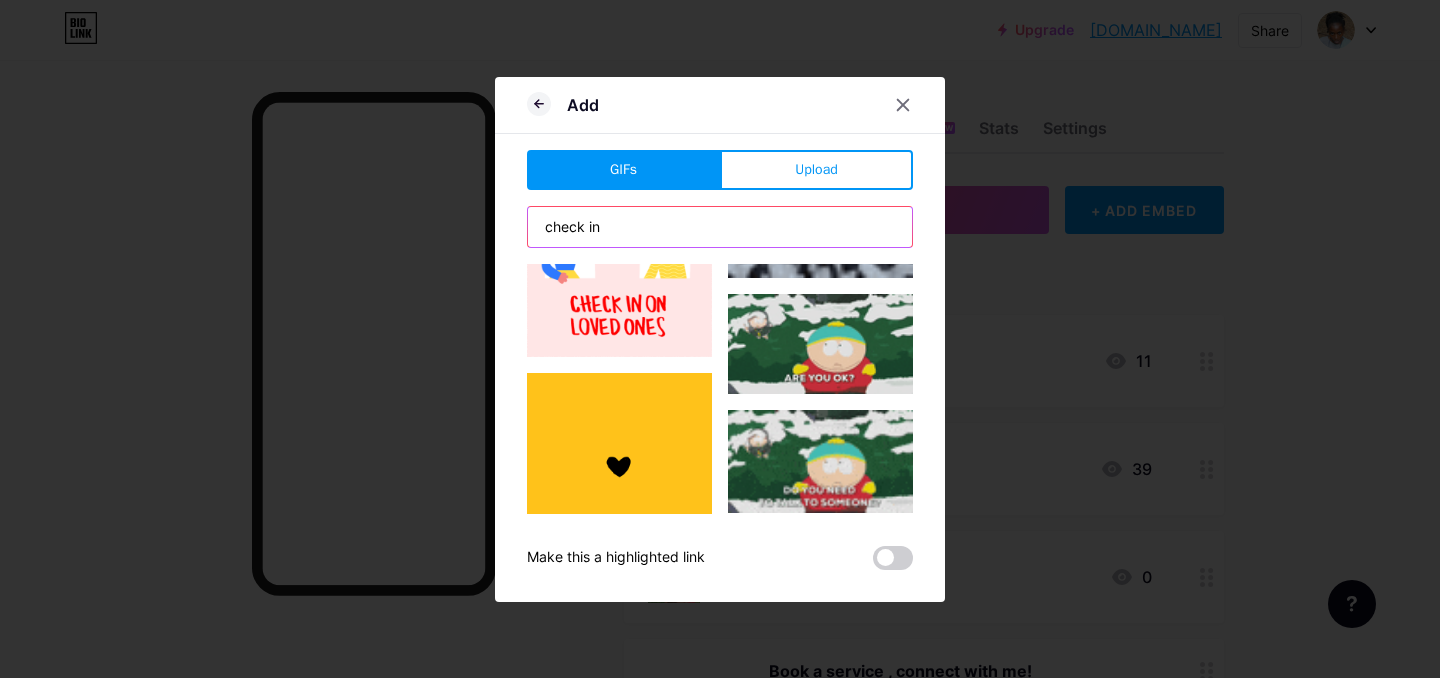 scroll, scrollTop: 412, scrollLeft: 0, axis: vertical 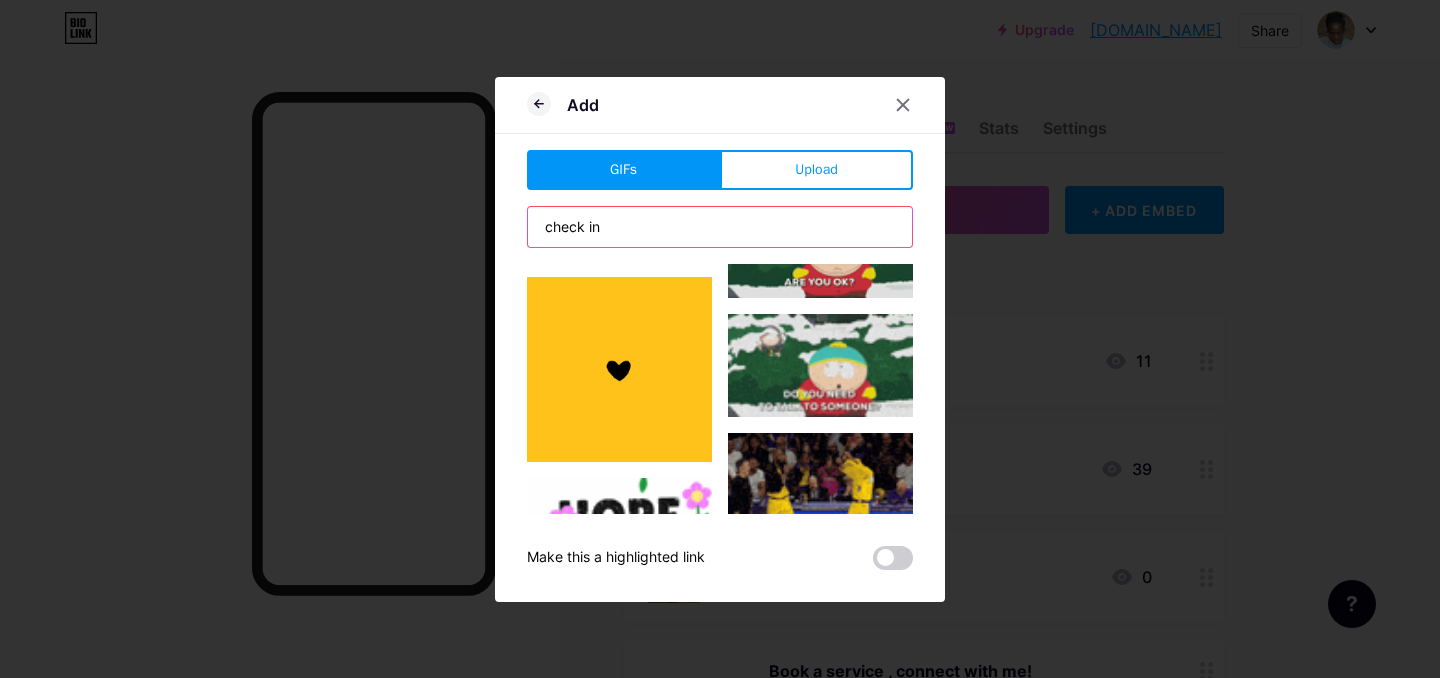 type on "check in" 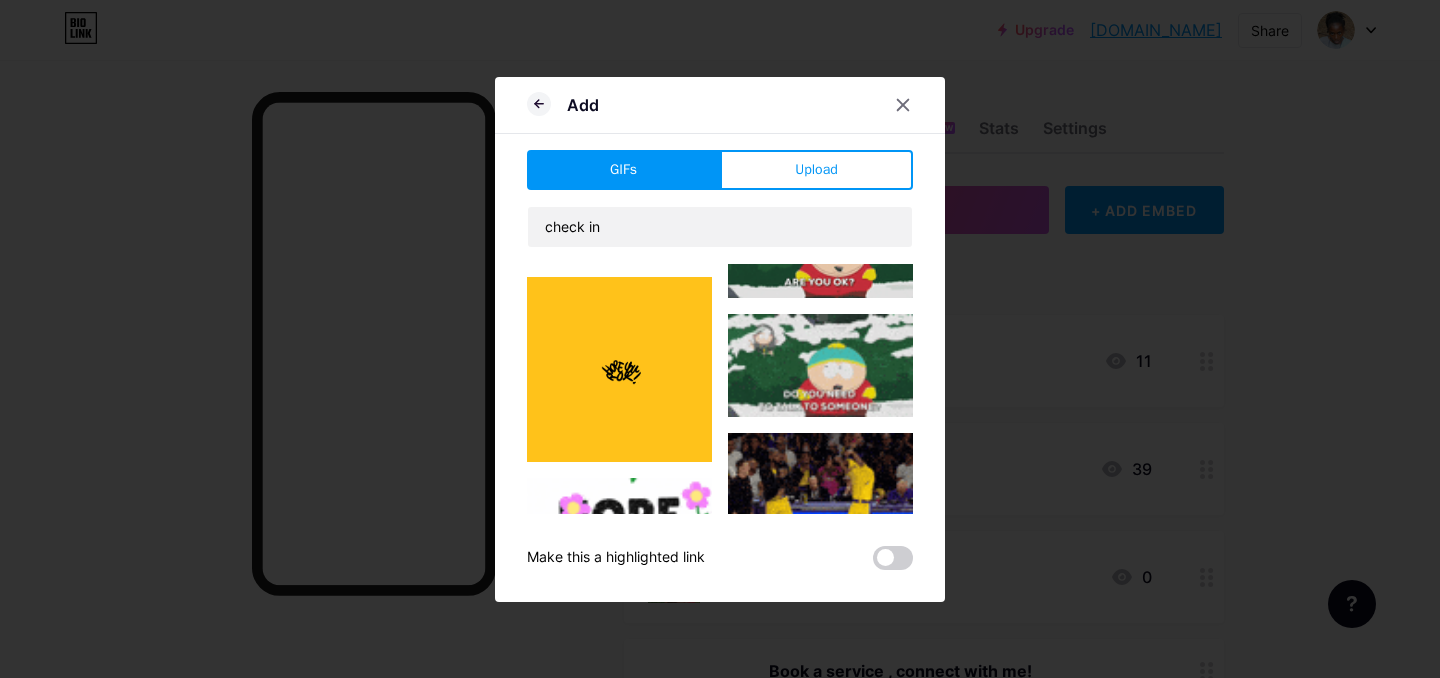 click at bounding box center [619, 369] 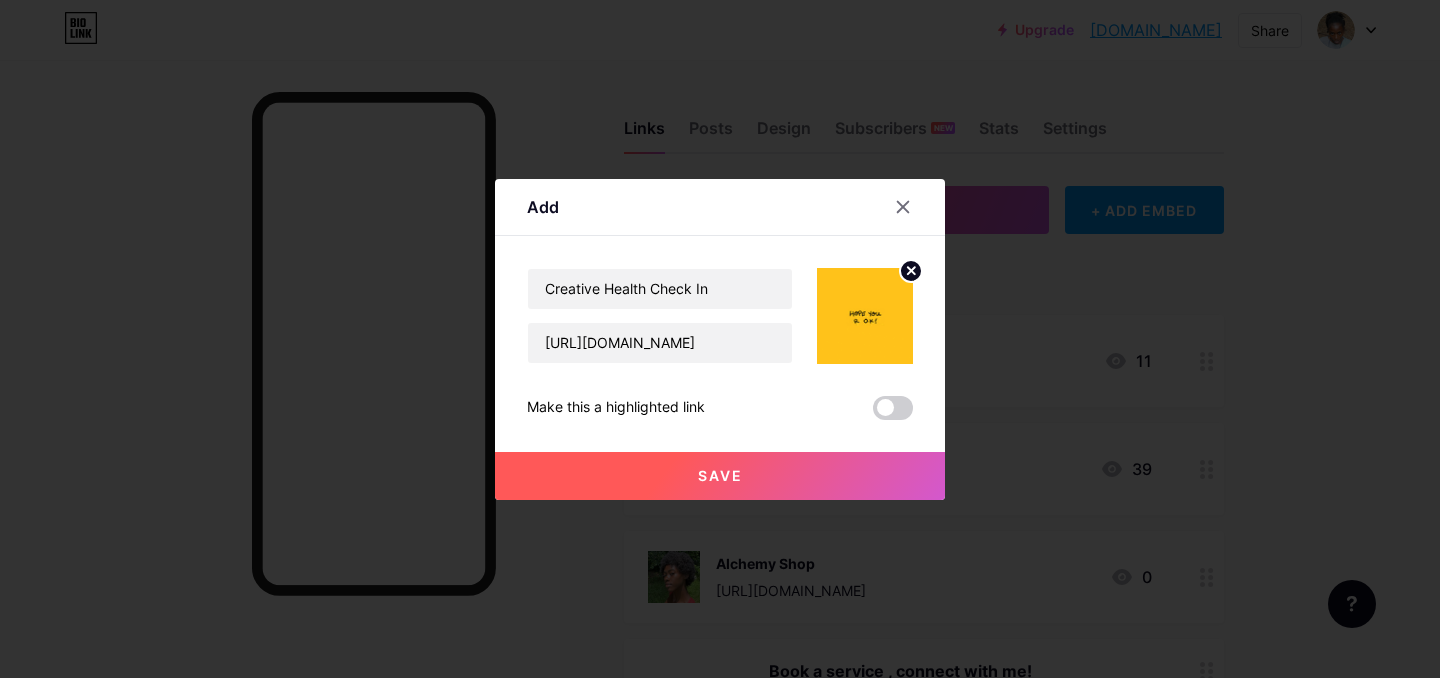 click on "Save" at bounding box center (720, 476) 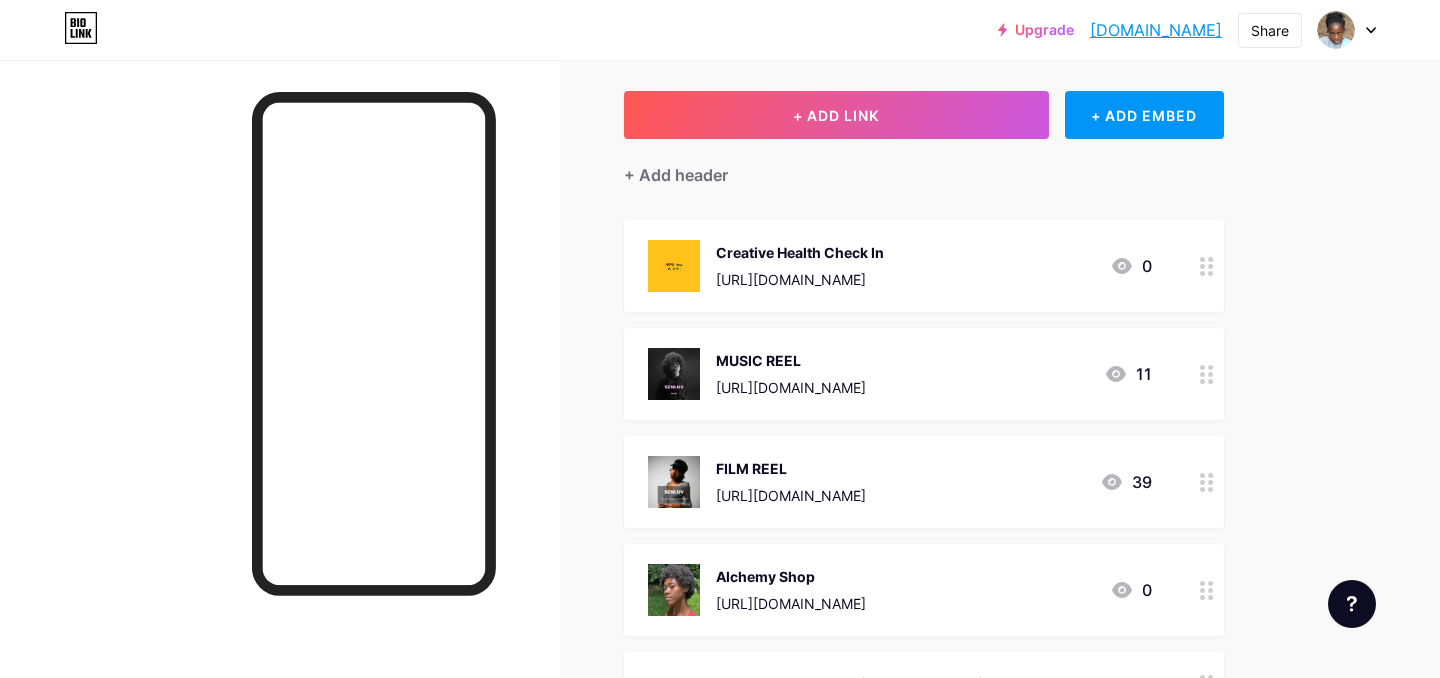 scroll, scrollTop: 108, scrollLeft: 0, axis: vertical 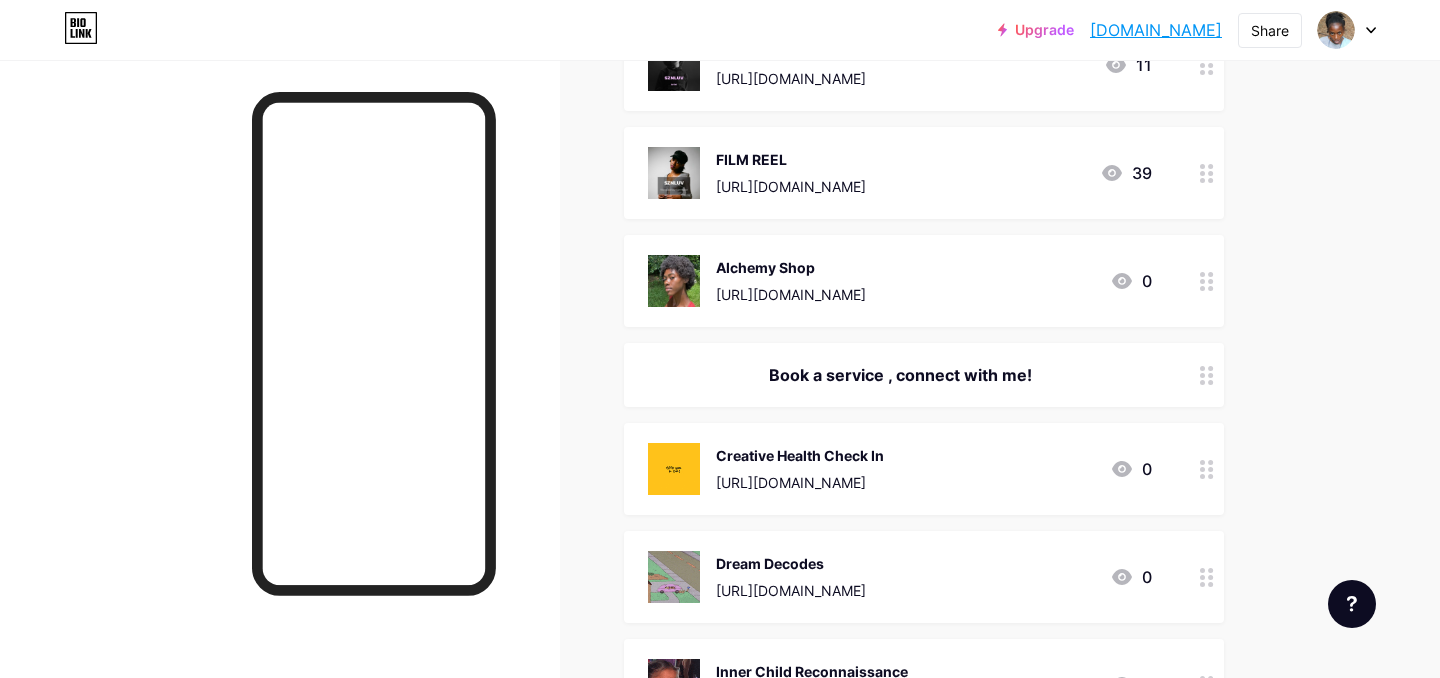 drag, startPoint x: 1204, startPoint y: 324, endPoint x: 654, endPoint y: 3, distance: 636.821 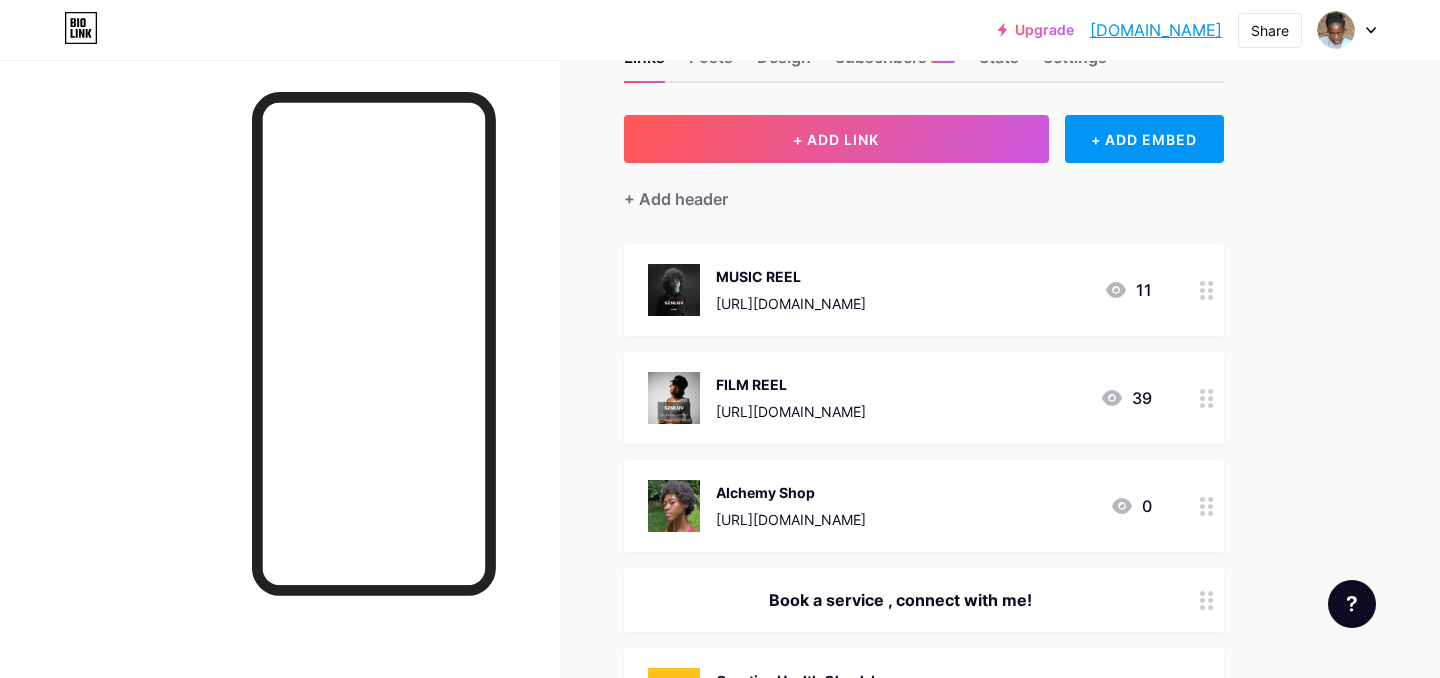 scroll, scrollTop: 69, scrollLeft: 0, axis: vertical 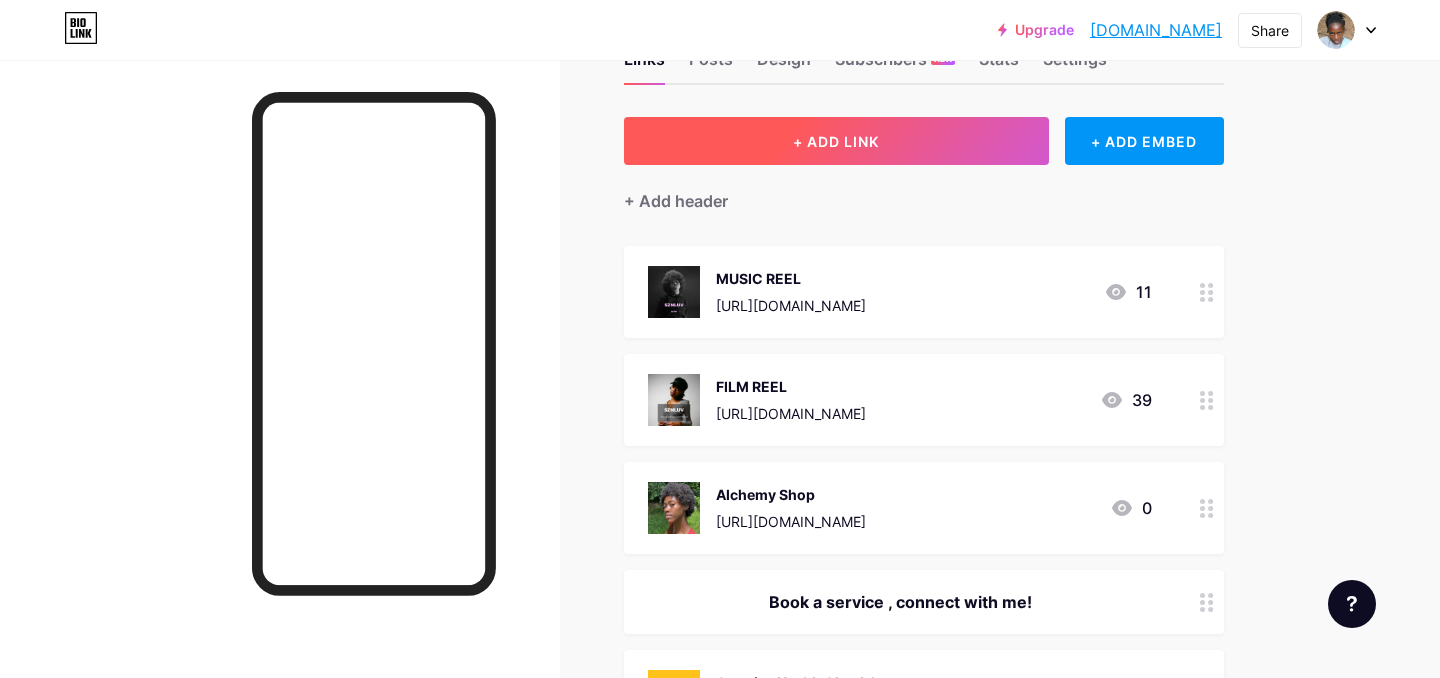 click on "+ ADD LINK" at bounding box center [836, 141] 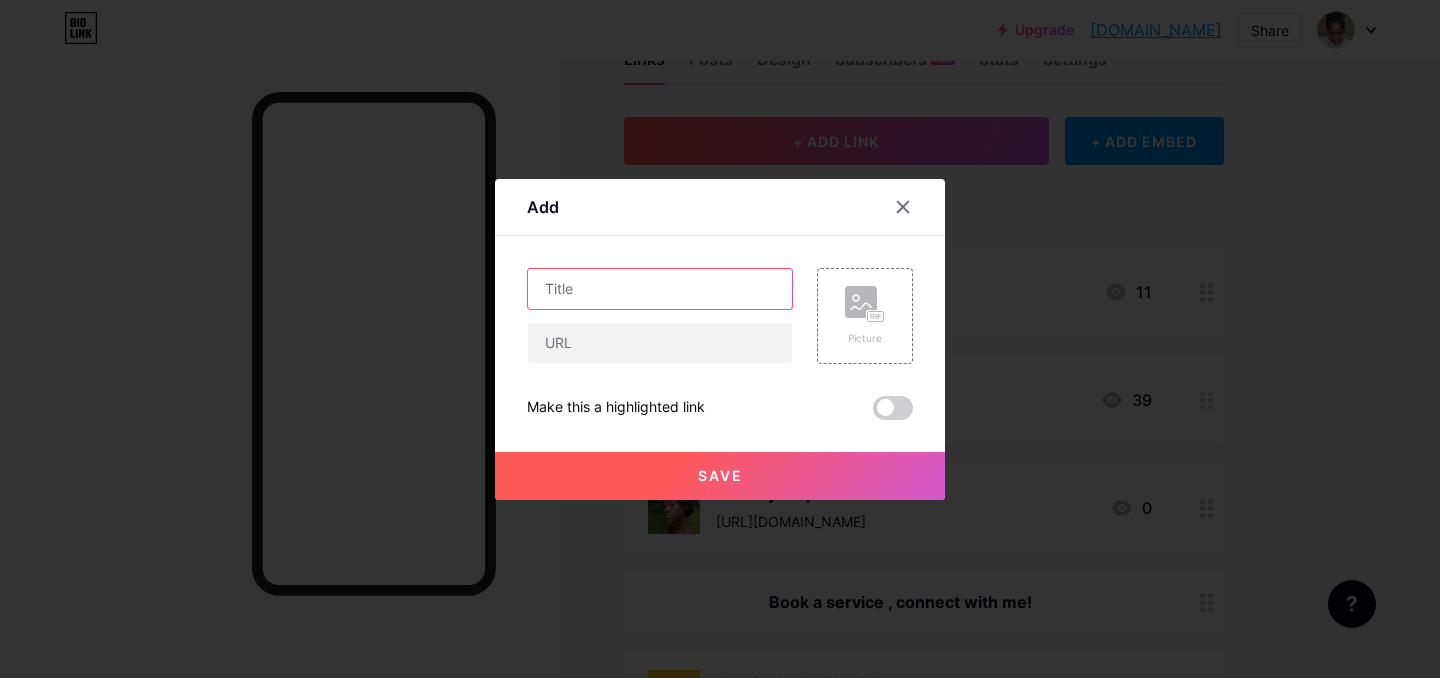 click at bounding box center (660, 289) 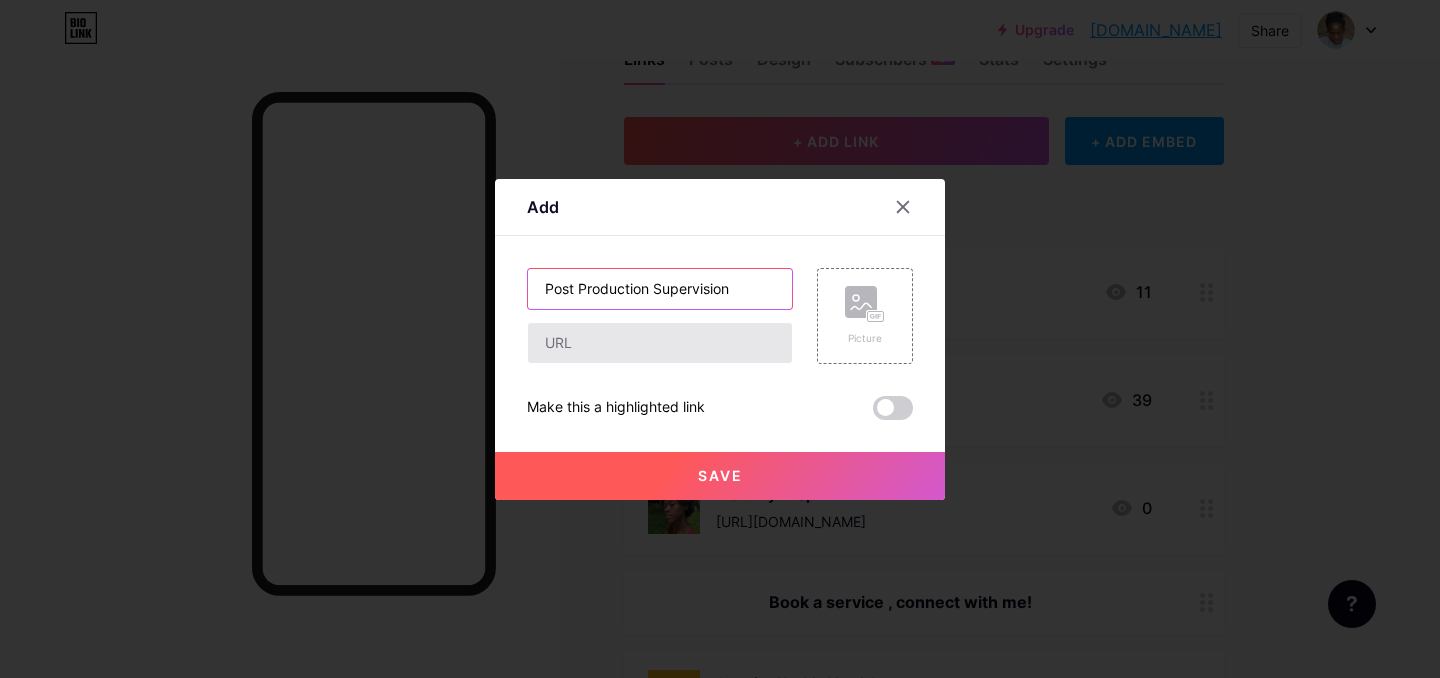 type on "Post Production Supervision" 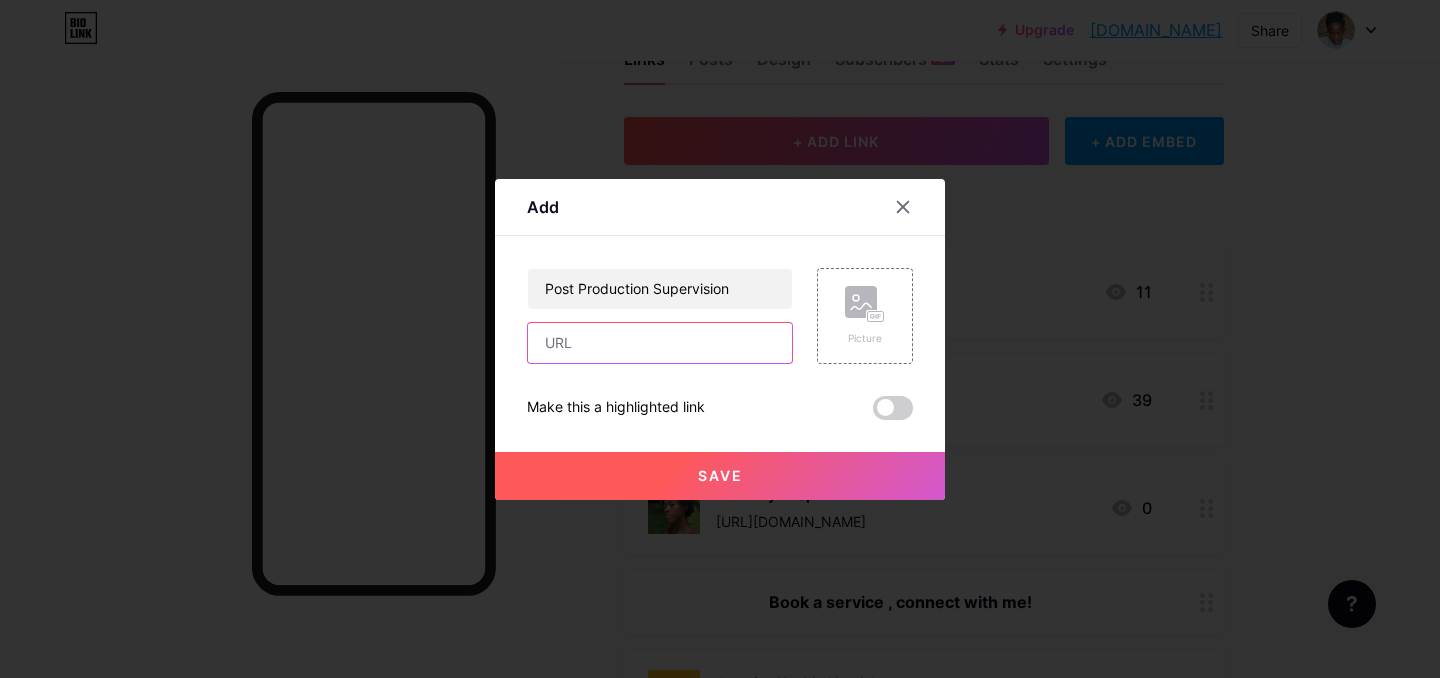 click at bounding box center (660, 343) 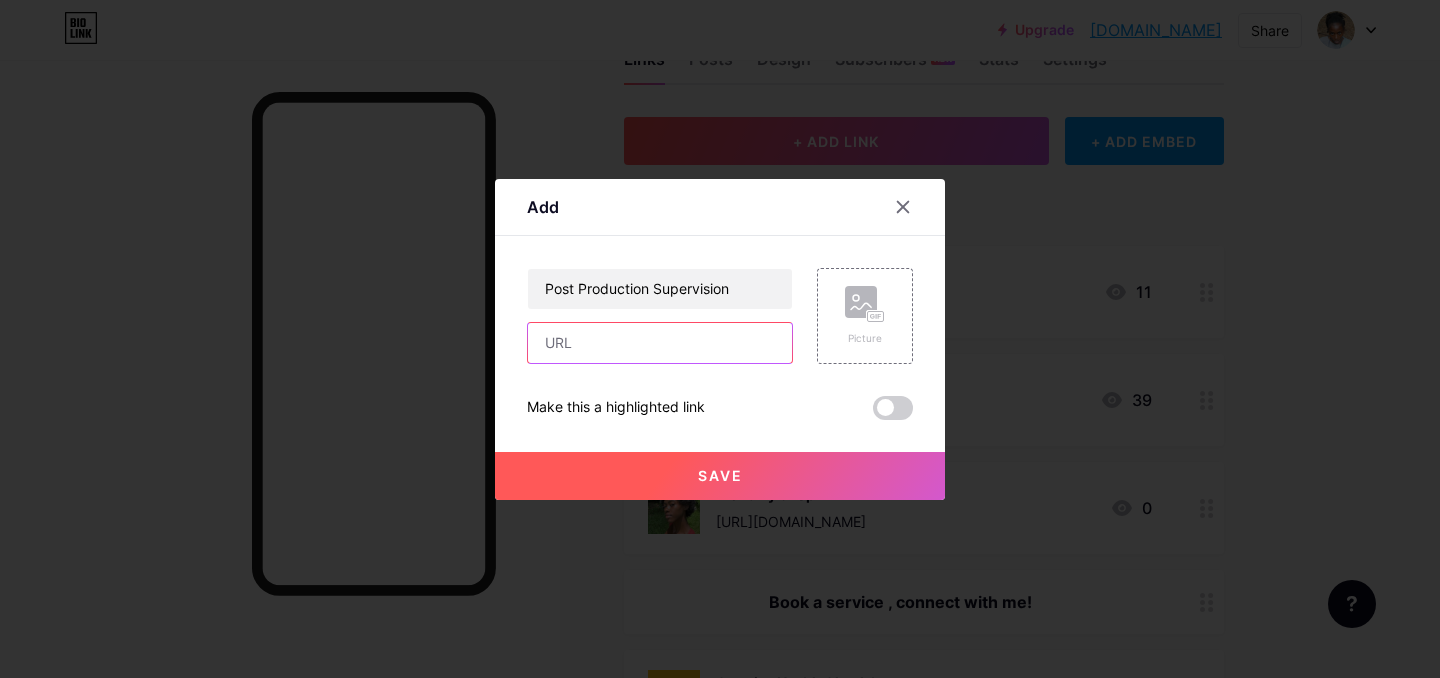 paste on "[URL][DOMAIN_NAME]" 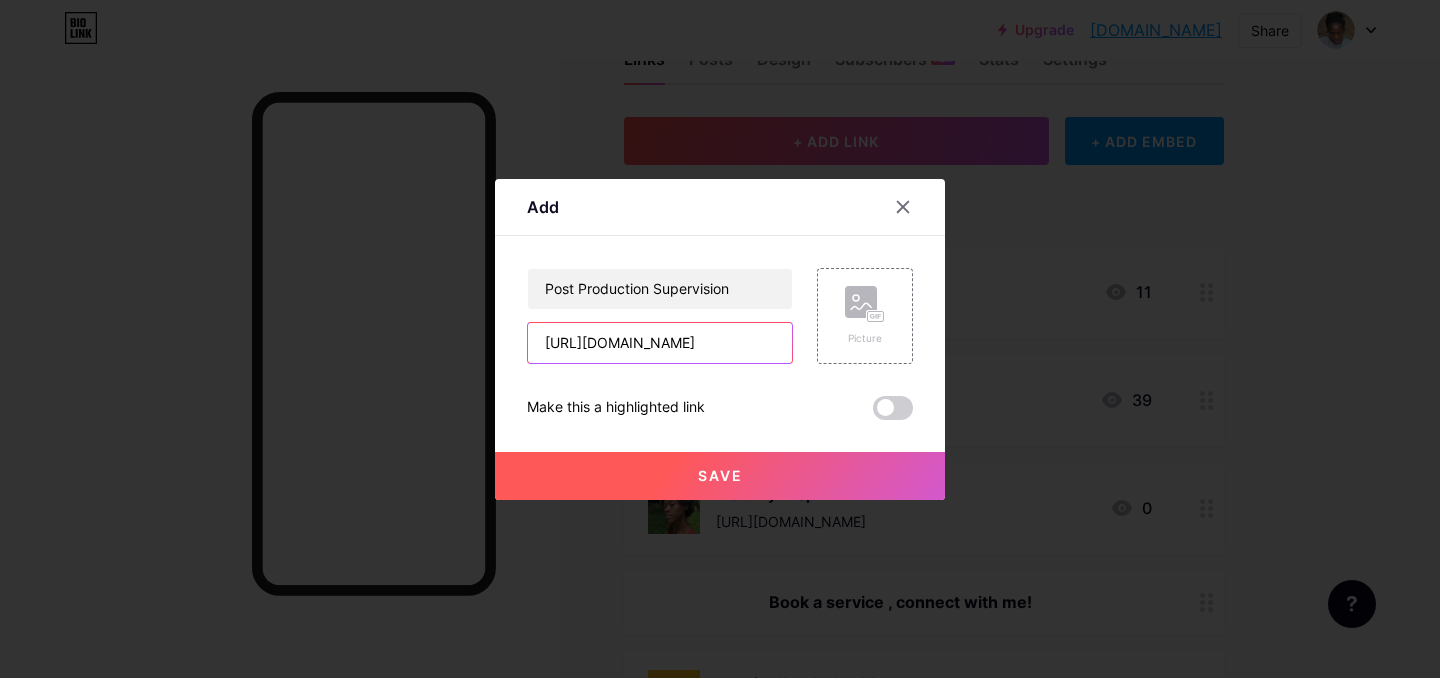 scroll, scrollTop: 0, scrollLeft: 496, axis: horizontal 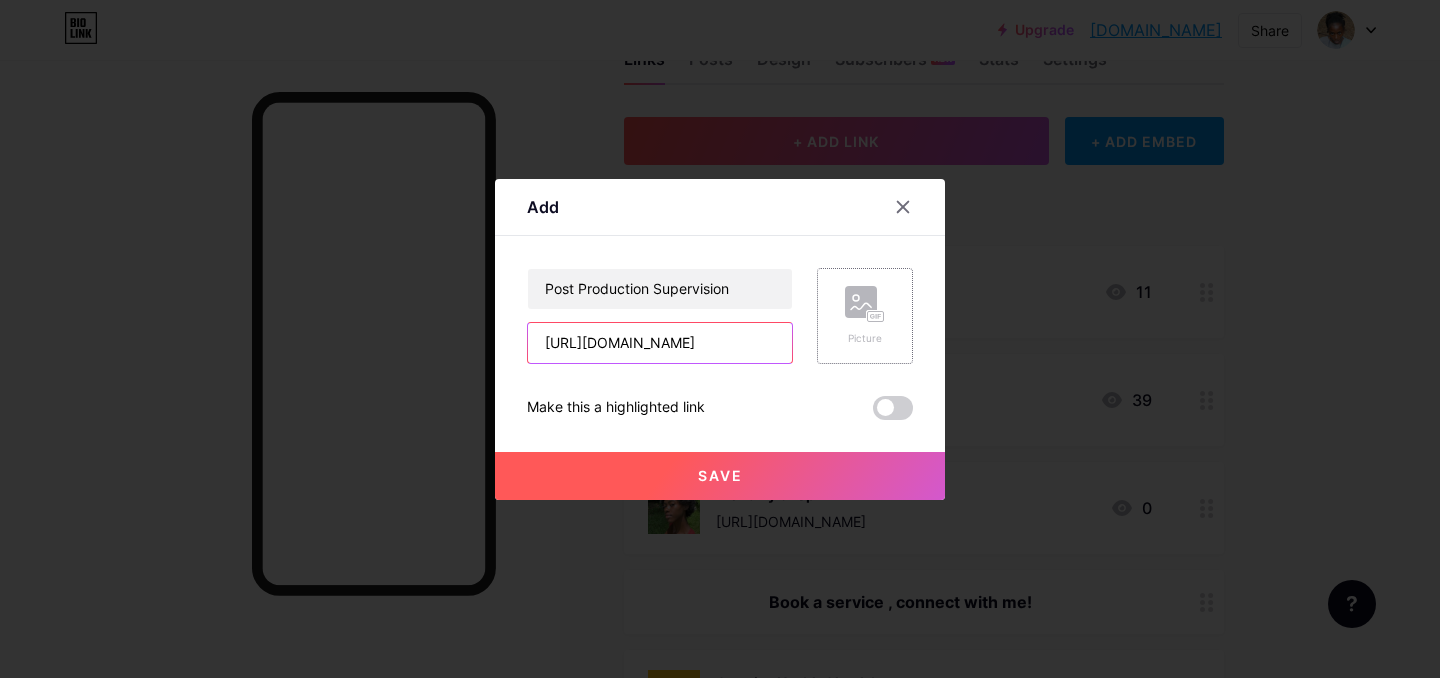 type on "[URL][DOMAIN_NAME]" 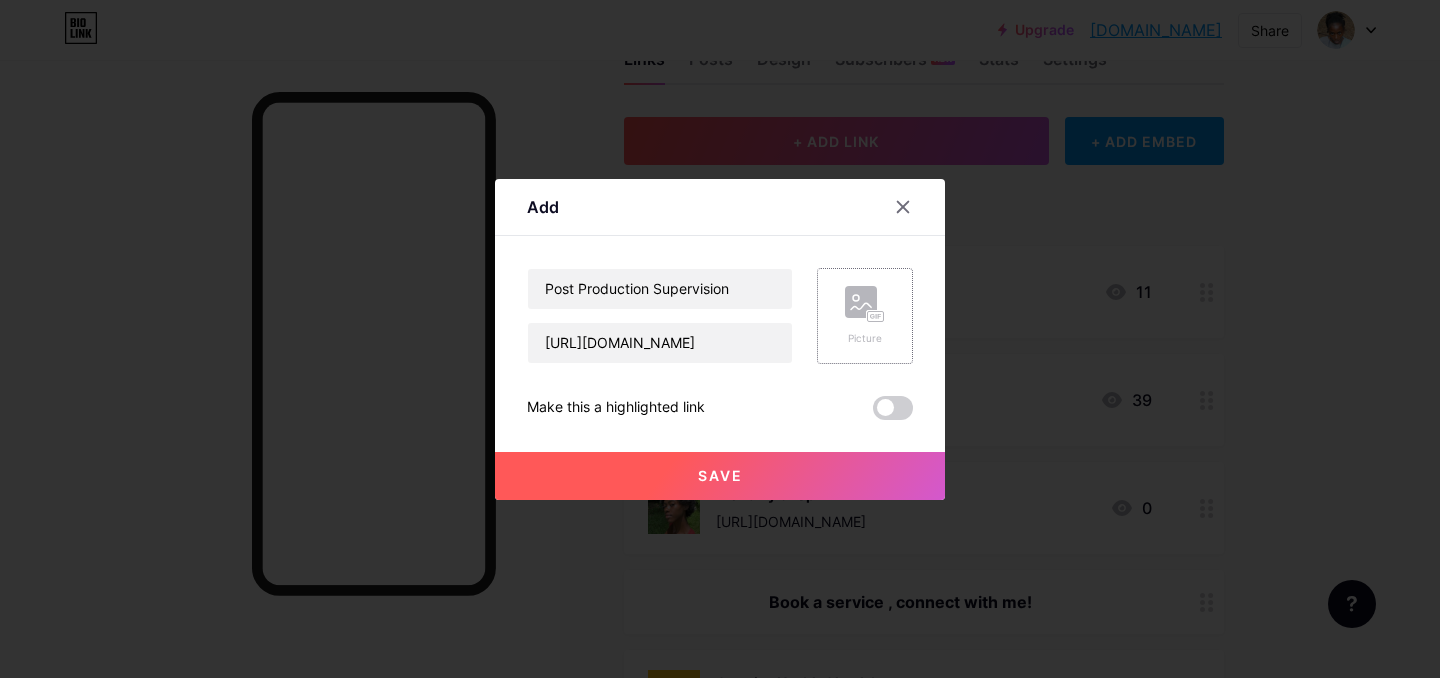 click on "Picture" at bounding box center [865, 316] 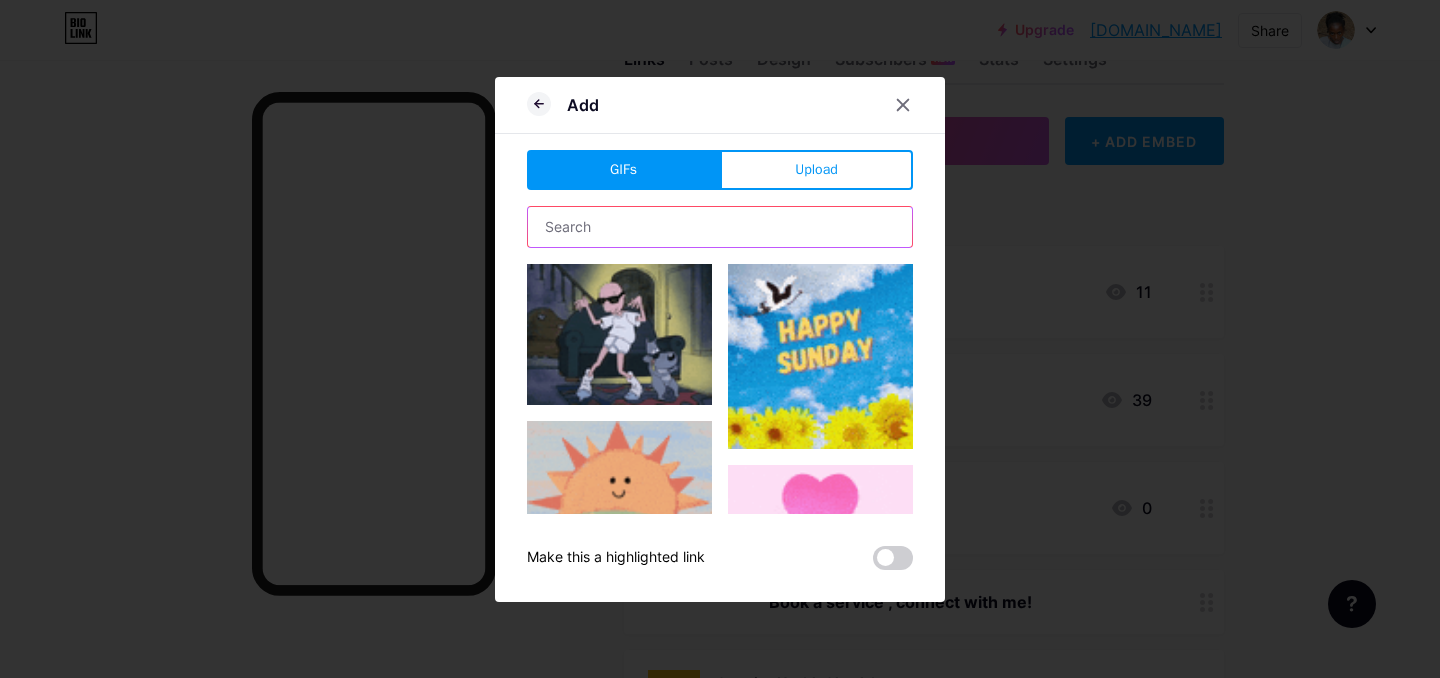 click at bounding box center [720, 227] 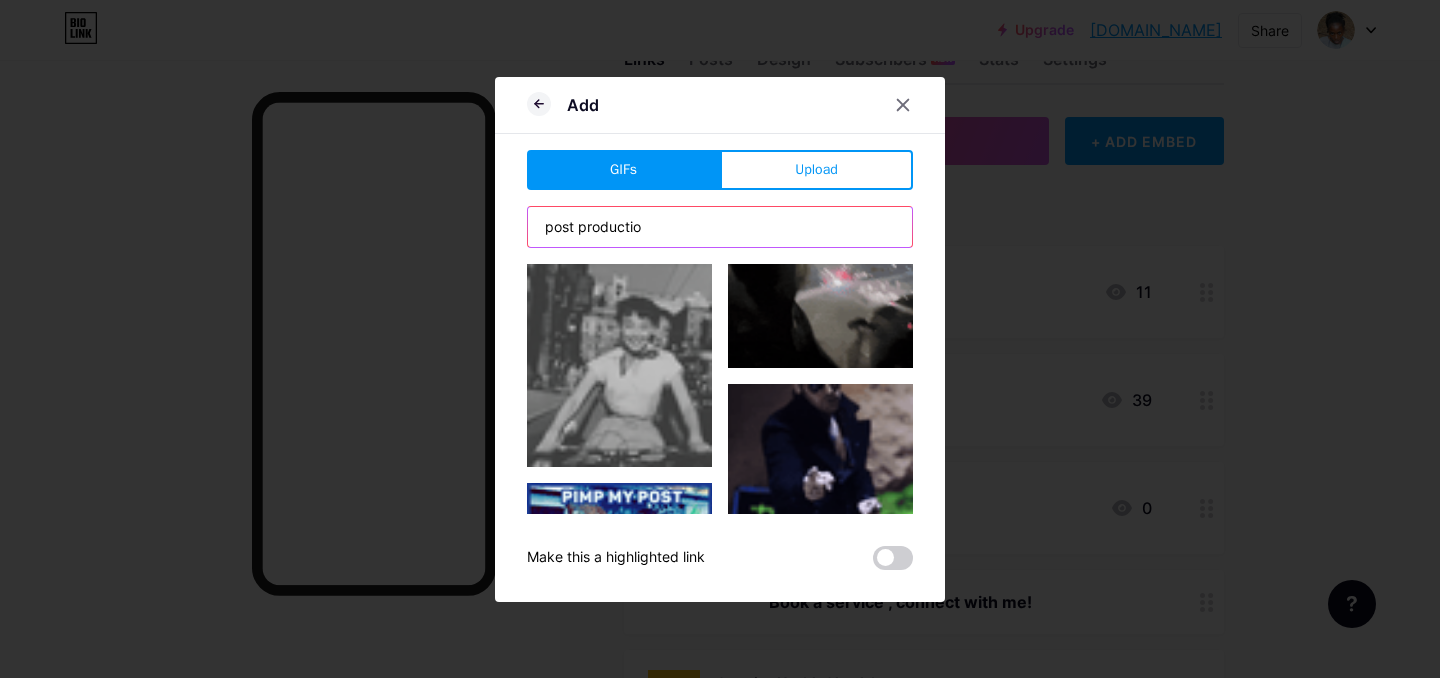 type on "post production" 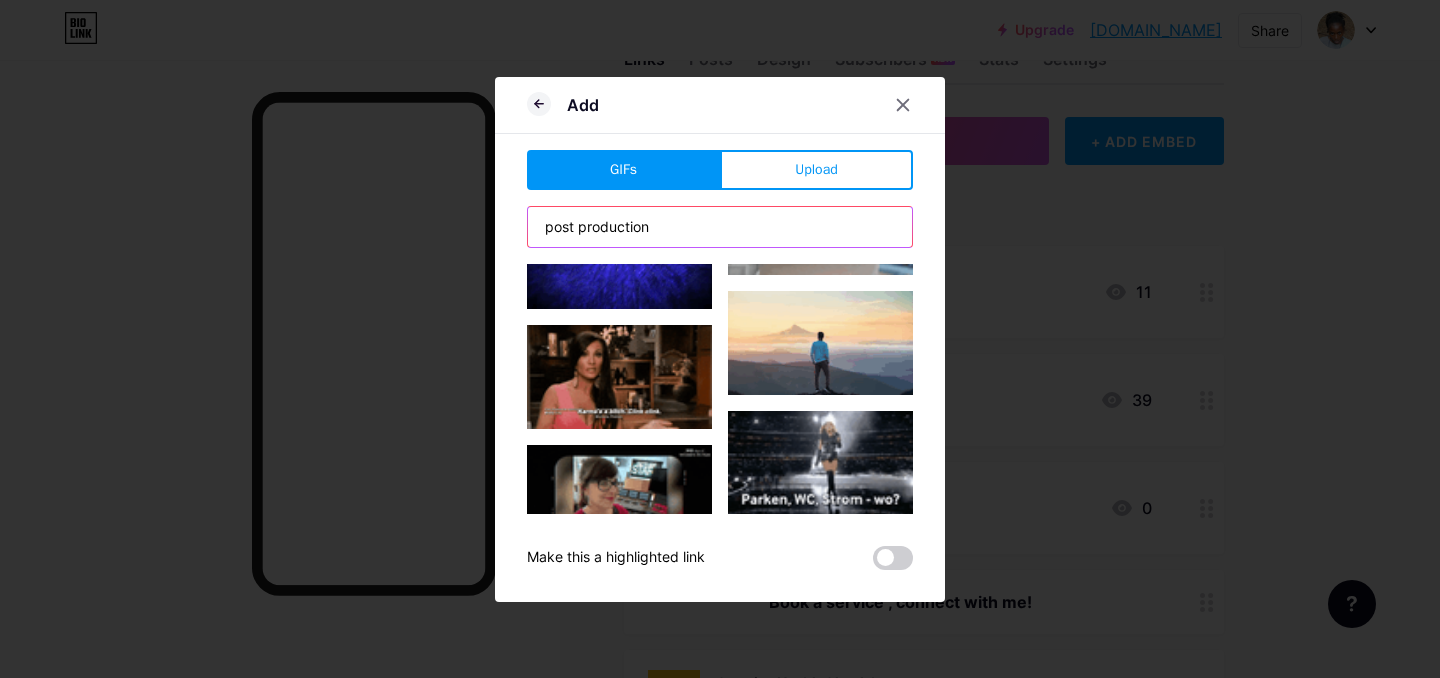 scroll, scrollTop: 1729, scrollLeft: 0, axis: vertical 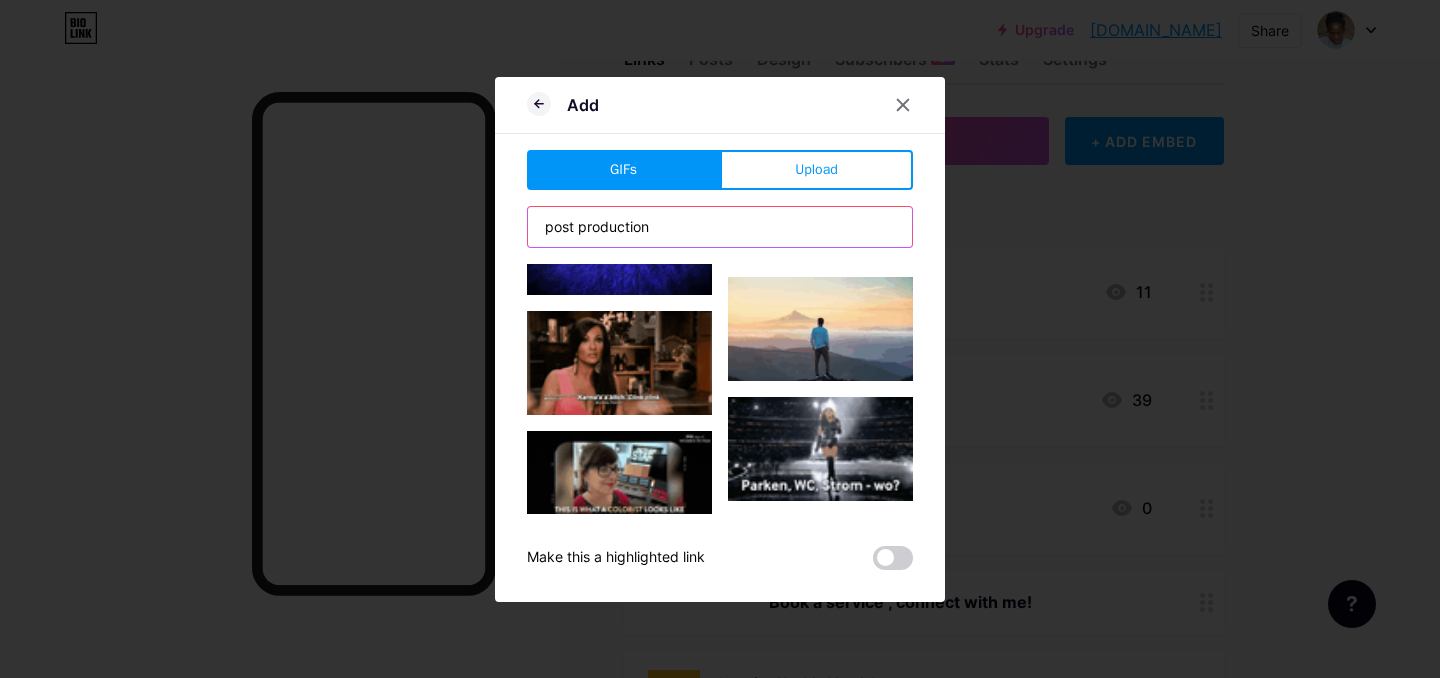 drag, startPoint x: 676, startPoint y: 225, endPoint x: 530, endPoint y: 220, distance: 146.08559 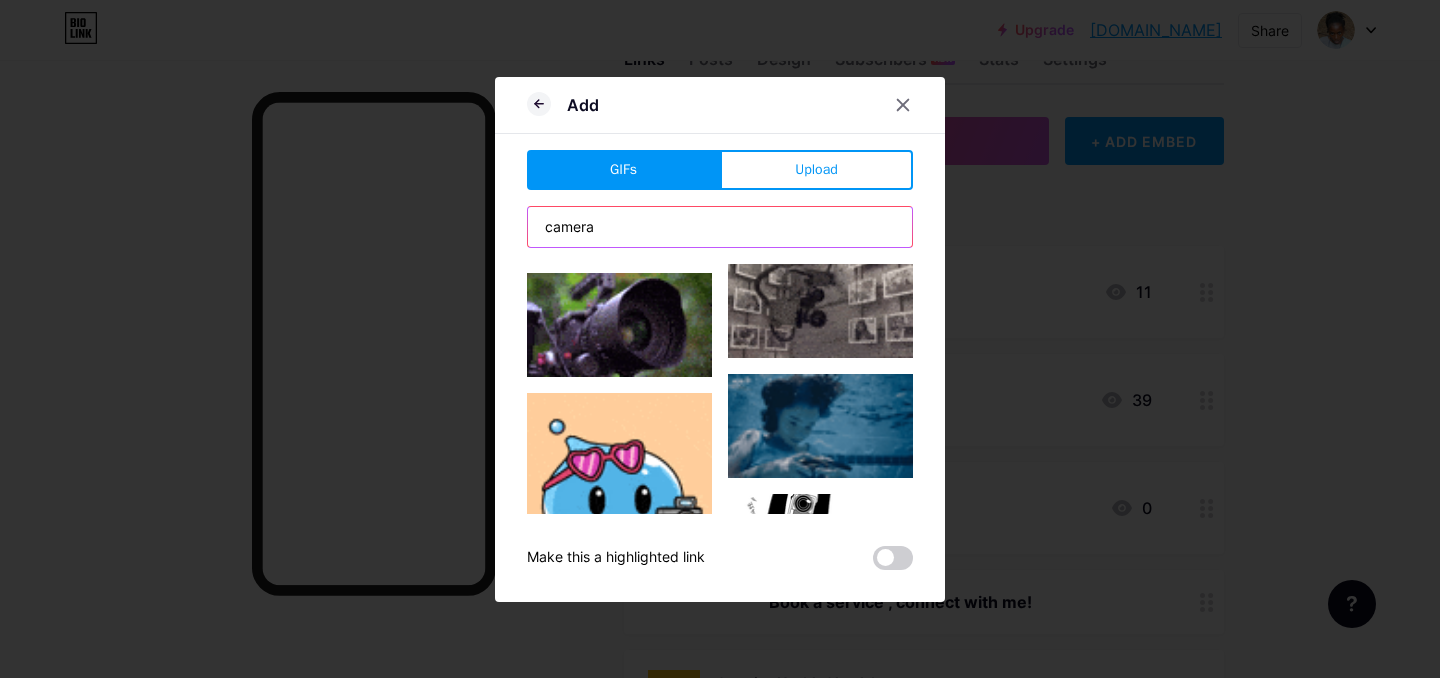 scroll, scrollTop: 140, scrollLeft: 0, axis: vertical 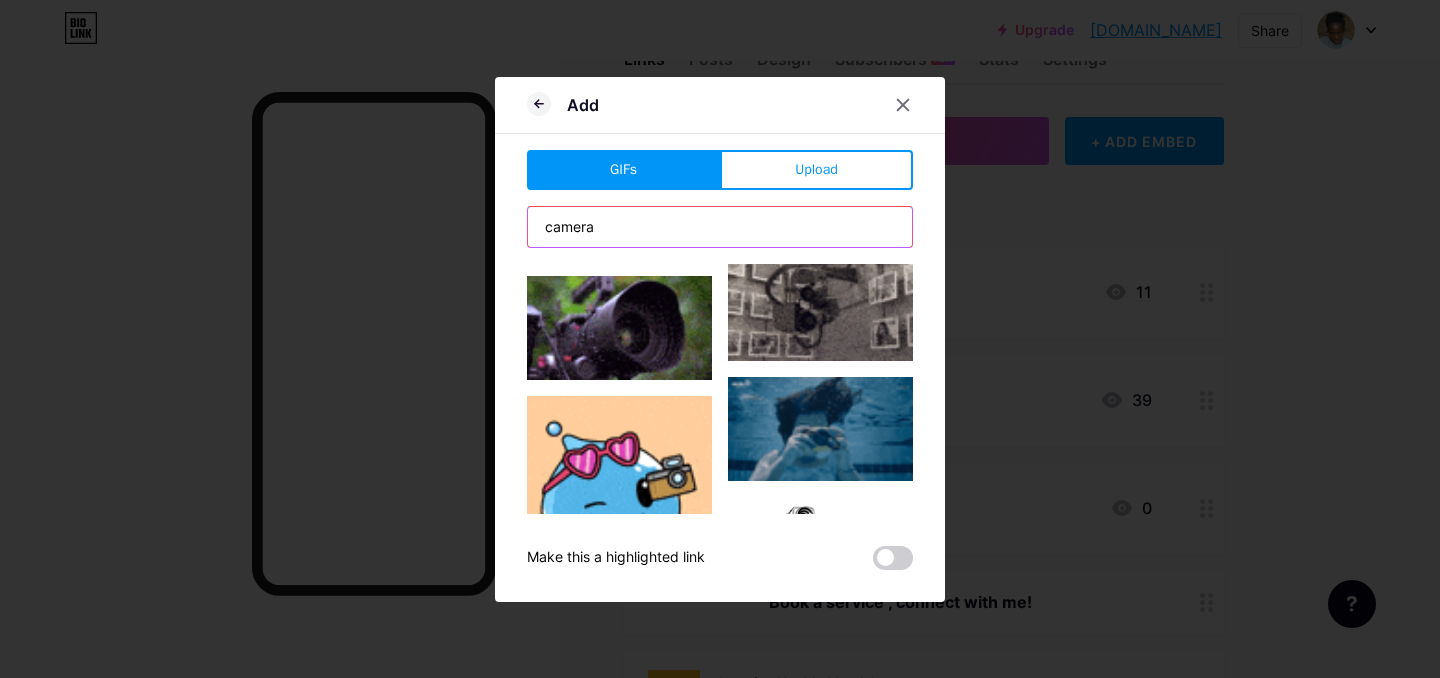 drag, startPoint x: 612, startPoint y: 228, endPoint x: 525, endPoint y: 227, distance: 87.005745 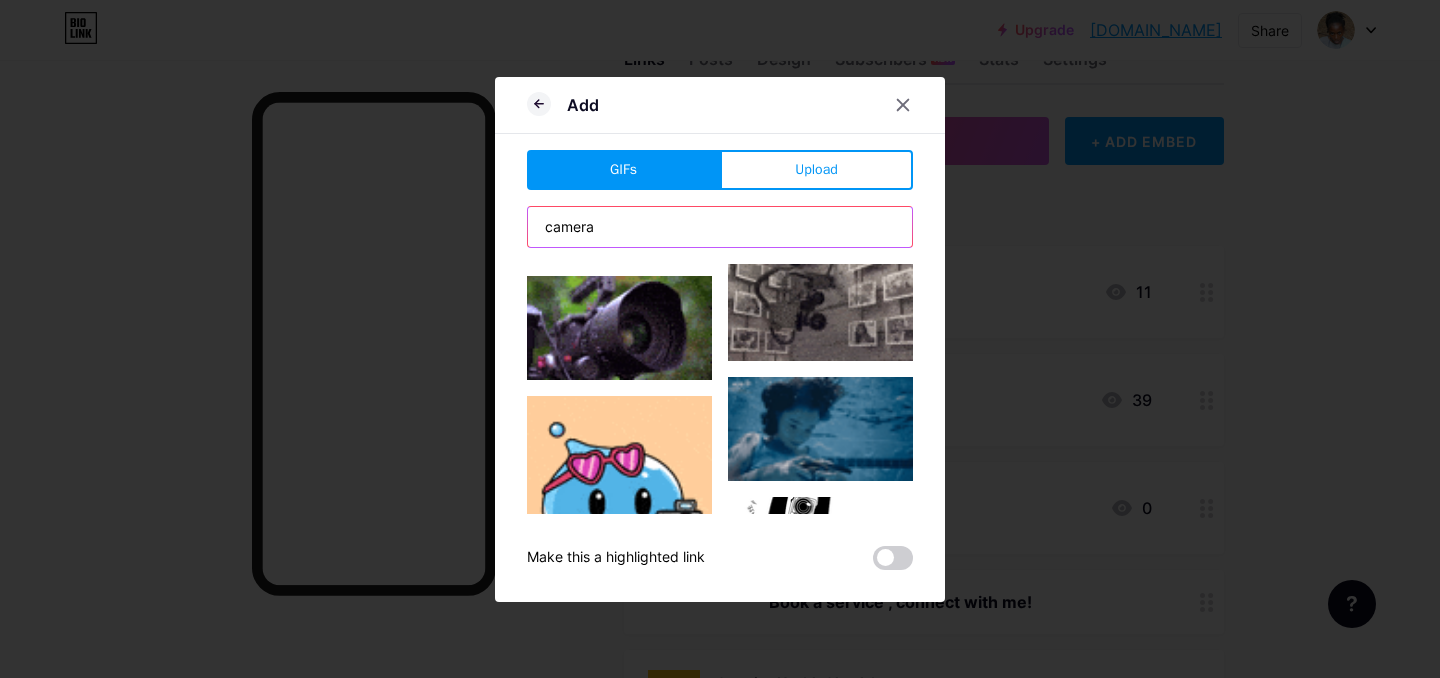 click on "Add       GIFs     Upload       Content
YouTube
Play YouTube video without leaving your page.
ADD
Vimeo
Play Vimeo video without leaving your page.
ADD
Tiktok
Grow your TikTok following
ADD
Tweet
Embed a tweet.
ADD
Reddit
Showcase your Reddit profile
ADD
Spotify
Embed Spotify to play the preview of a track.
ADD
Twitch
Play Twitch video without leaving your page.
ADD
ADD" at bounding box center (720, 339) 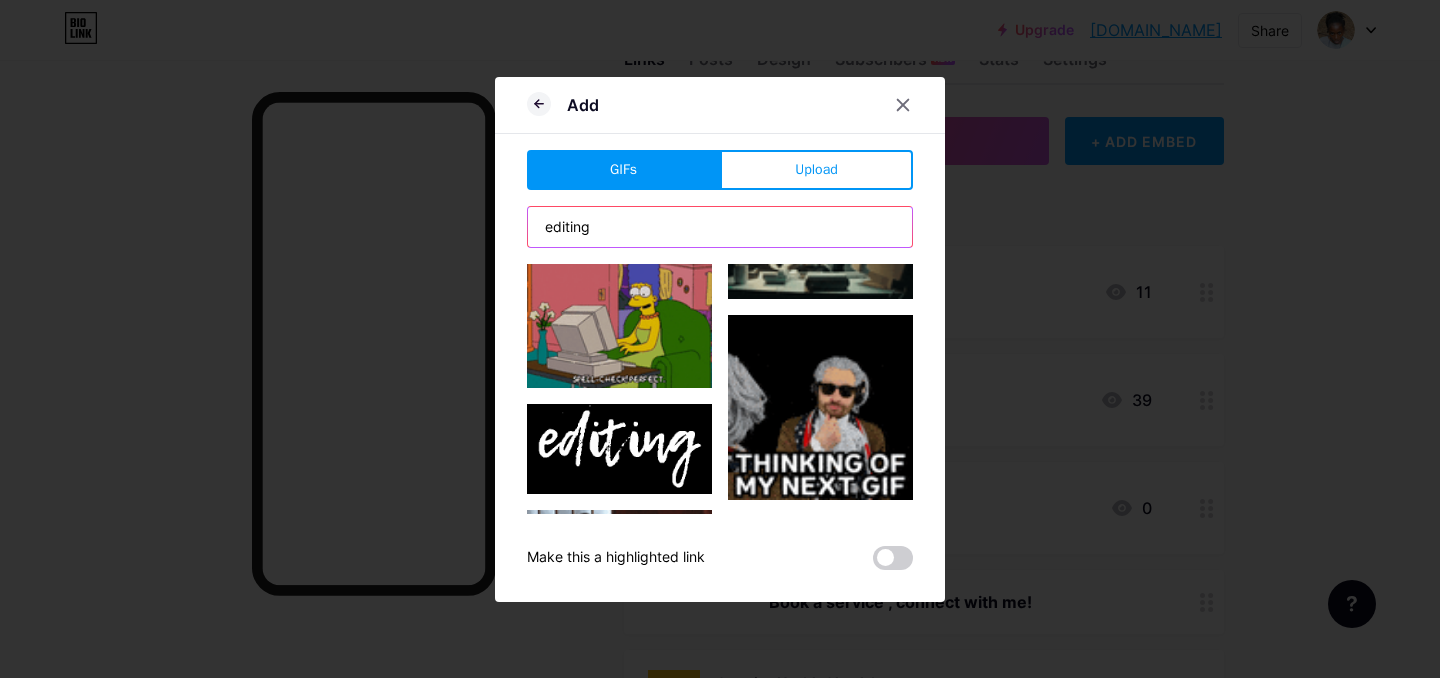 scroll, scrollTop: 618, scrollLeft: 0, axis: vertical 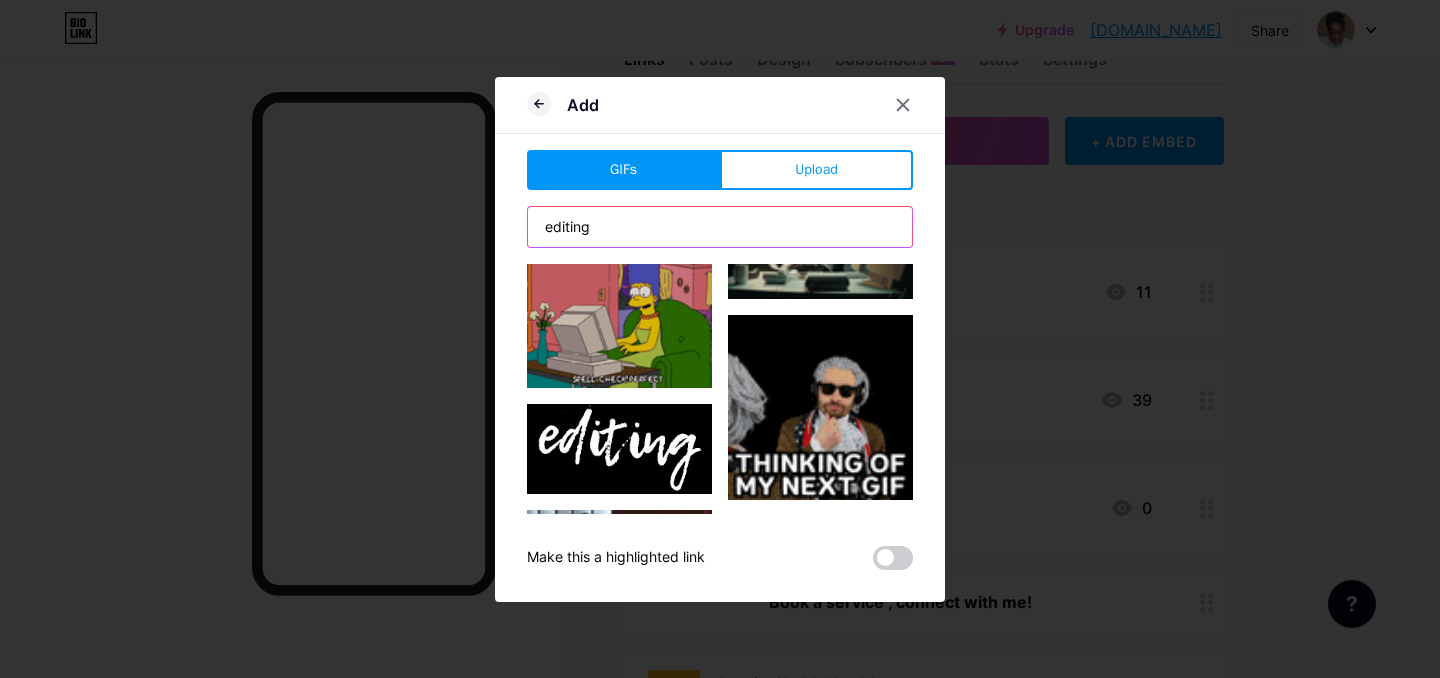 type on "editing" 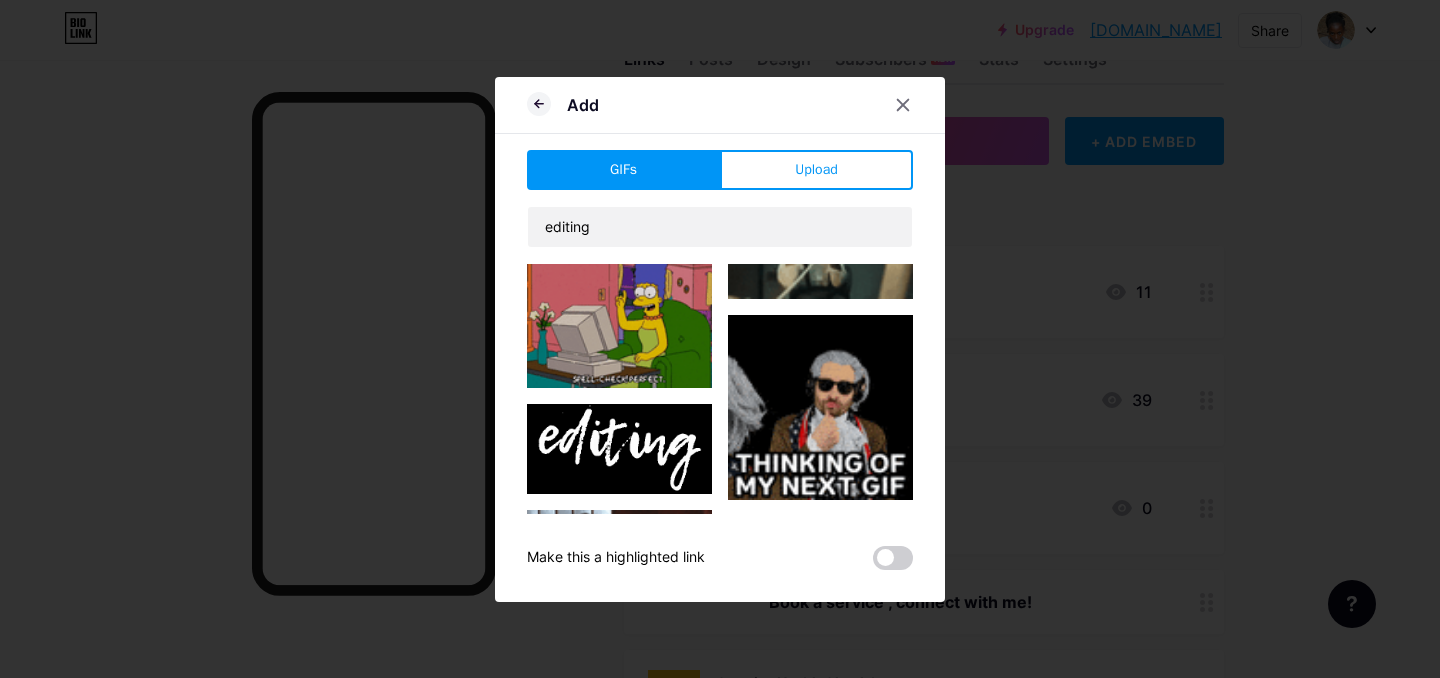 click at bounding box center (619, 319) 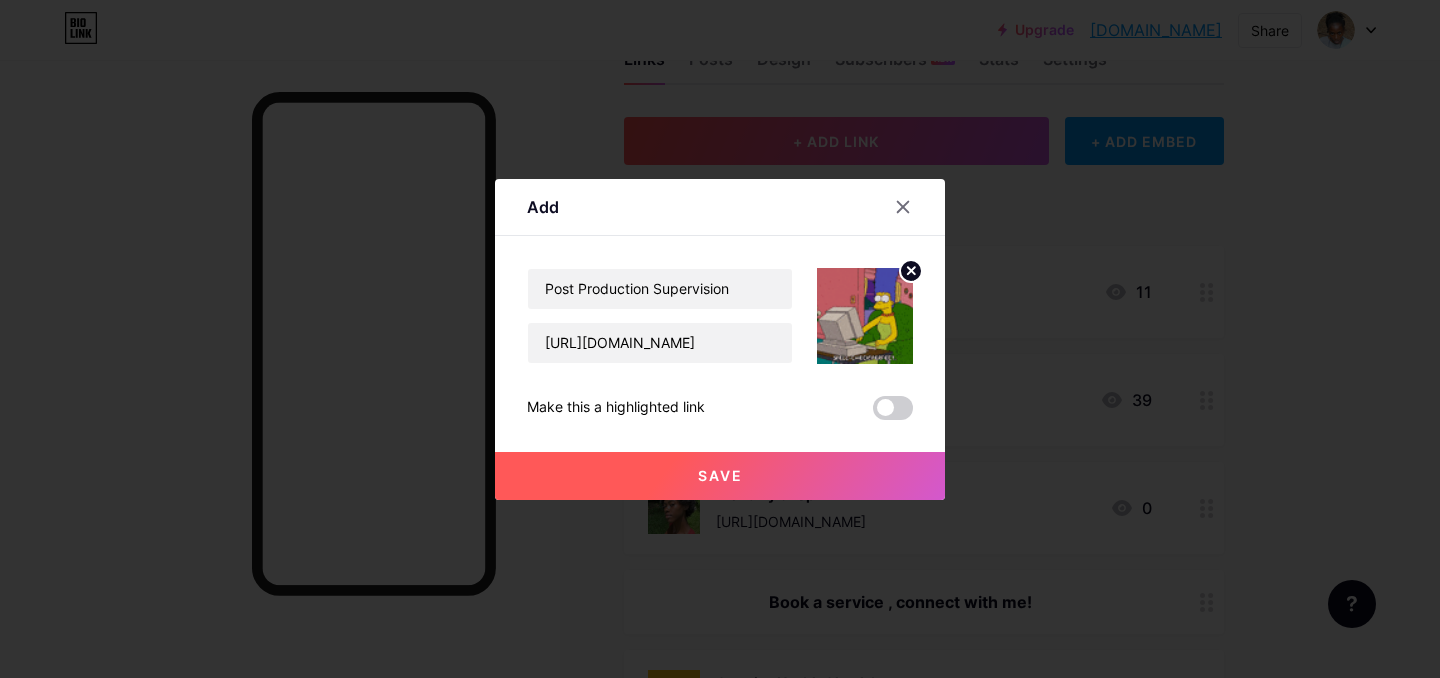 click on "Save" at bounding box center [720, 475] 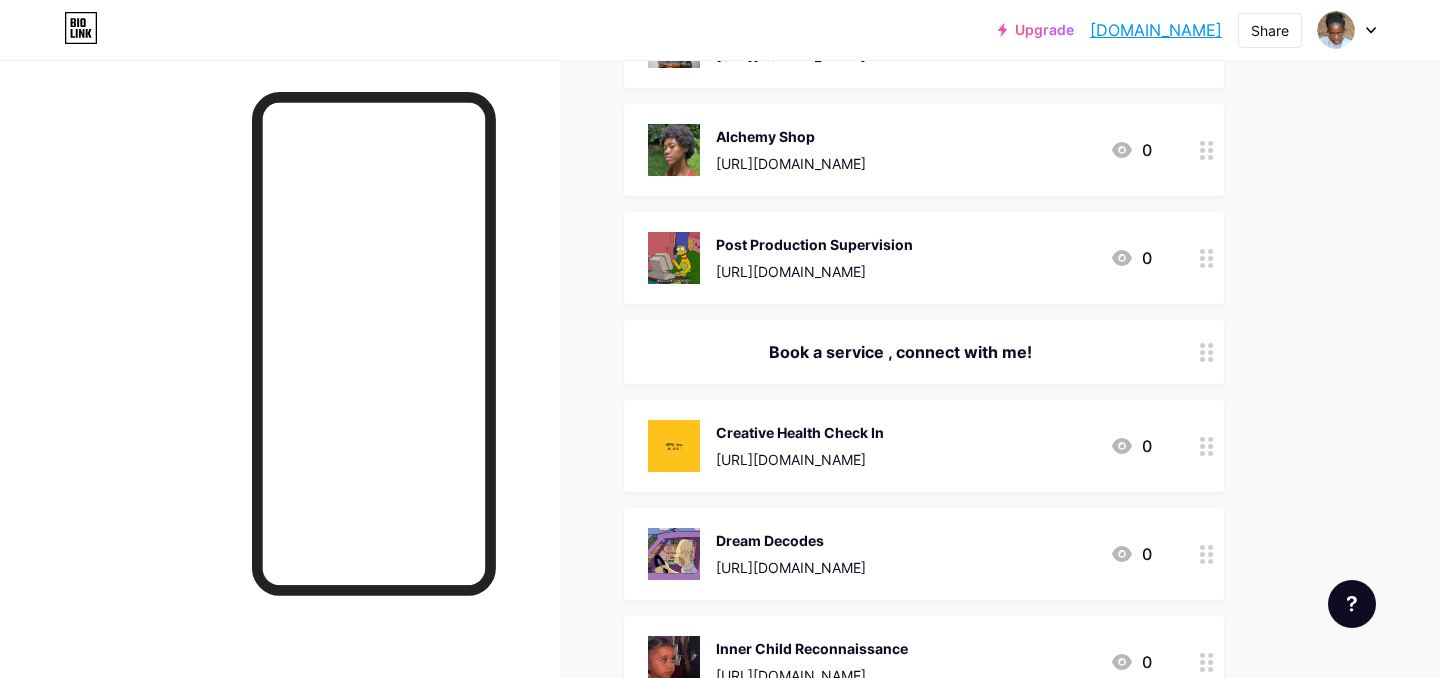 scroll, scrollTop: 426, scrollLeft: 0, axis: vertical 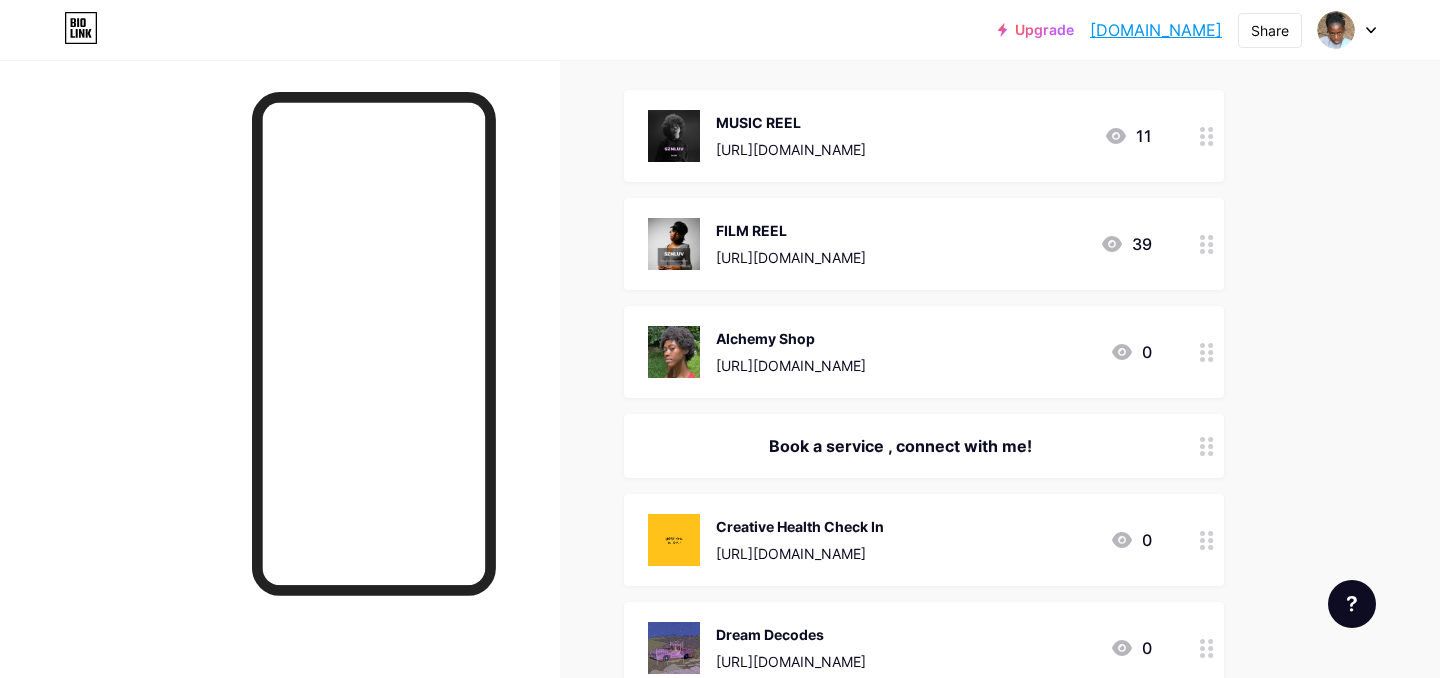 click on "Book a service , connect with me!" at bounding box center (900, 446) 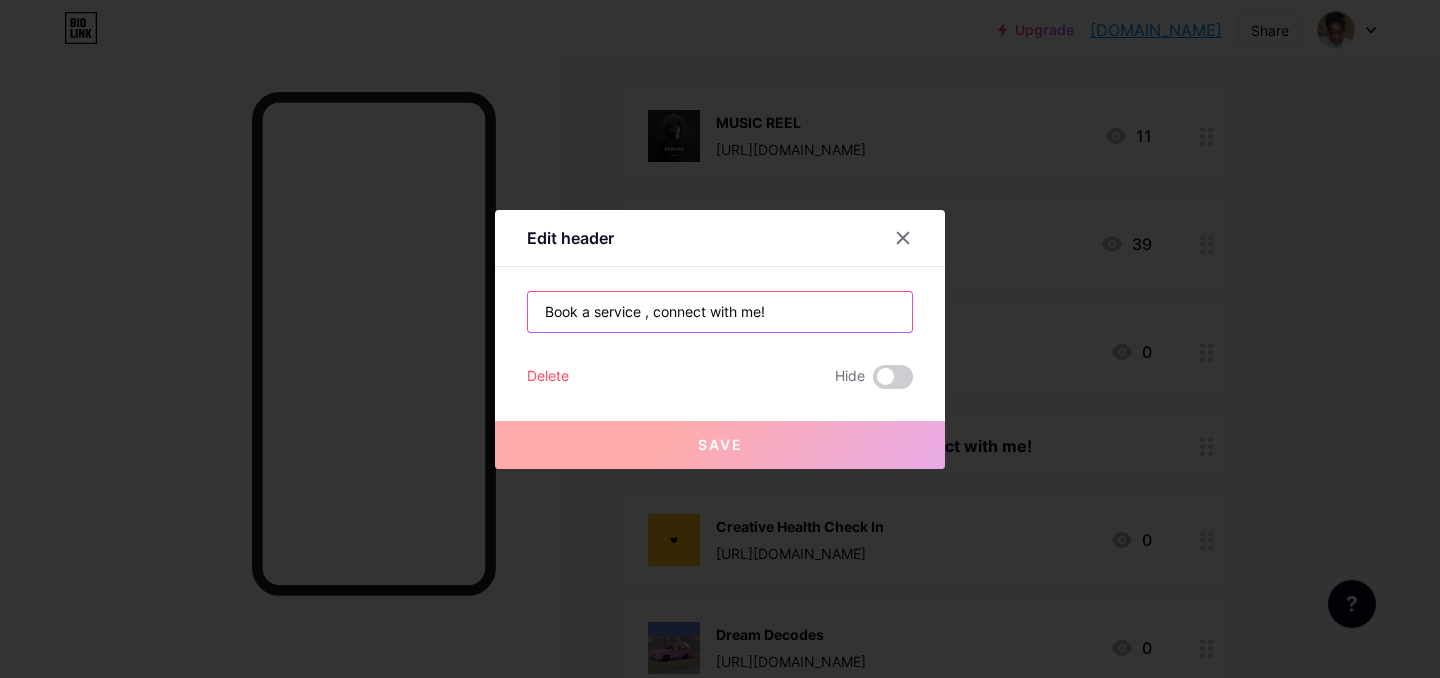 drag, startPoint x: 797, startPoint y: 315, endPoint x: 444, endPoint y: 311, distance: 353.02267 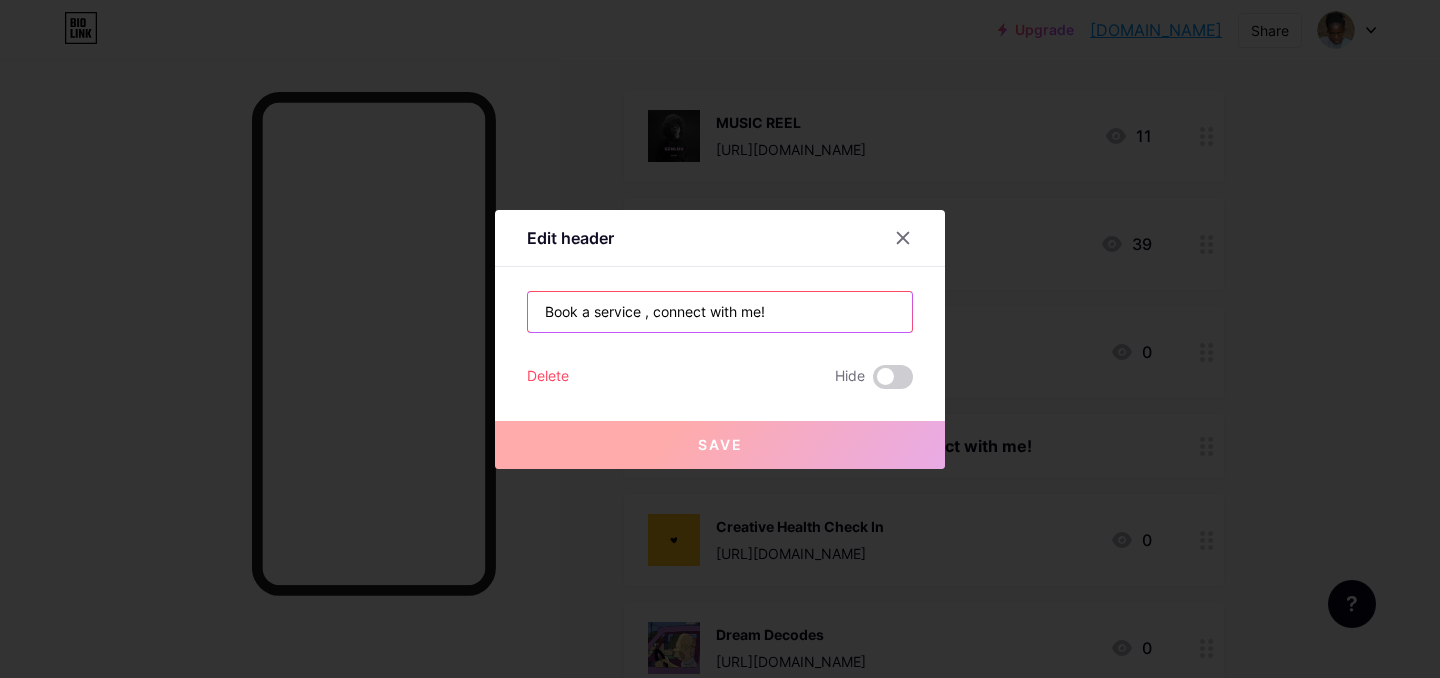 click on "Edit header       Book a service , connect with me!
Delete
Hide         Save" at bounding box center [720, 339] 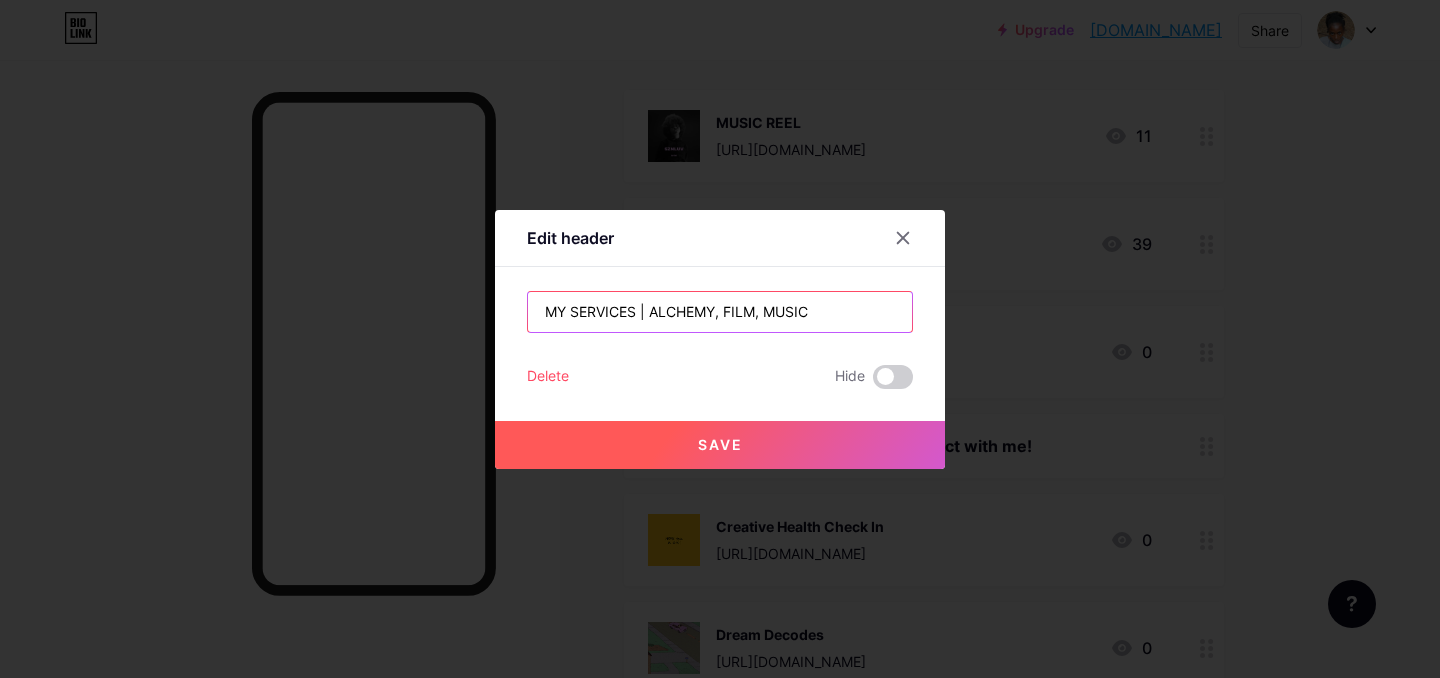 type on "MY SERVICES | ALCHEMY, FILM, MUSIC" 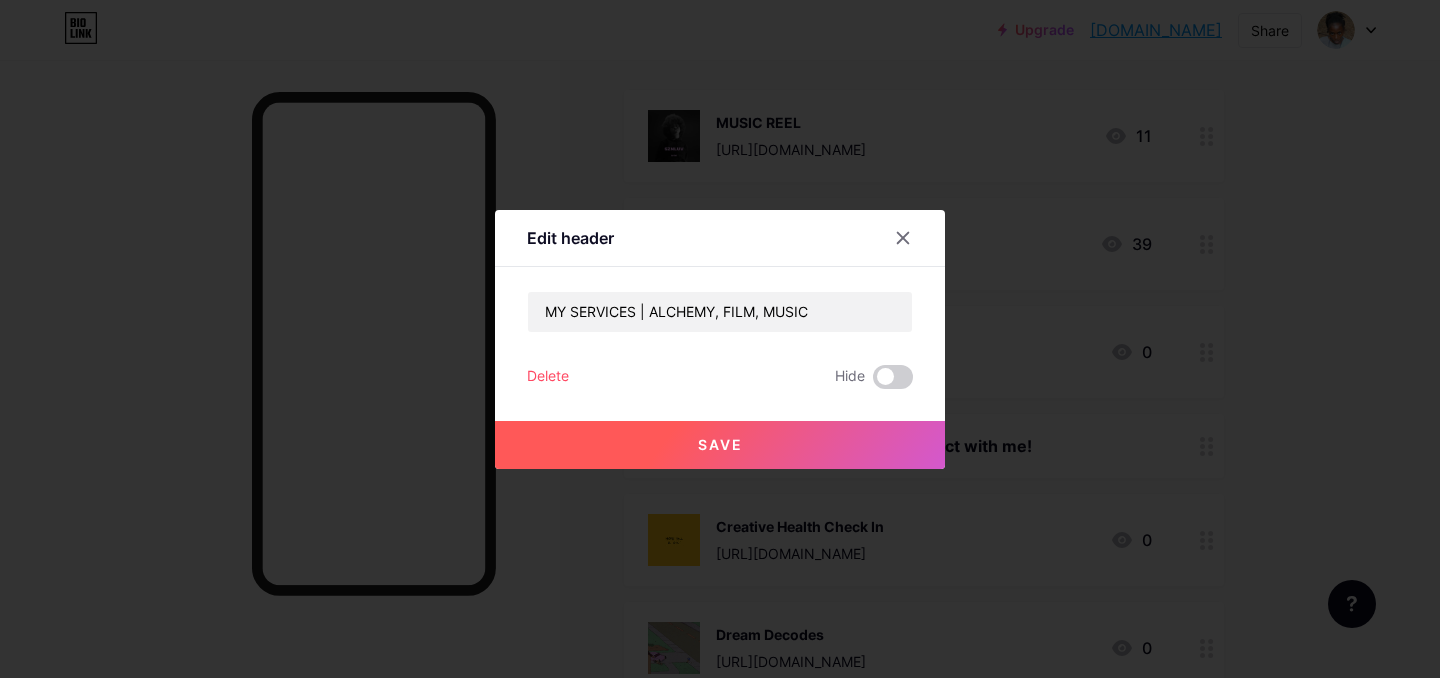 click on "Save" at bounding box center [720, 445] 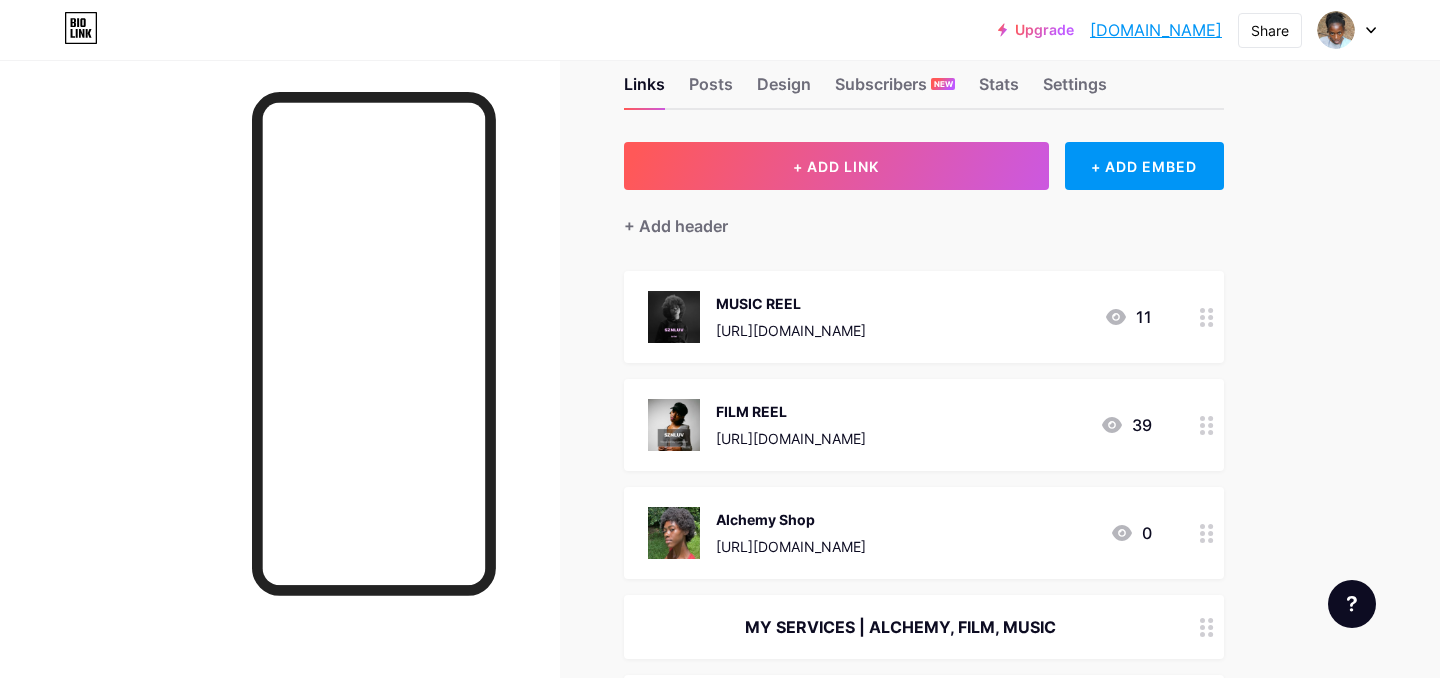 scroll, scrollTop: 0, scrollLeft: 0, axis: both 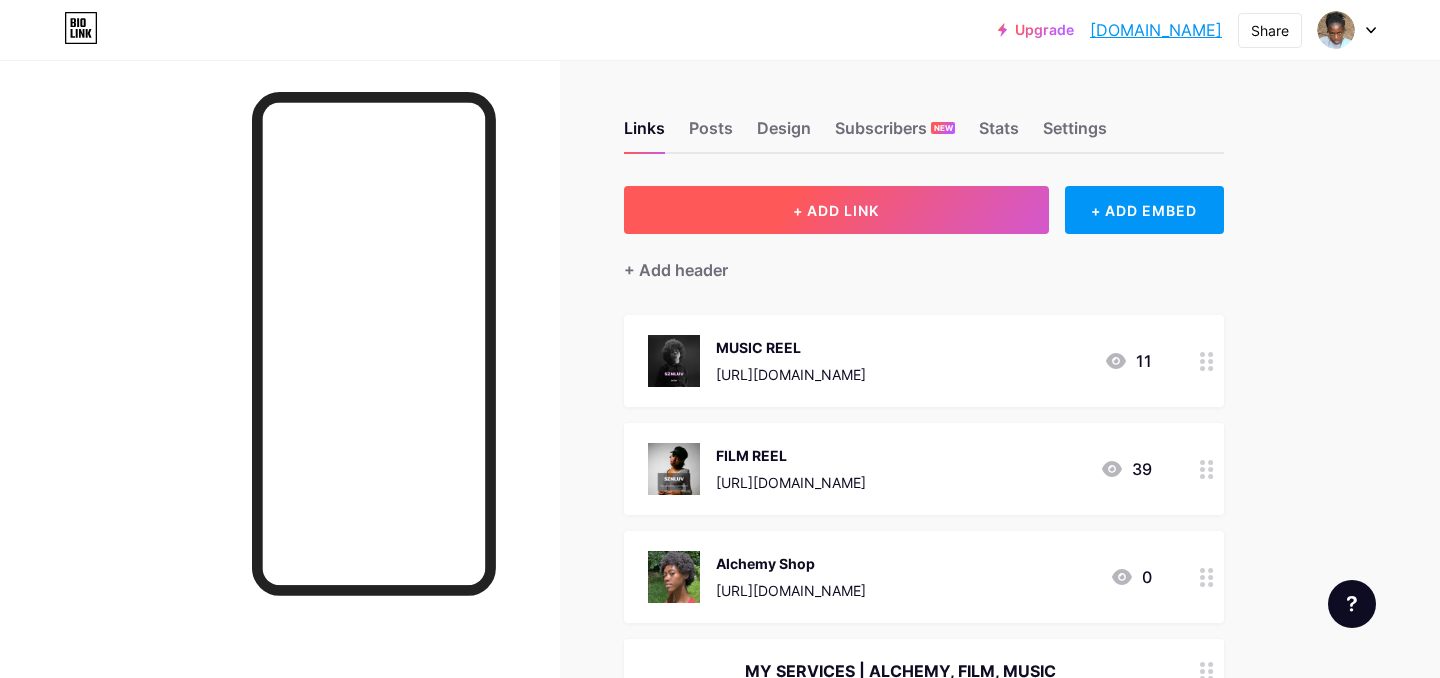 click on "+ ADD LINK" at bounding box center (836, 210) 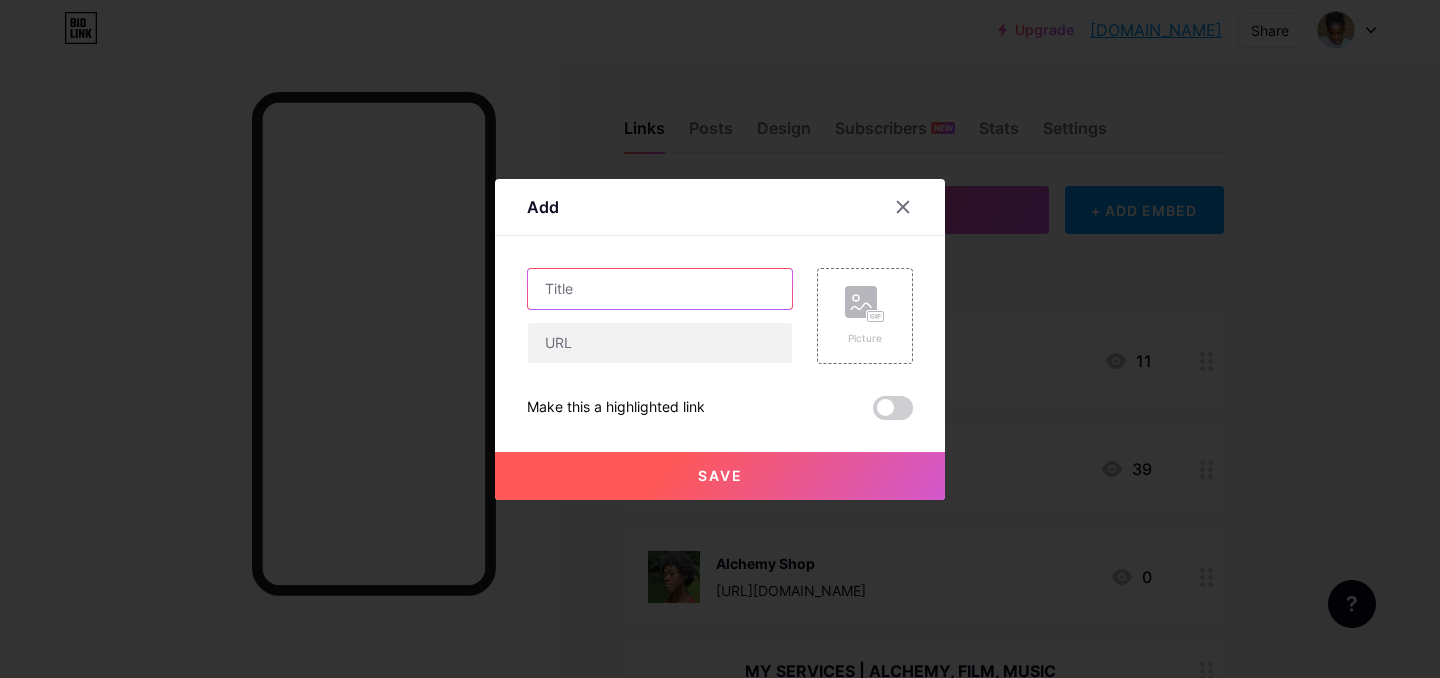 click at bounding box center (660, 289) 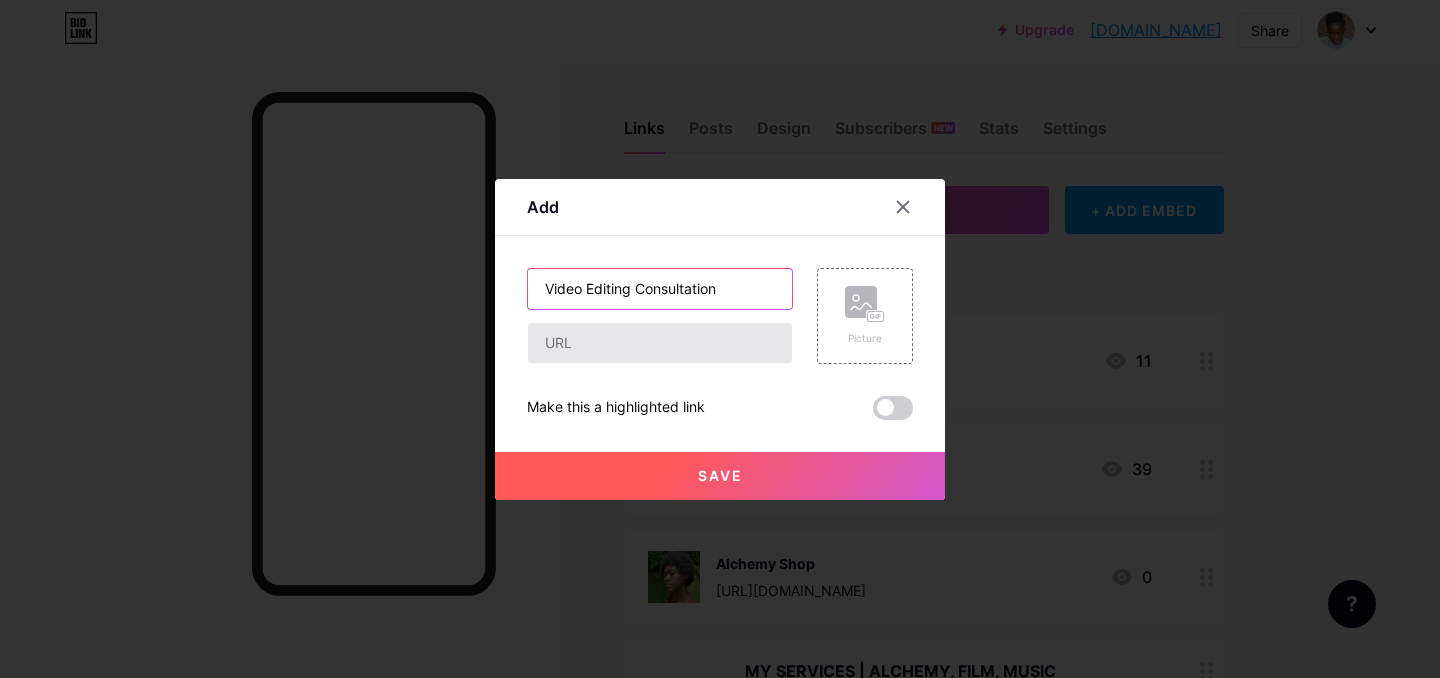 type on "Video Editing Consultation" 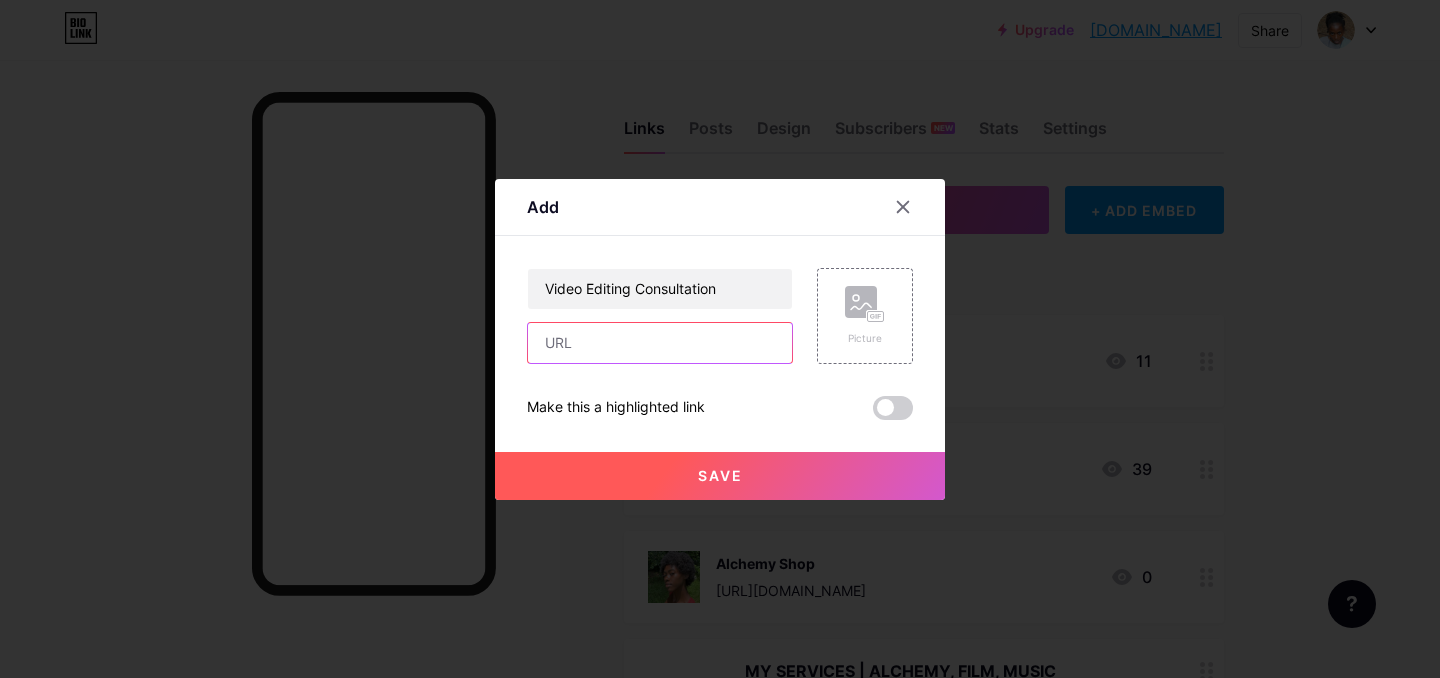 click at bounding box center (660, 343) 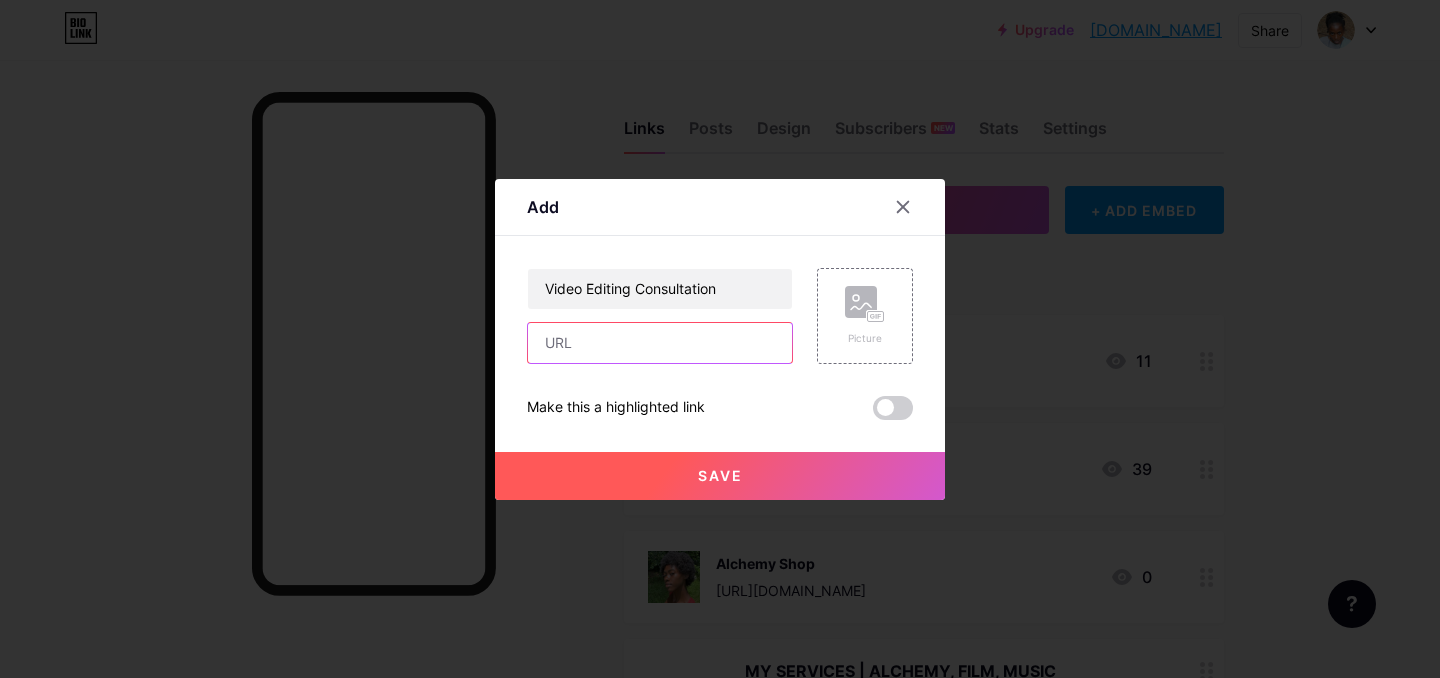 paste on "[URL][DOMAIN_NAME]" 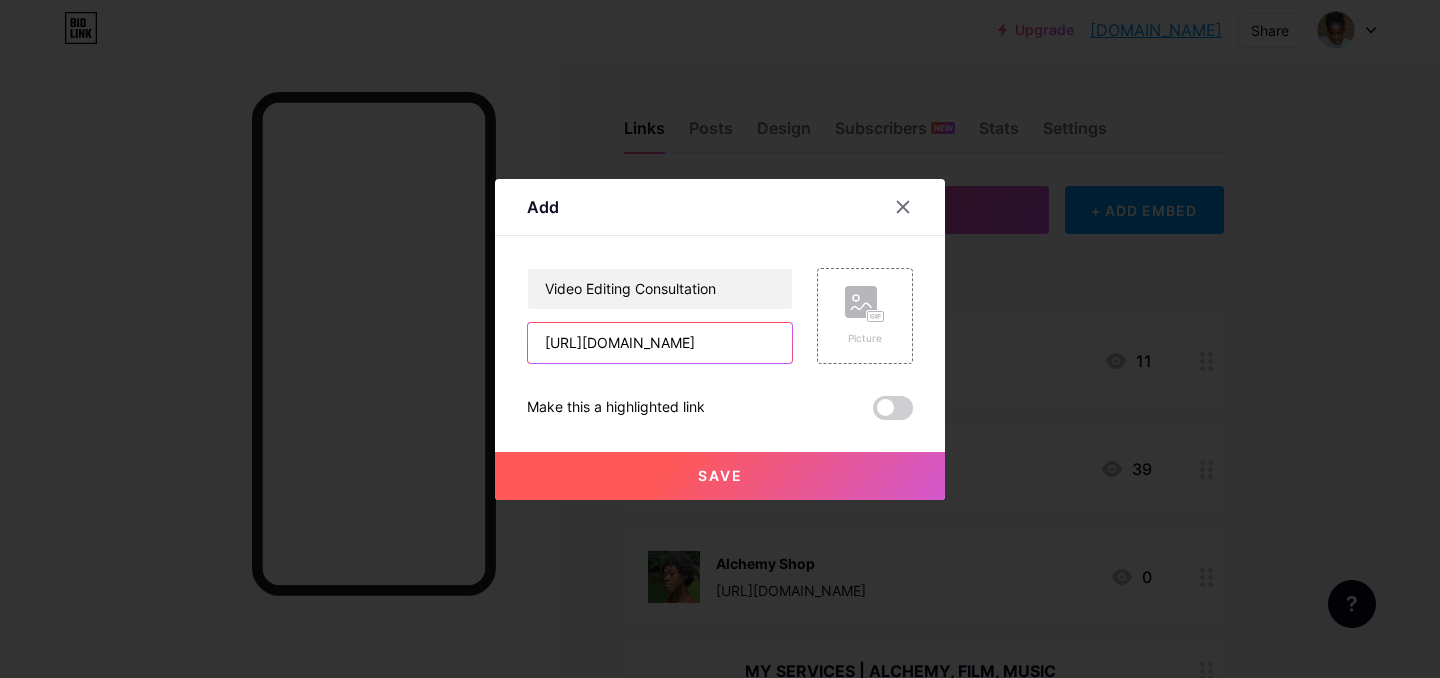 scroll, scrollTop: 0, scrollLeft: 482, axis: horizontal 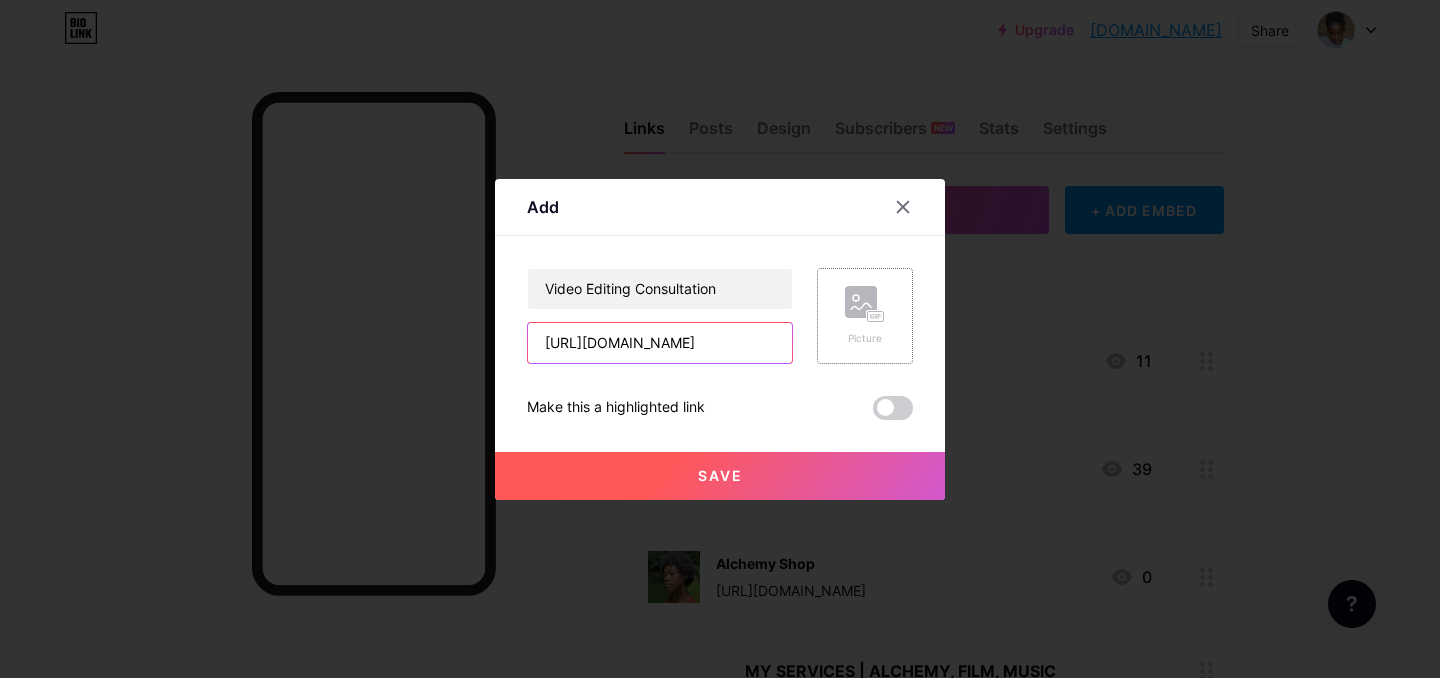 type on "[URL][DOMAIN_NAME]" 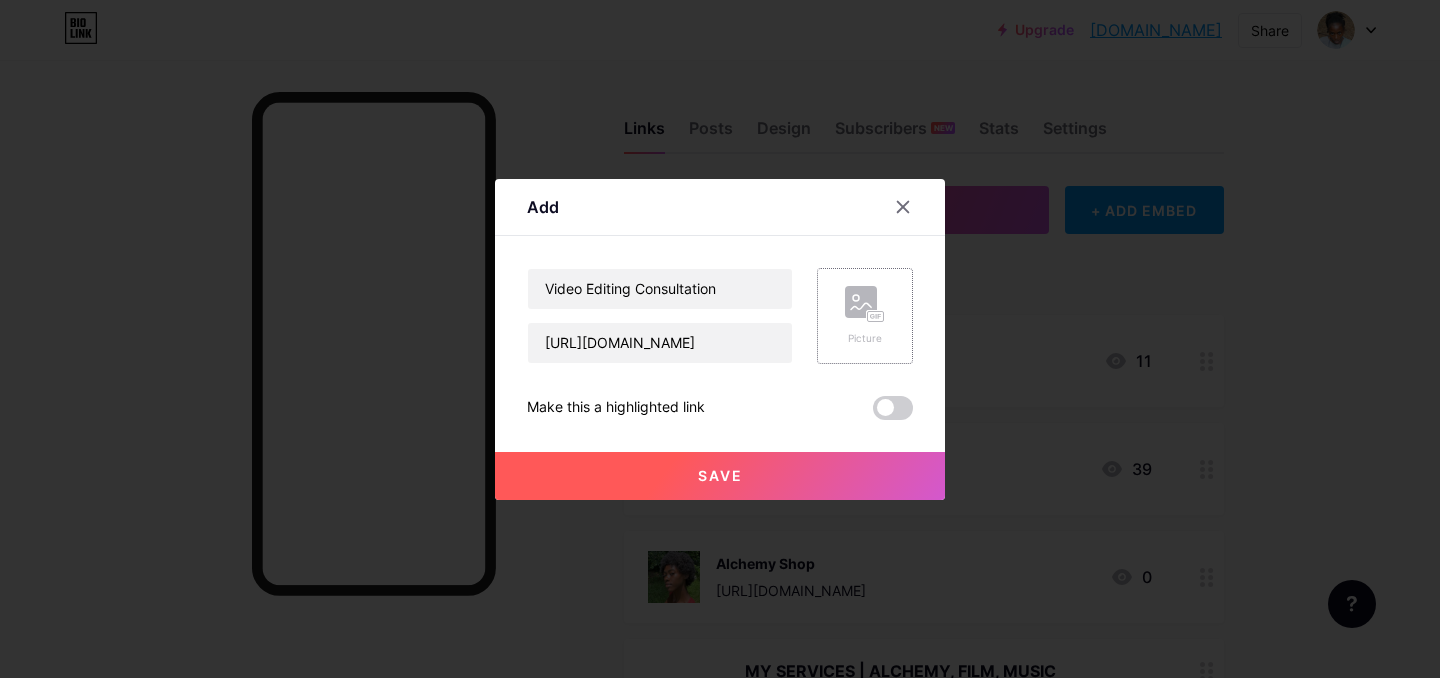 click on "Picture" at bounding box center [865, 316] 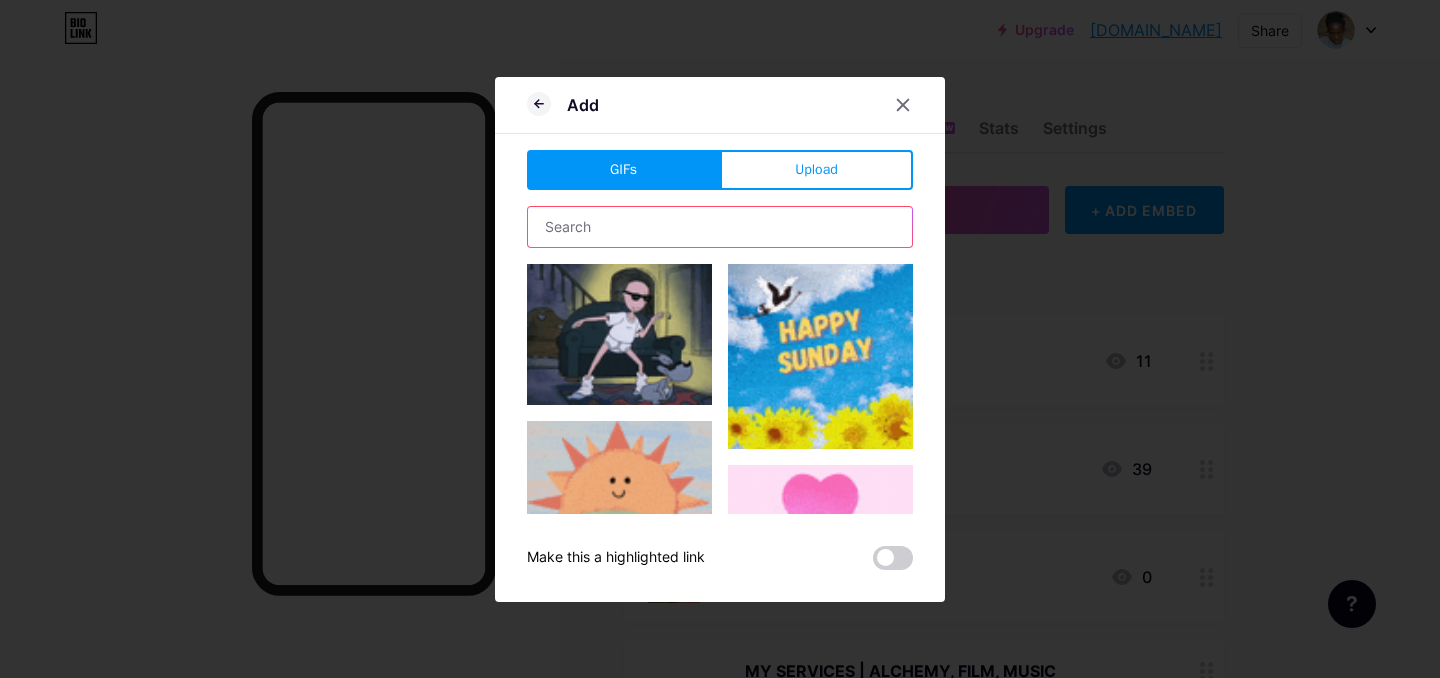 click at bounding box center [720, 227] 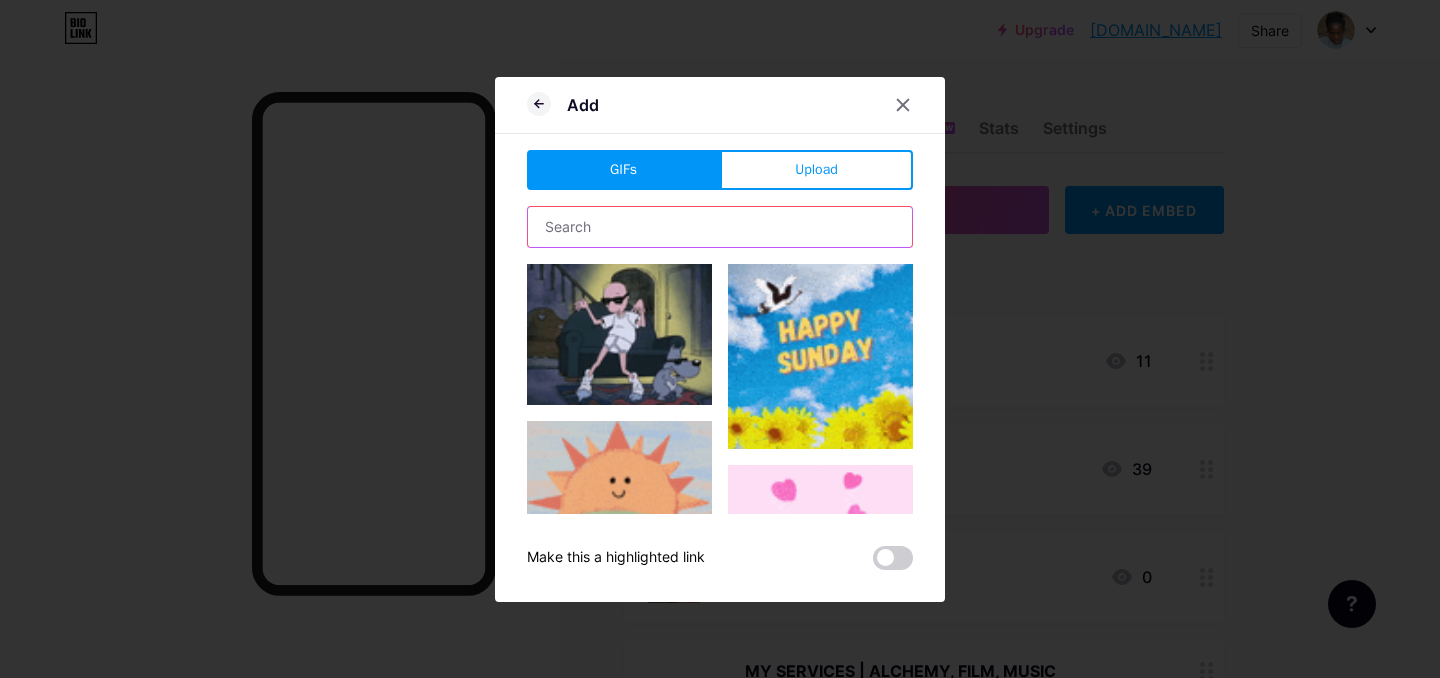 type on "editing" 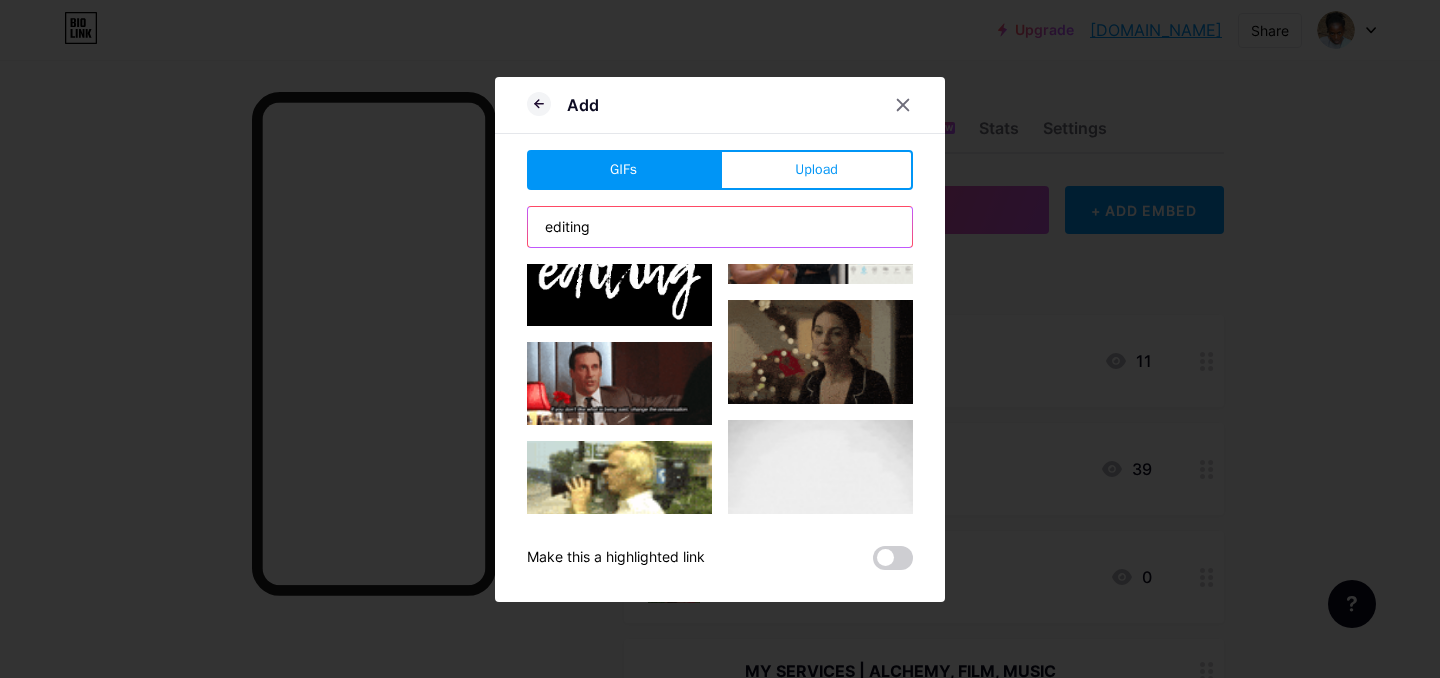 scroll, scrollTop: 785, scrollLeft: 0, axis: vertical 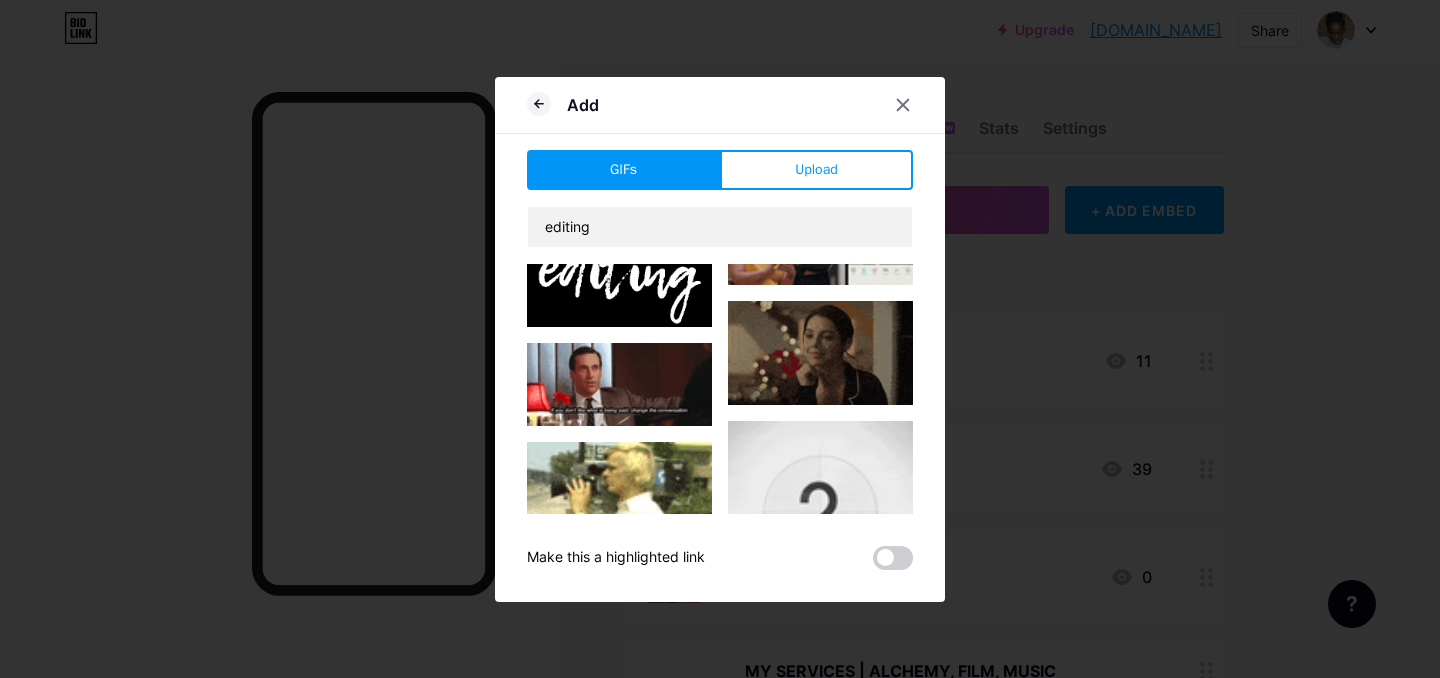 click at bounding box center (619, 282) 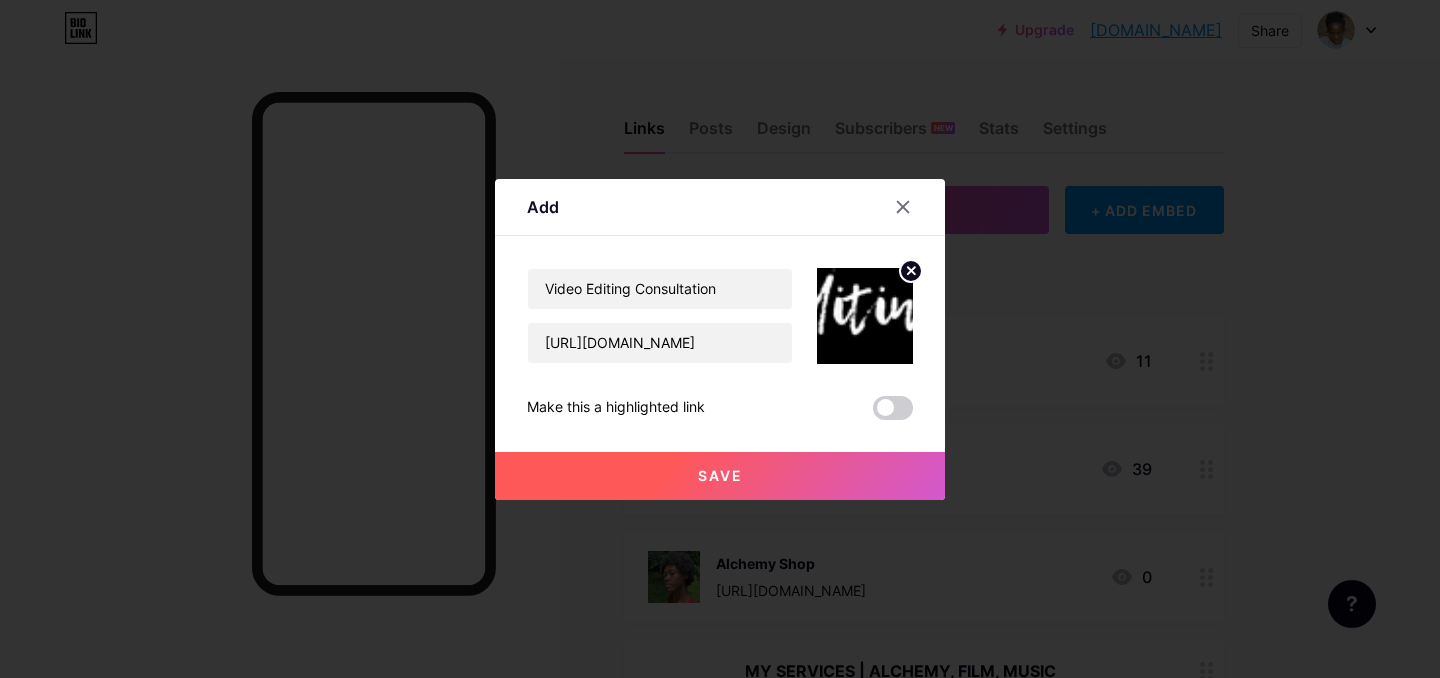 click on "Save" at bounding box center (720, 476) 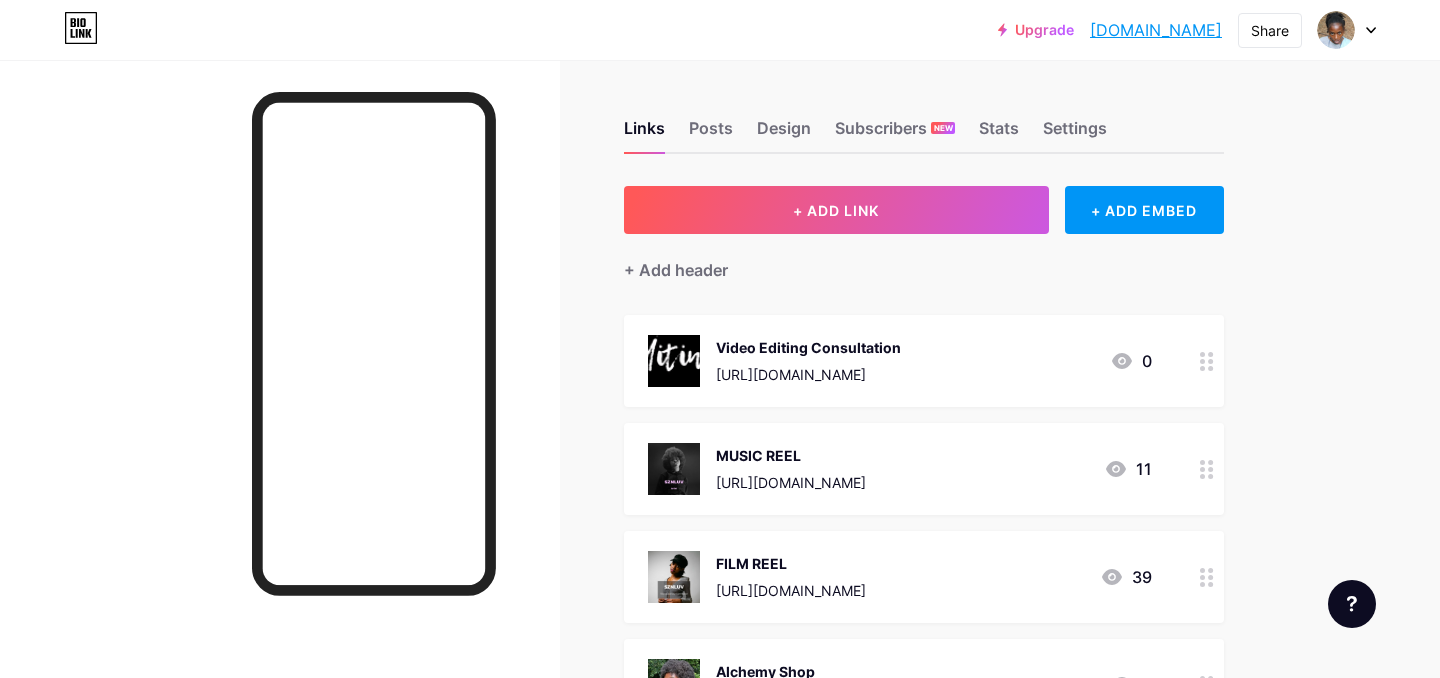 click on "[URL][DOMAIN_NAME]" at bounding box center [808, 374] 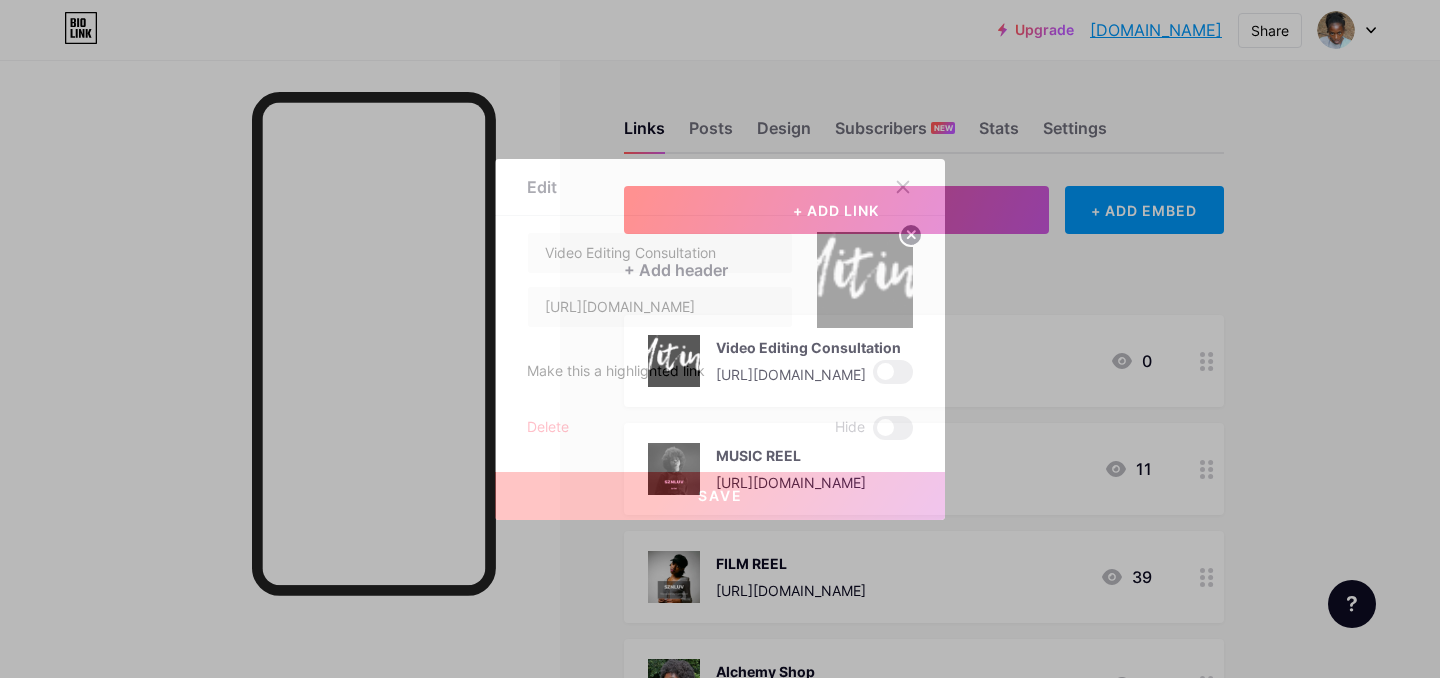 click 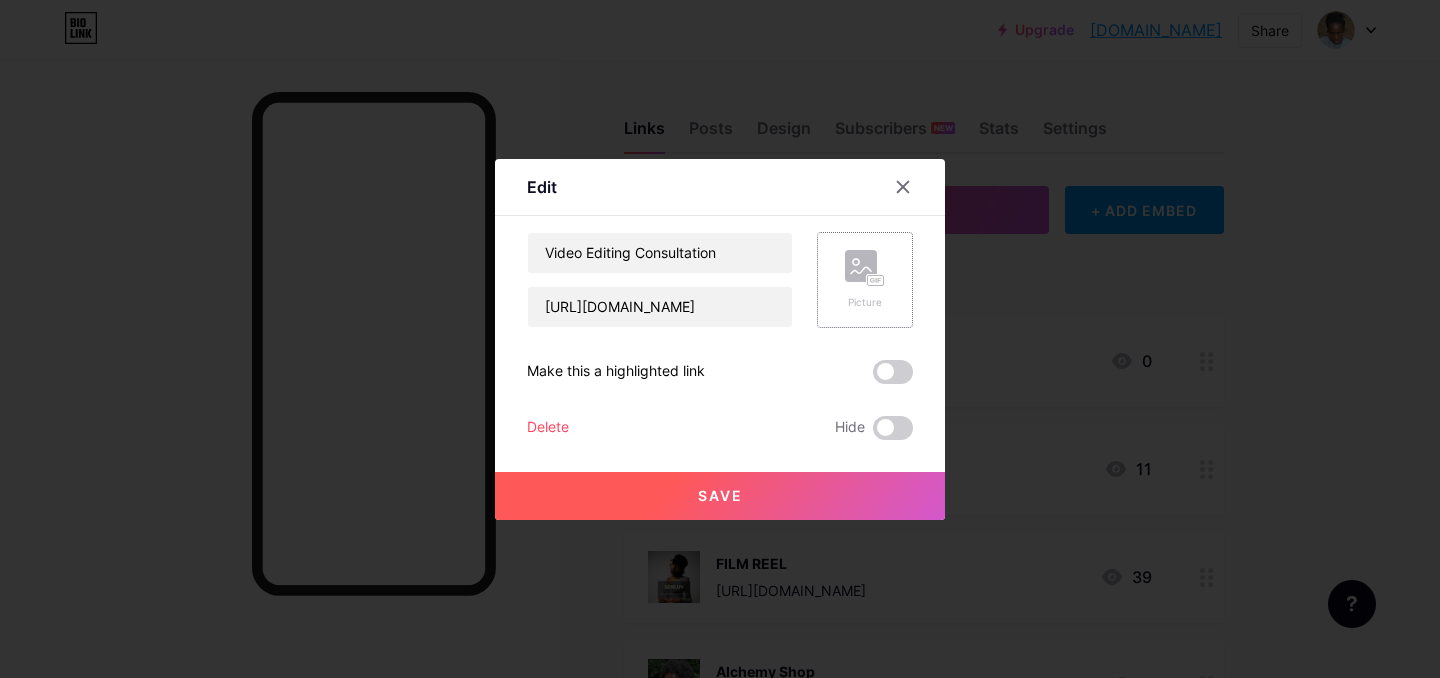 click 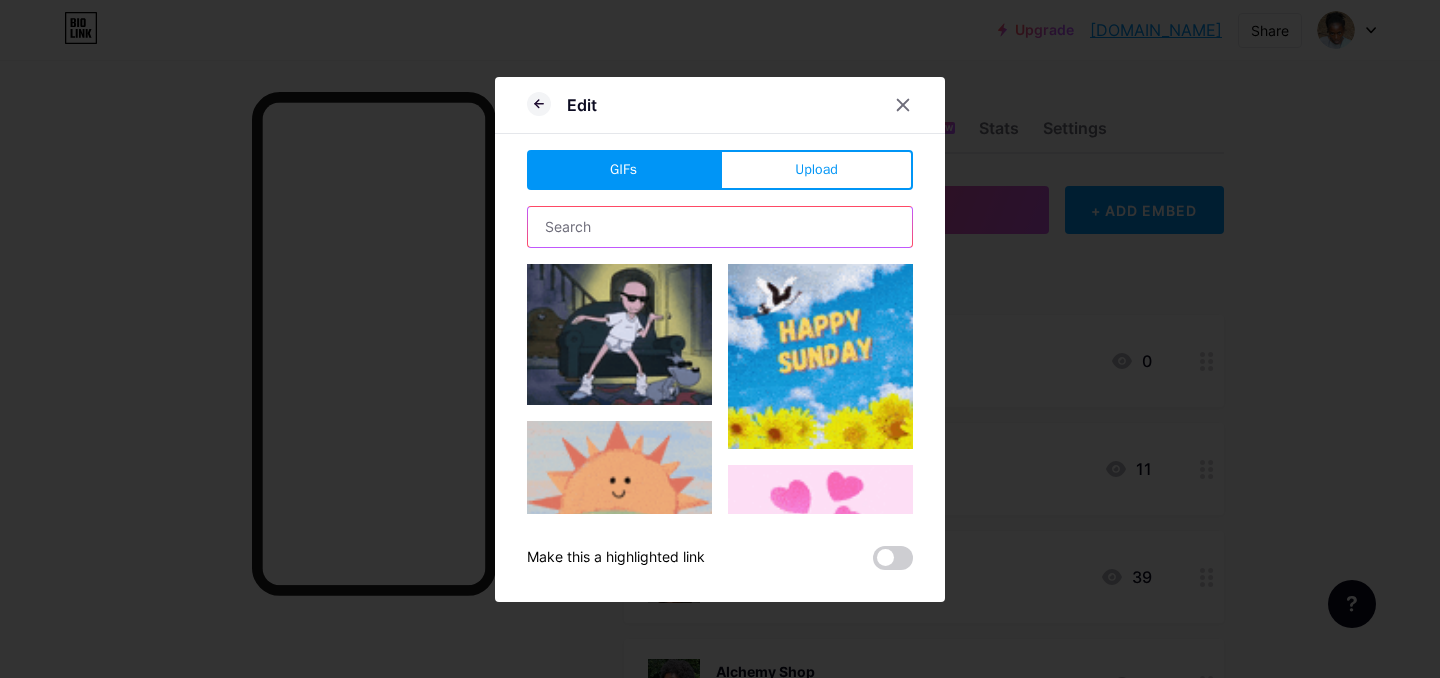 click at bounding box center (720, 227) 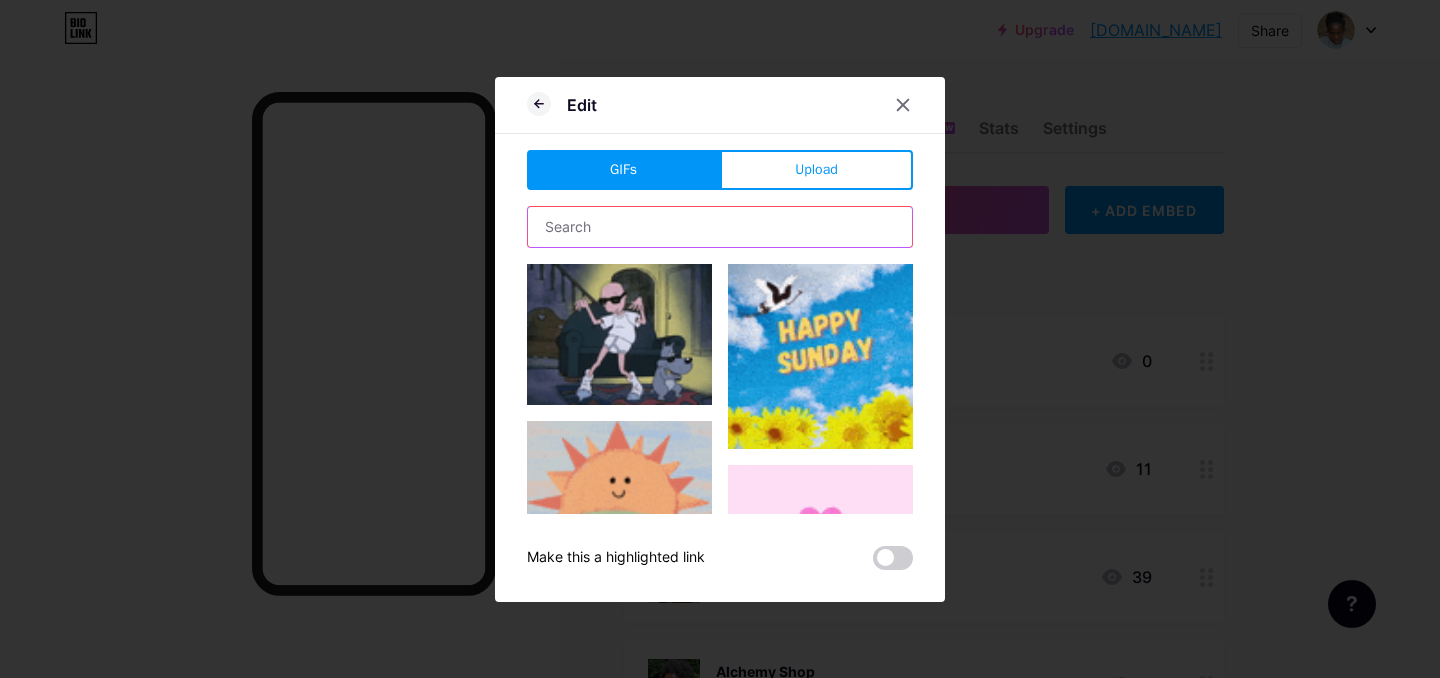 type on "editing" 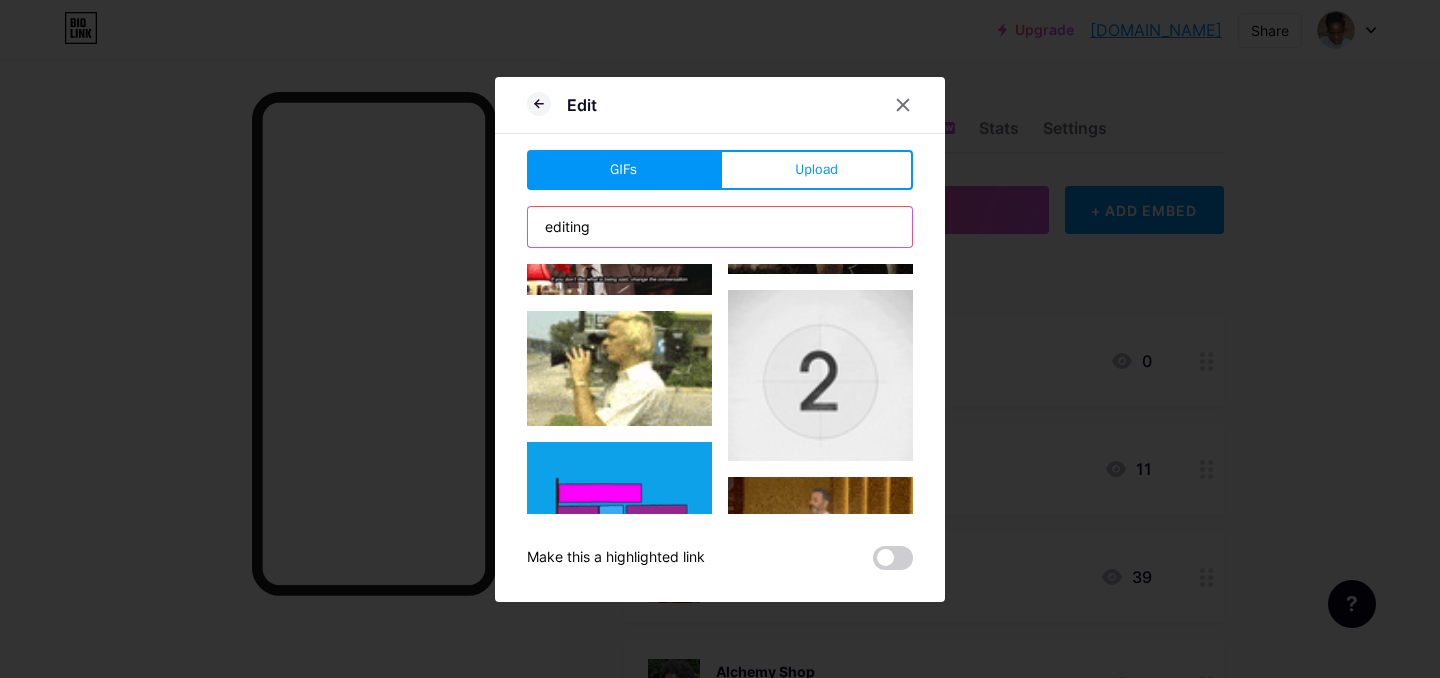 scroll, scrollTop: 947, scrollLeft: 0, axis: vertical 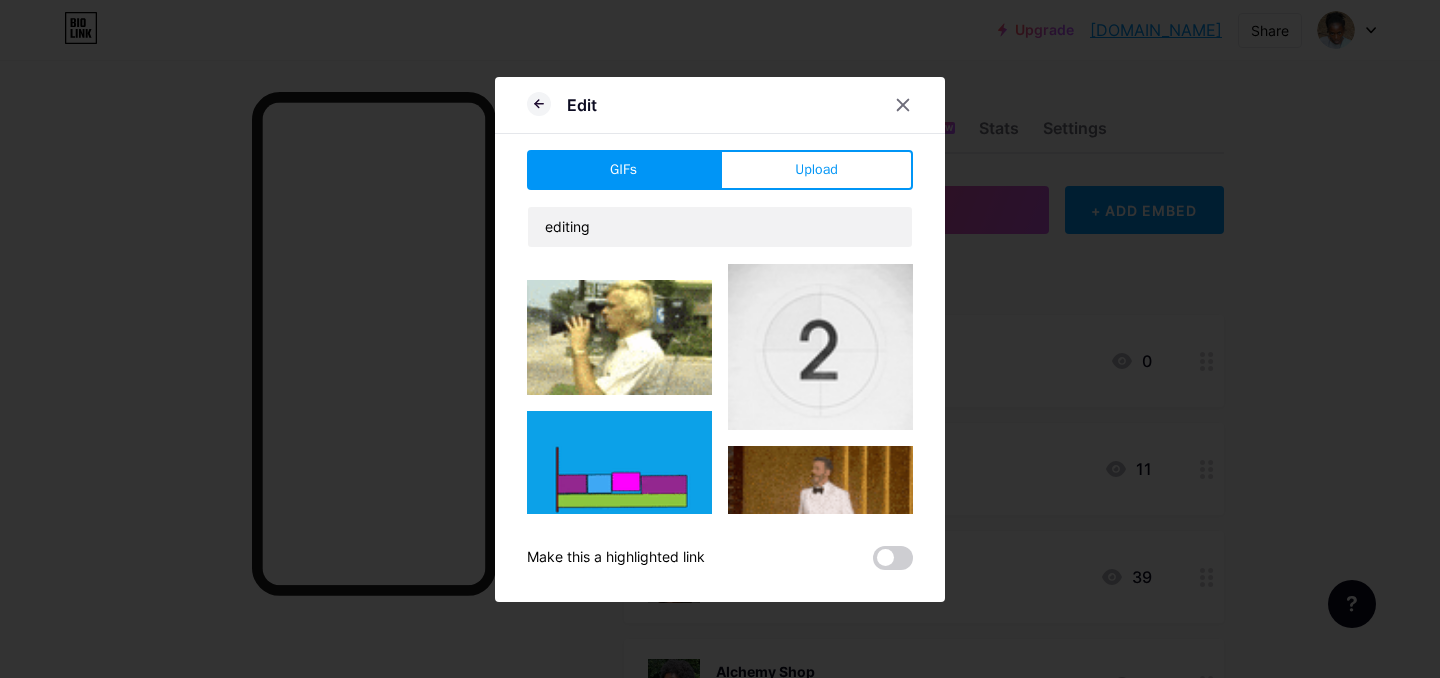 click at bounding box center [820, 344] 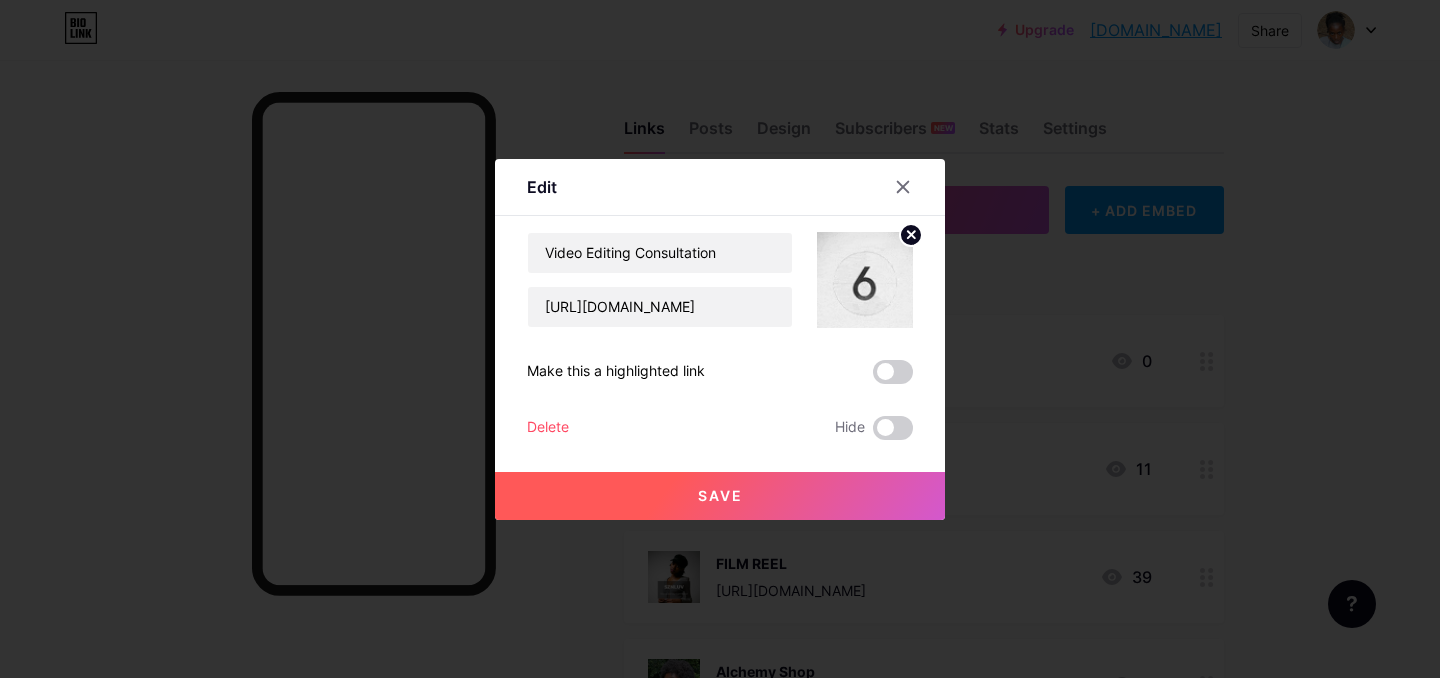 click on "Save" at bounding box center [720, 496] 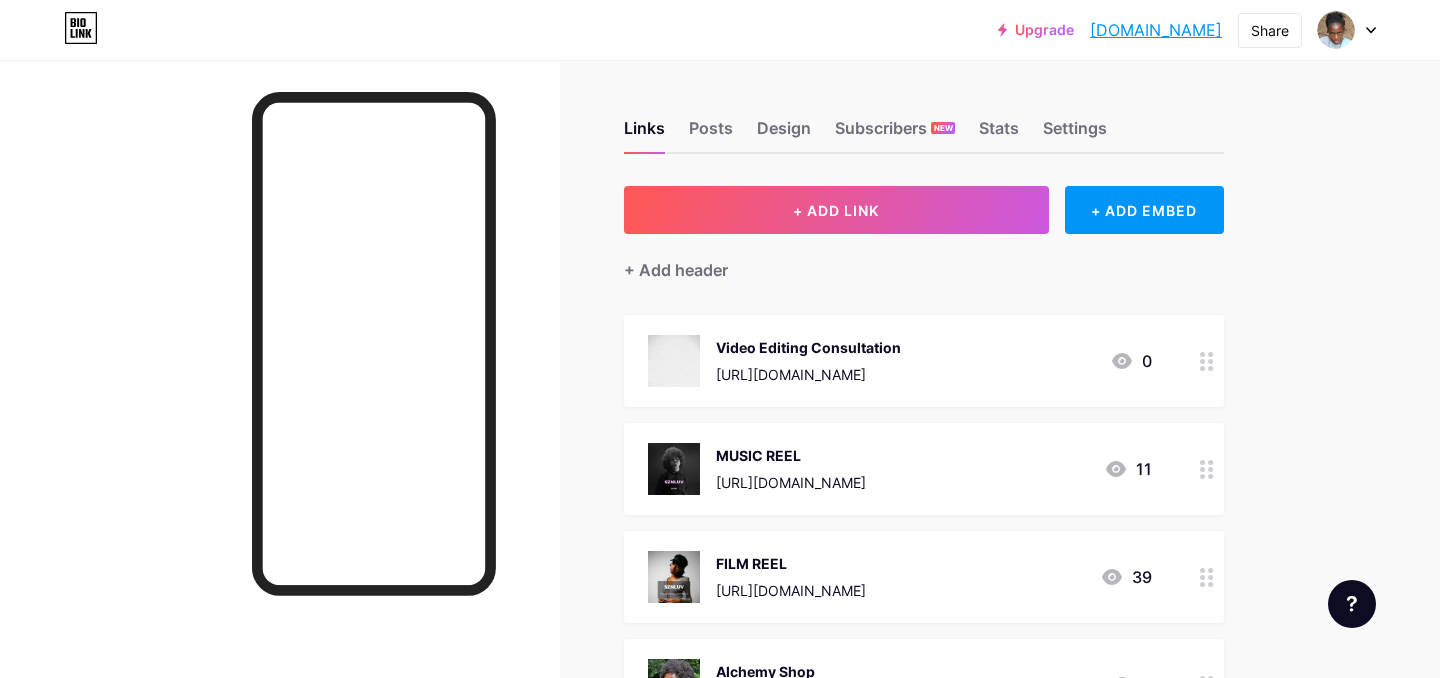 scroll, scrollTop: 95, scrollLeft: 0, axis: vertical 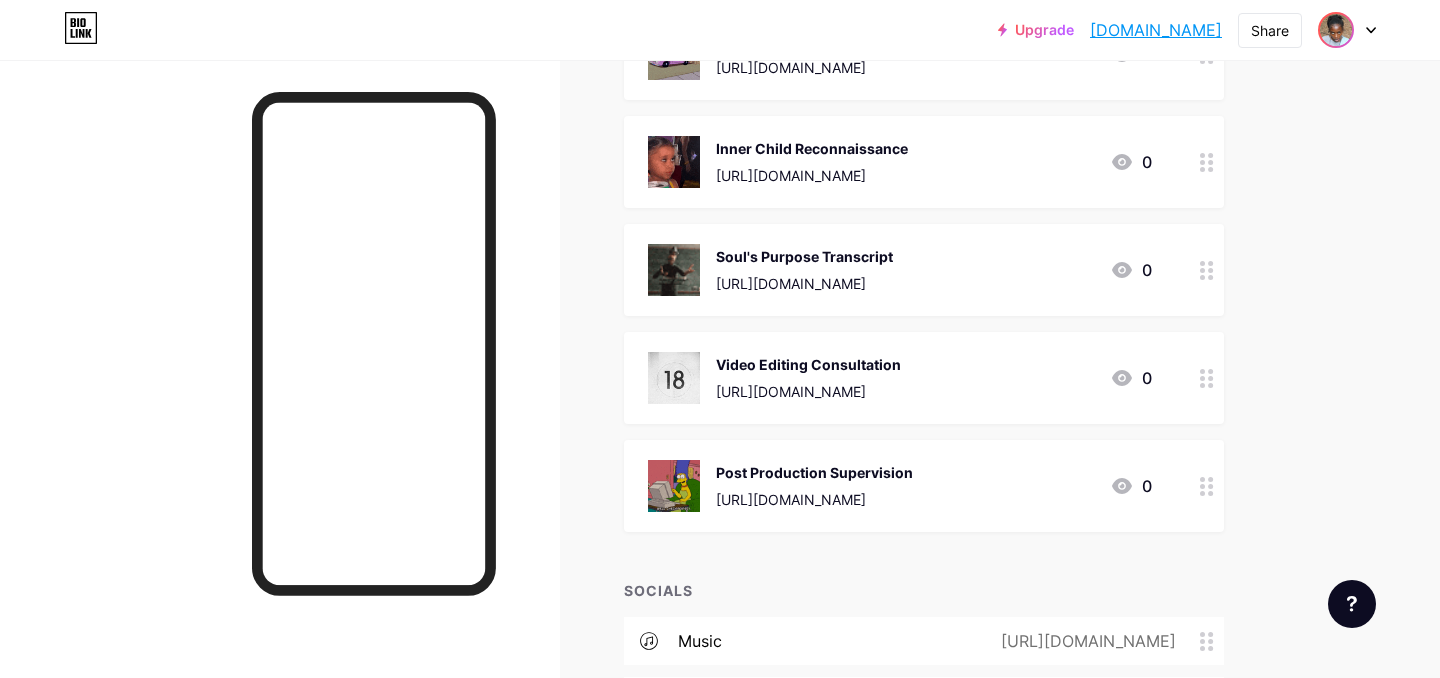 click at bounding box center [1336, 30] 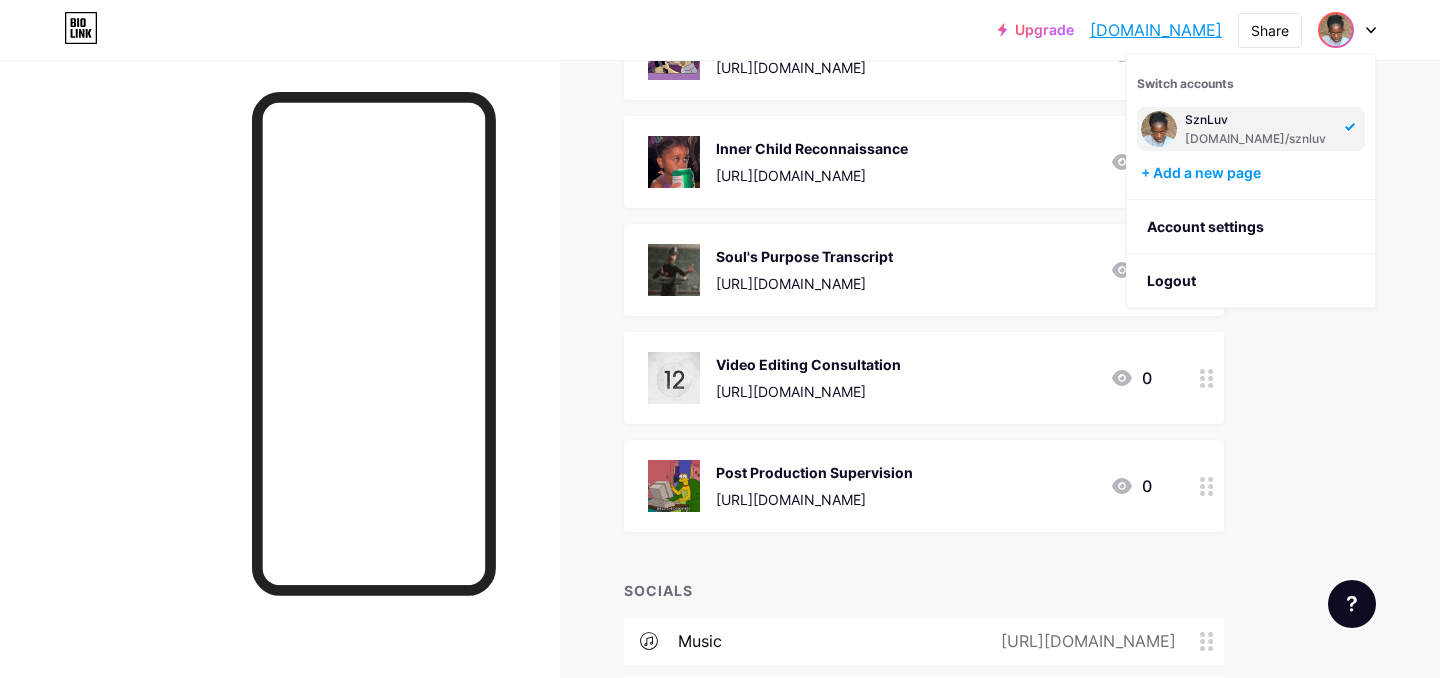 click at bounding box center (280, 399) 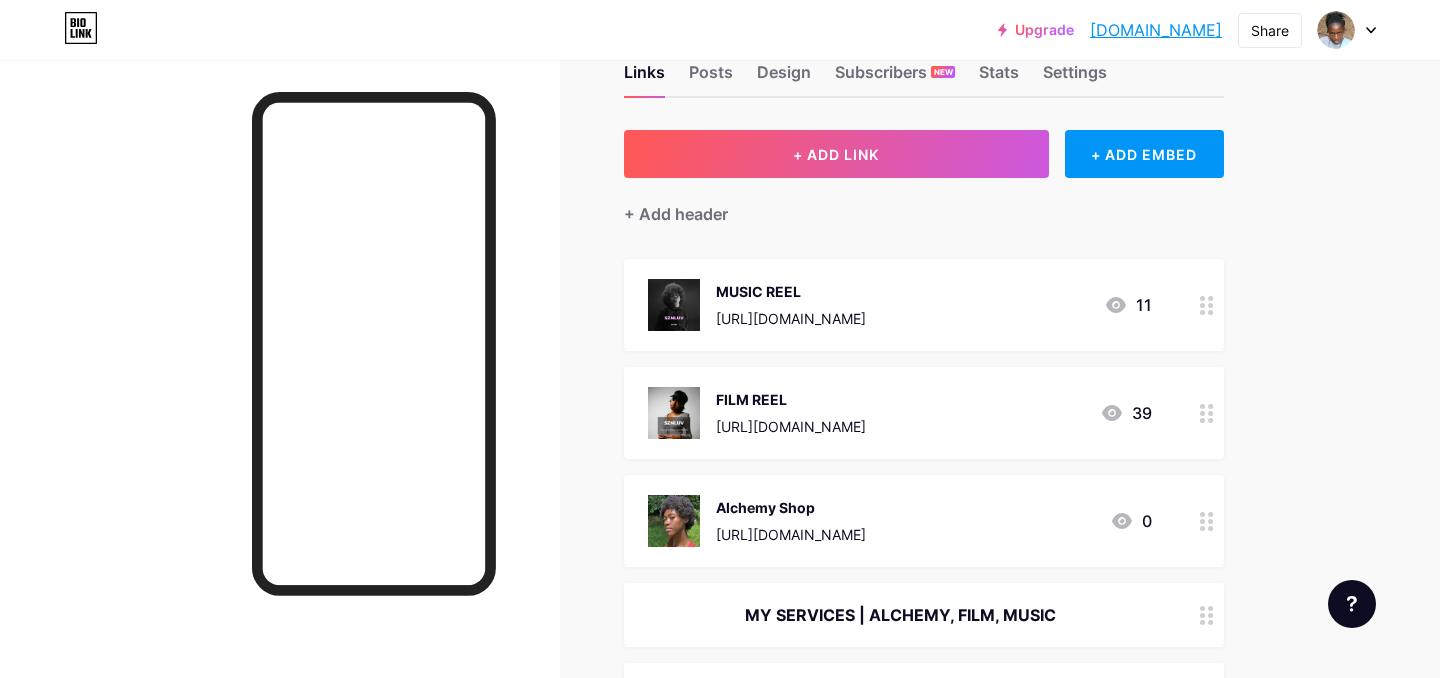 scroll, scrollTop: 54, scrollLeft: 0, axis: vertical 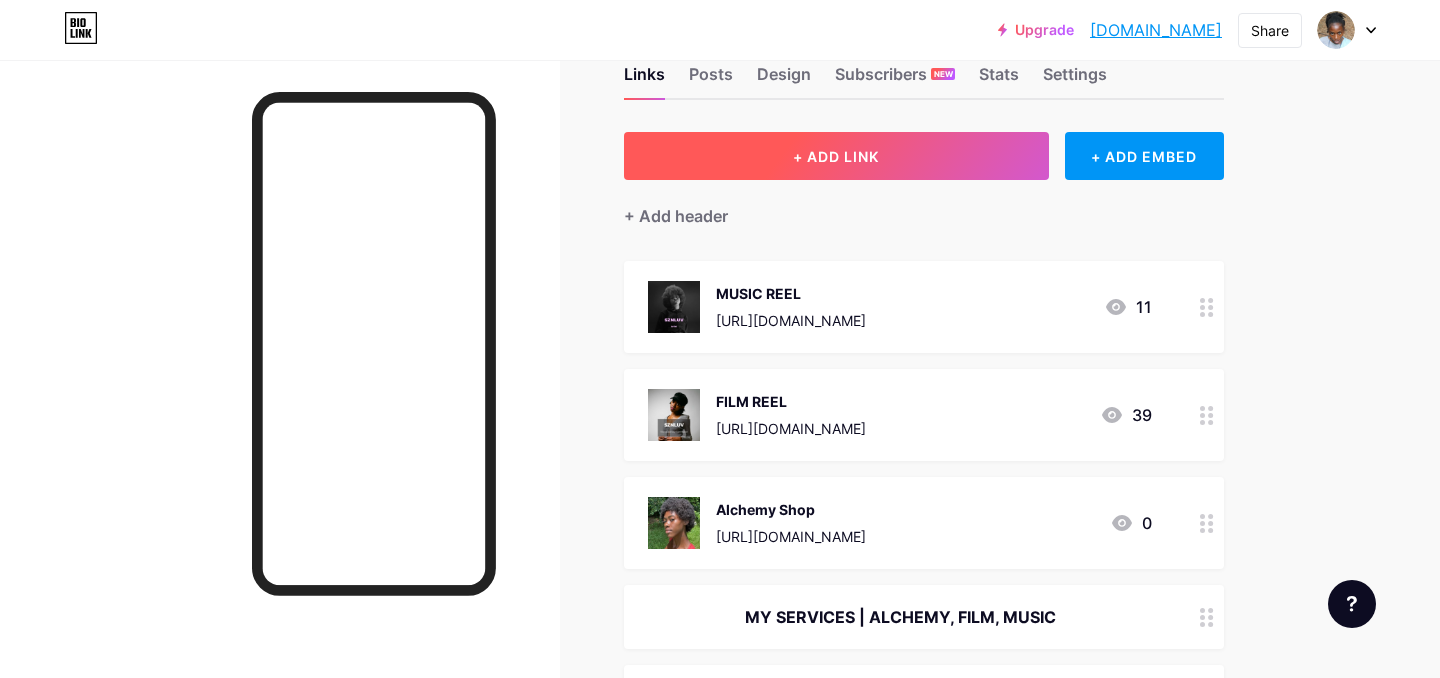 click on "+ ADD LINK" at bounding box center [836, 156] 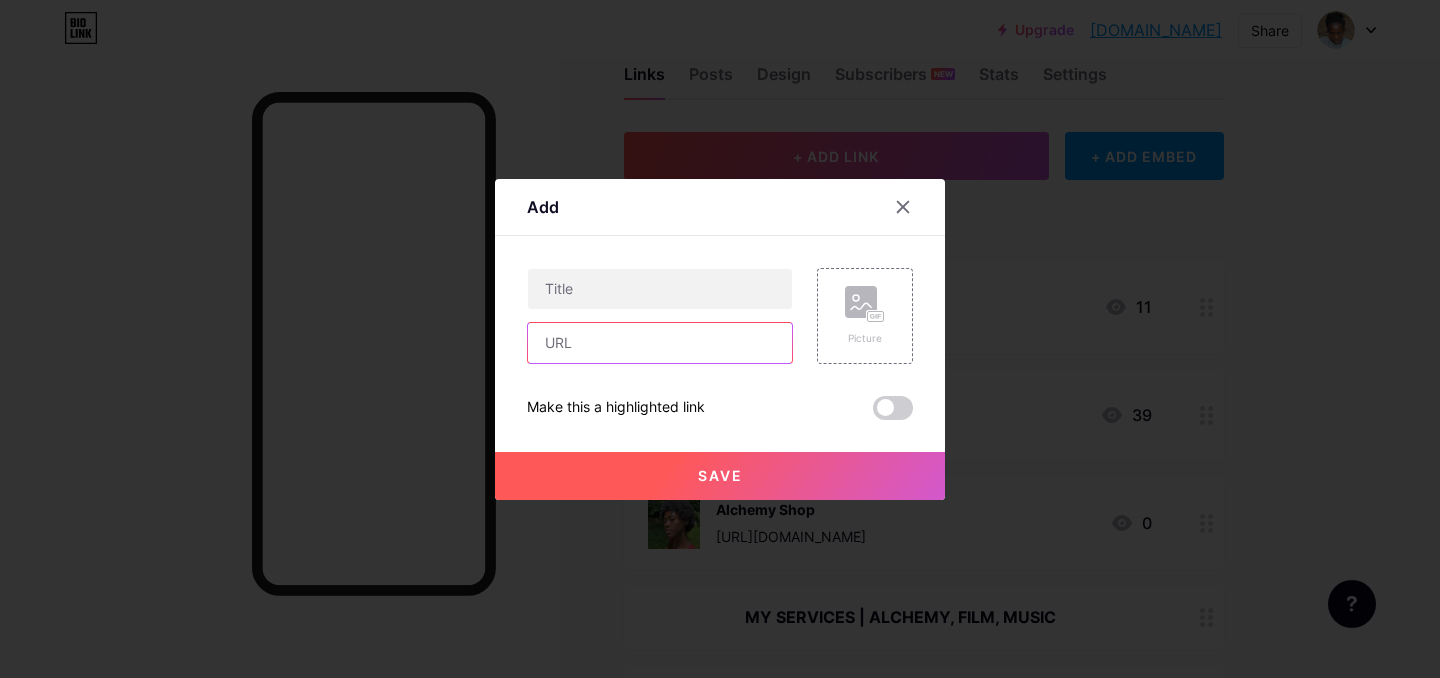 click at bounding box center [660, 343] 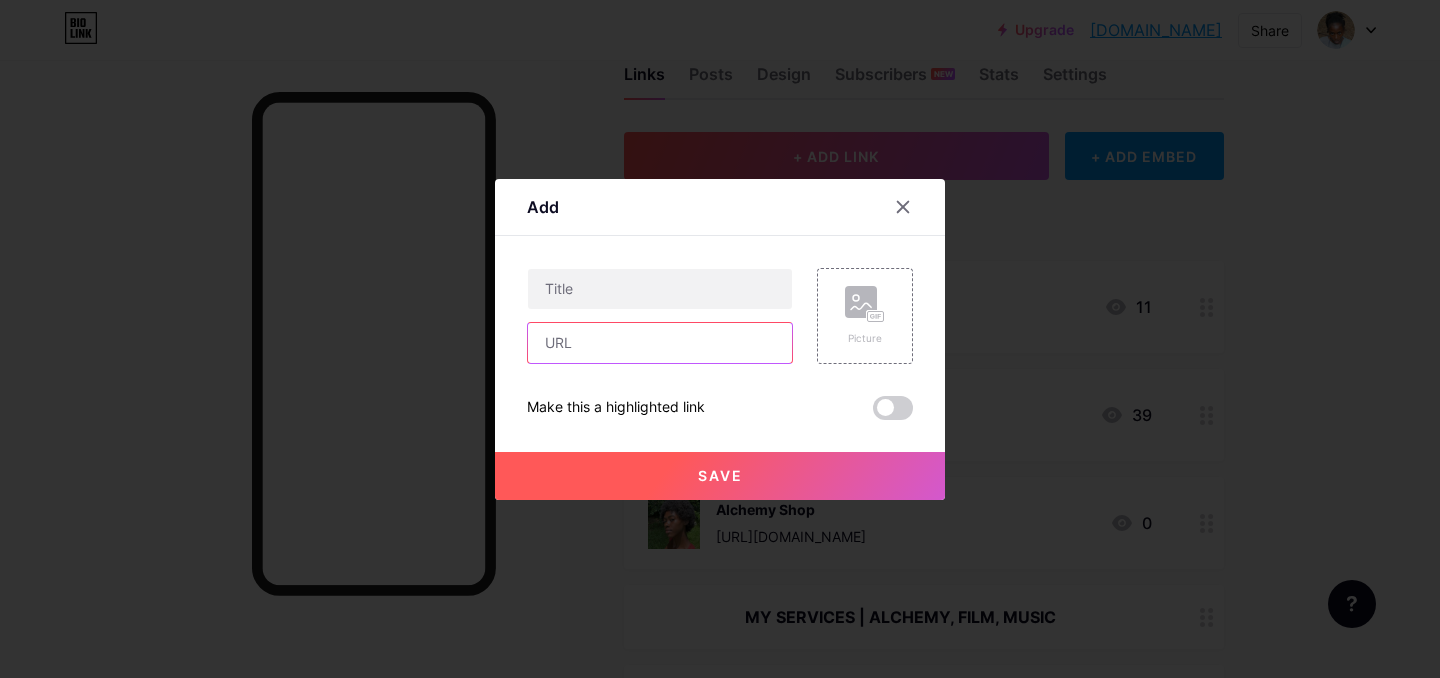 paste on "[URL][DOMAIN_NAME]" 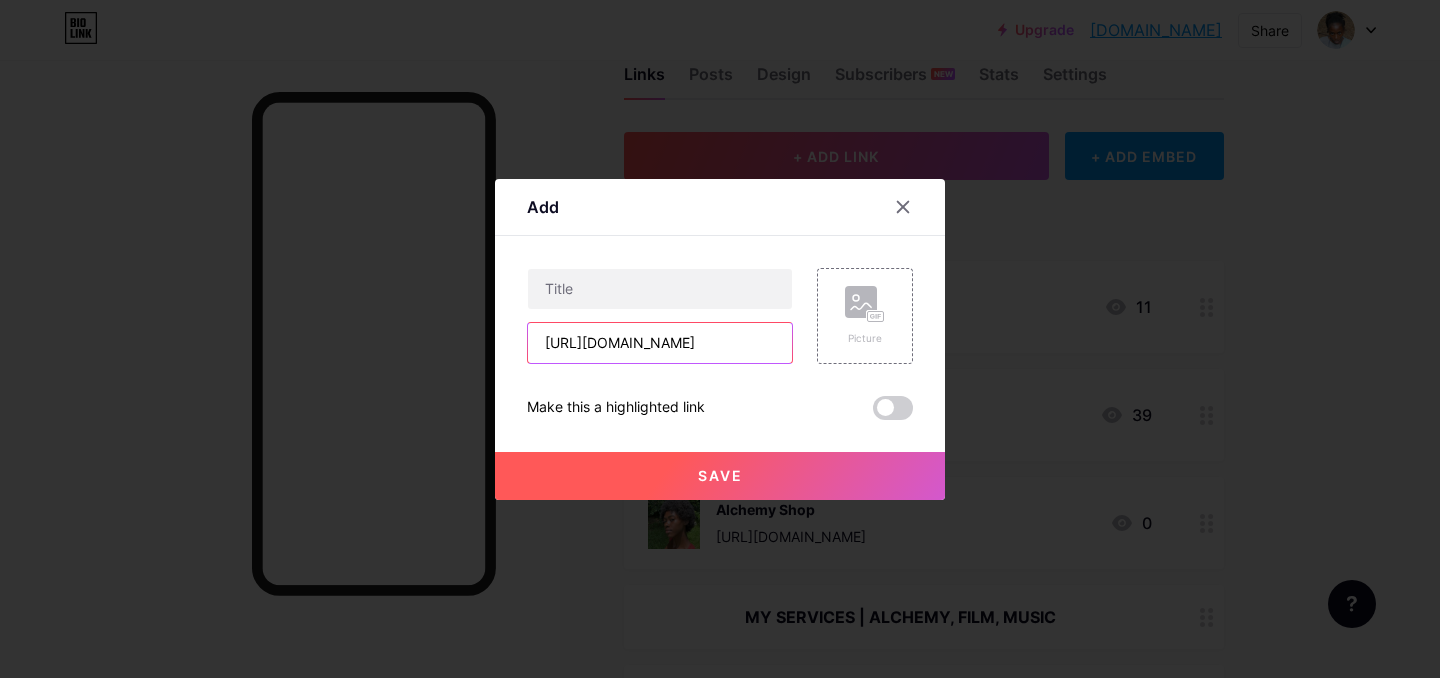 scroll, scrollTop: 0, scrollLeft: 105, axis: horizontal 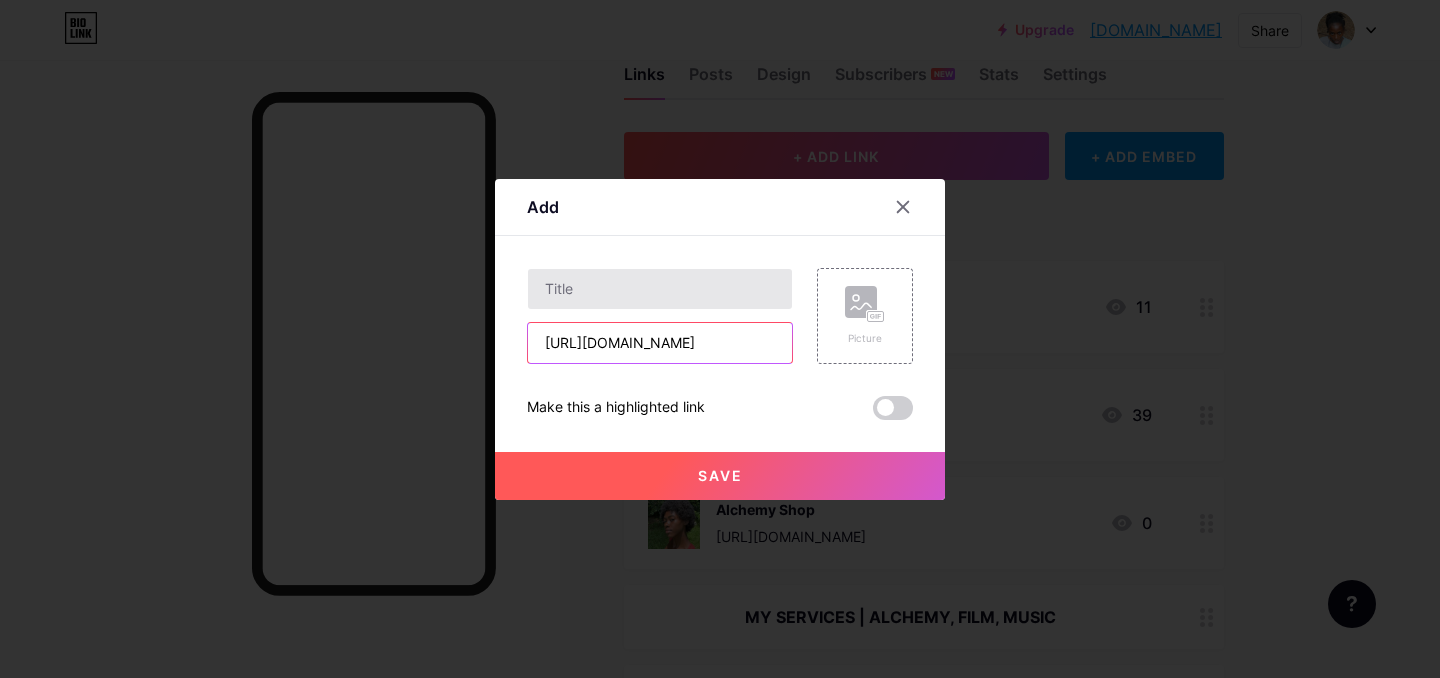 type on "[URL][DOMAIN_NAME]" 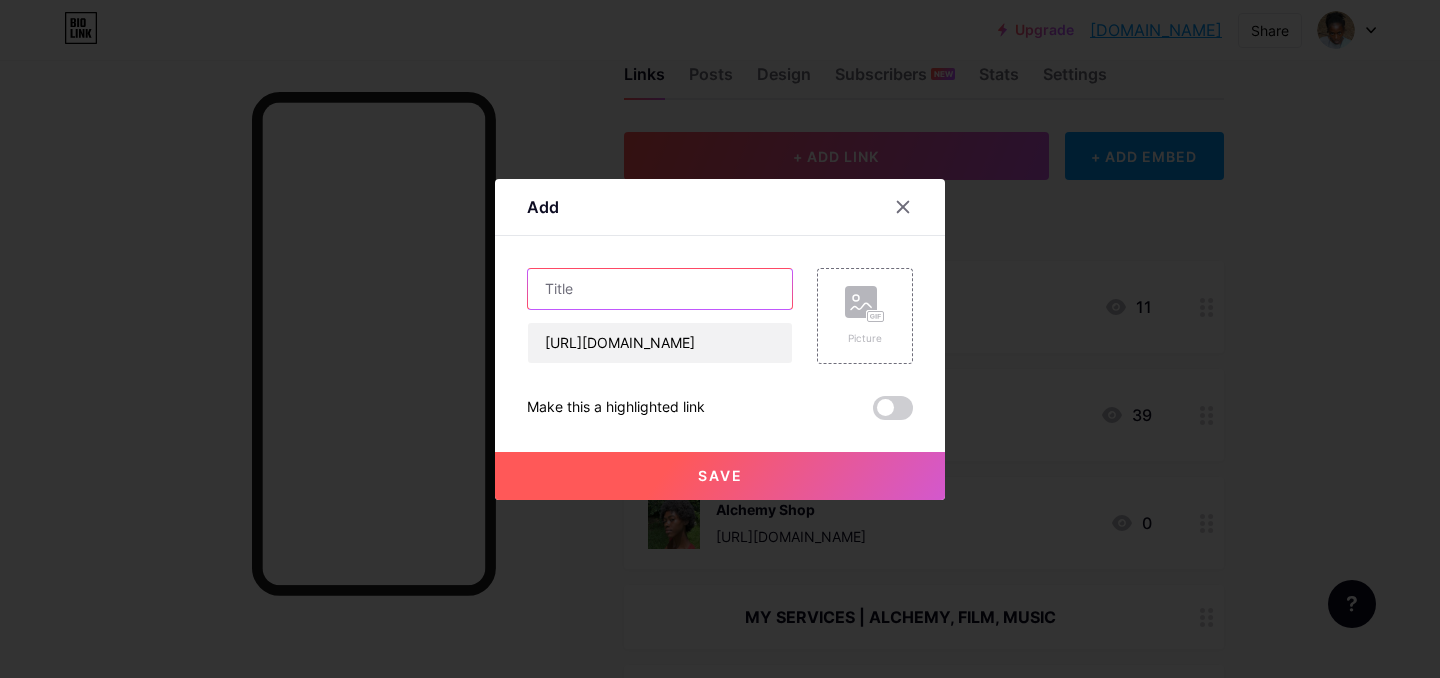 click at bounding box center [660, 289] 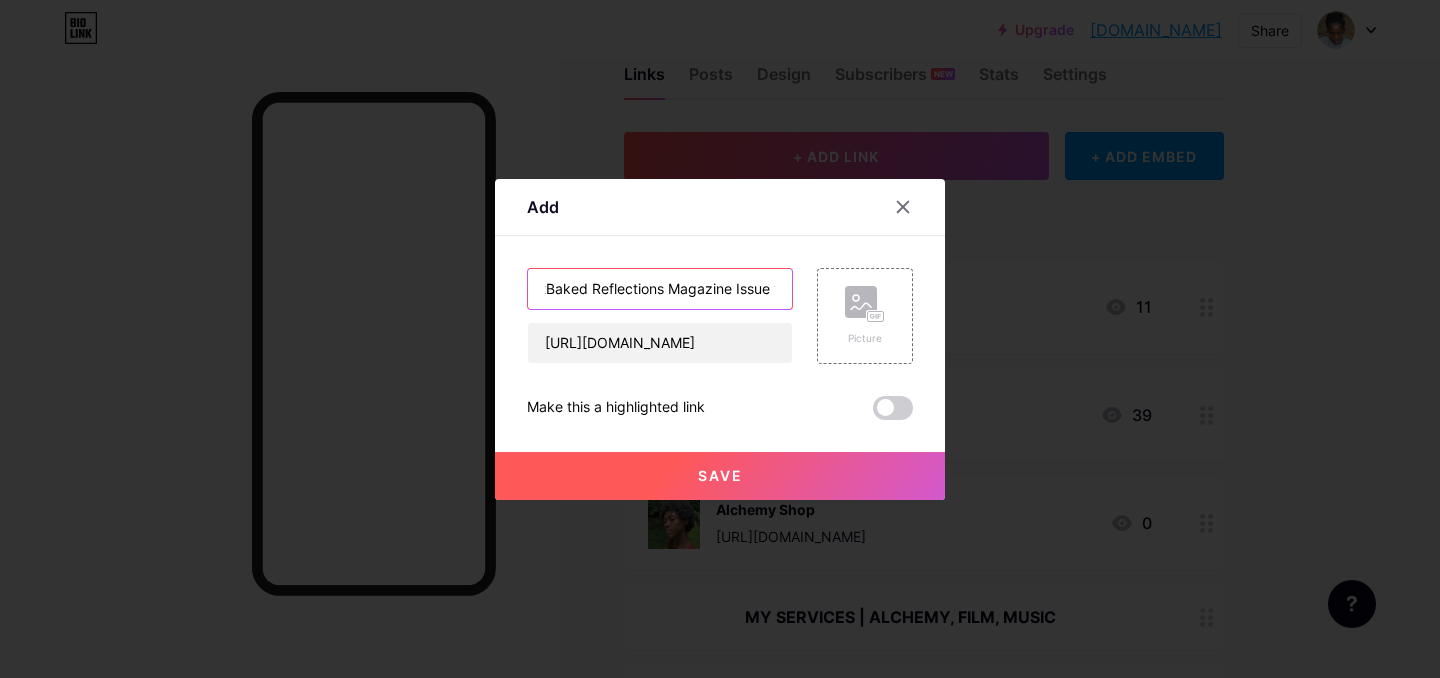 scroll, scrollTop: 0, scrollLeft: 29, axis: horizontal 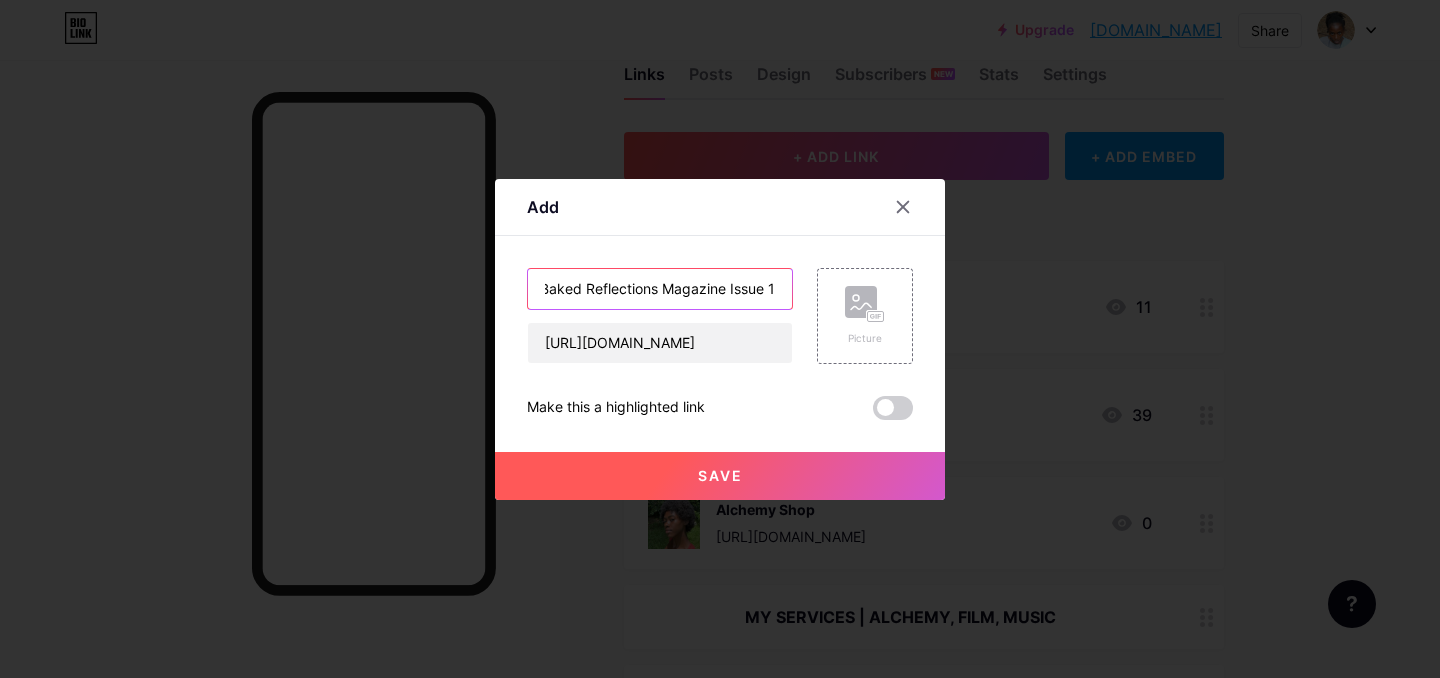 type on "GetBaked Reflections Magazine Issue 1" 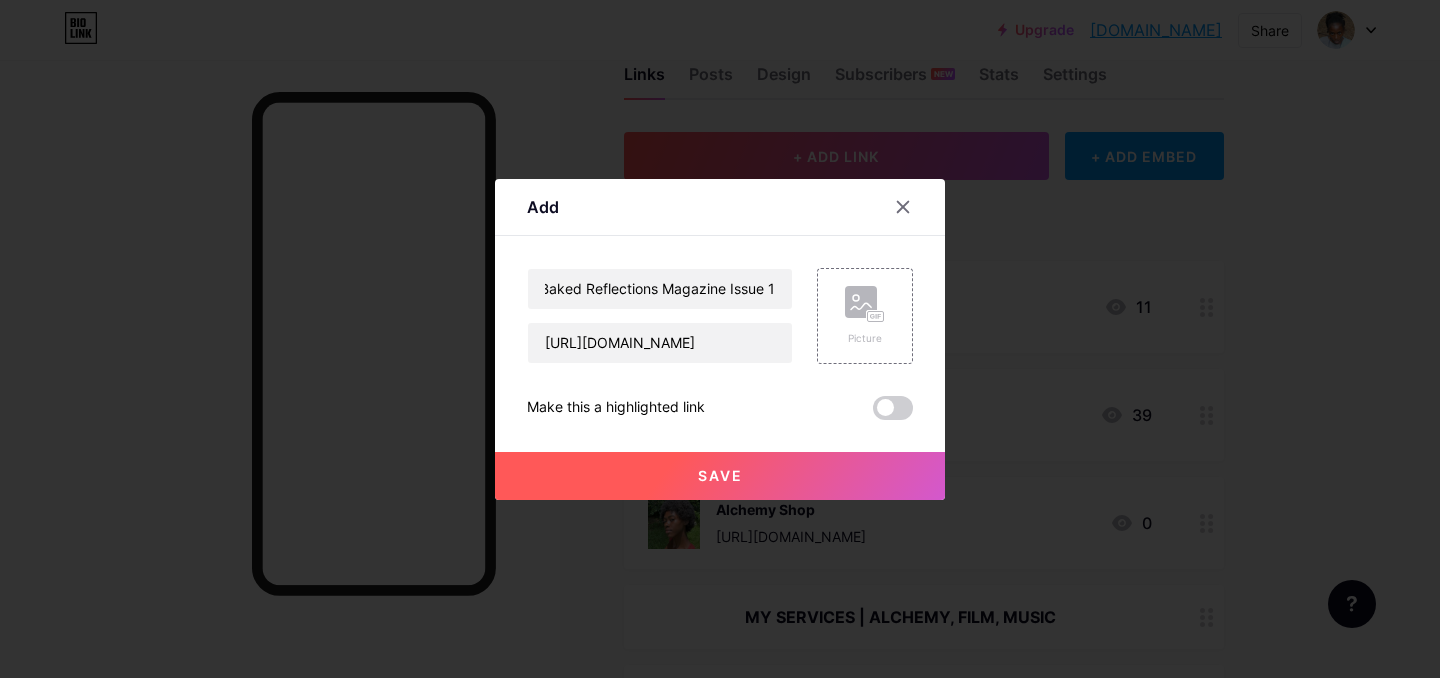 click on "Save" at bounding box center (720, 475) 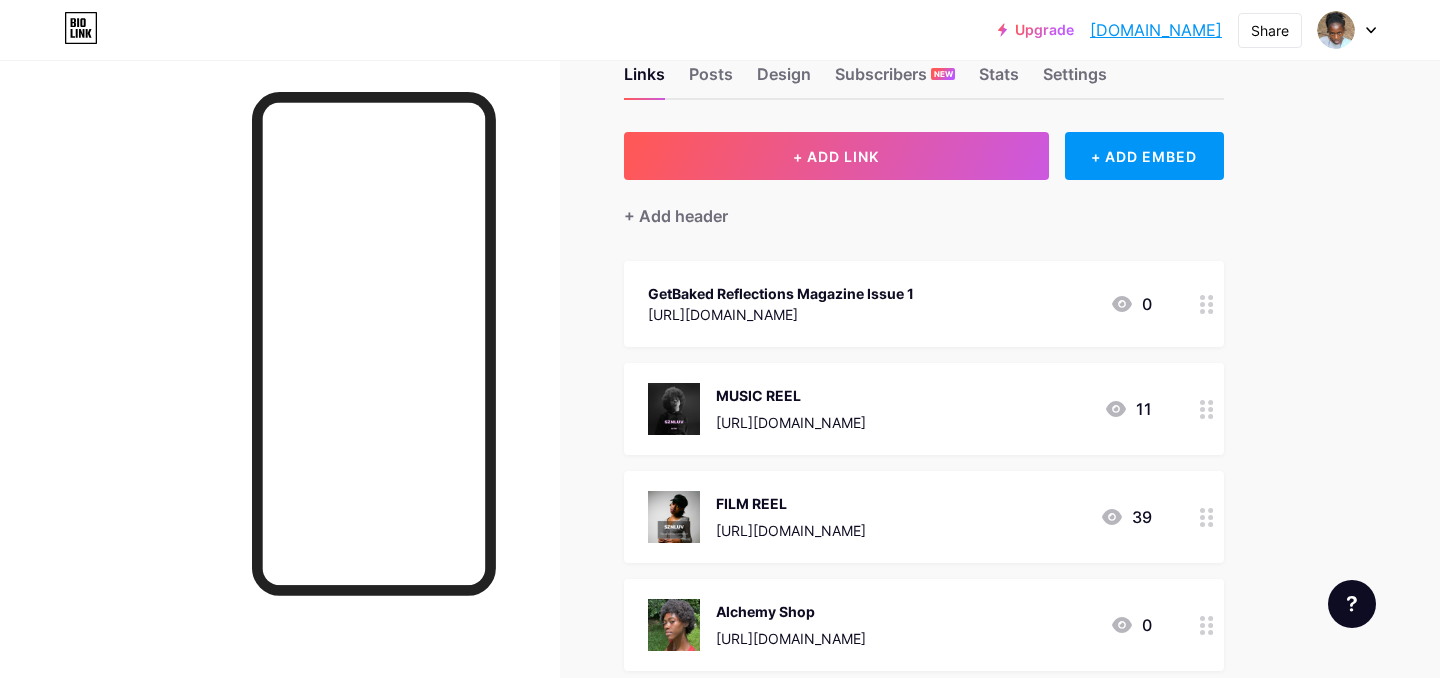 click on "GetBaked Reflections Magazine Issue 1
[URL][DOMAIN_NAME]
0" at bounding box center [924, 304] 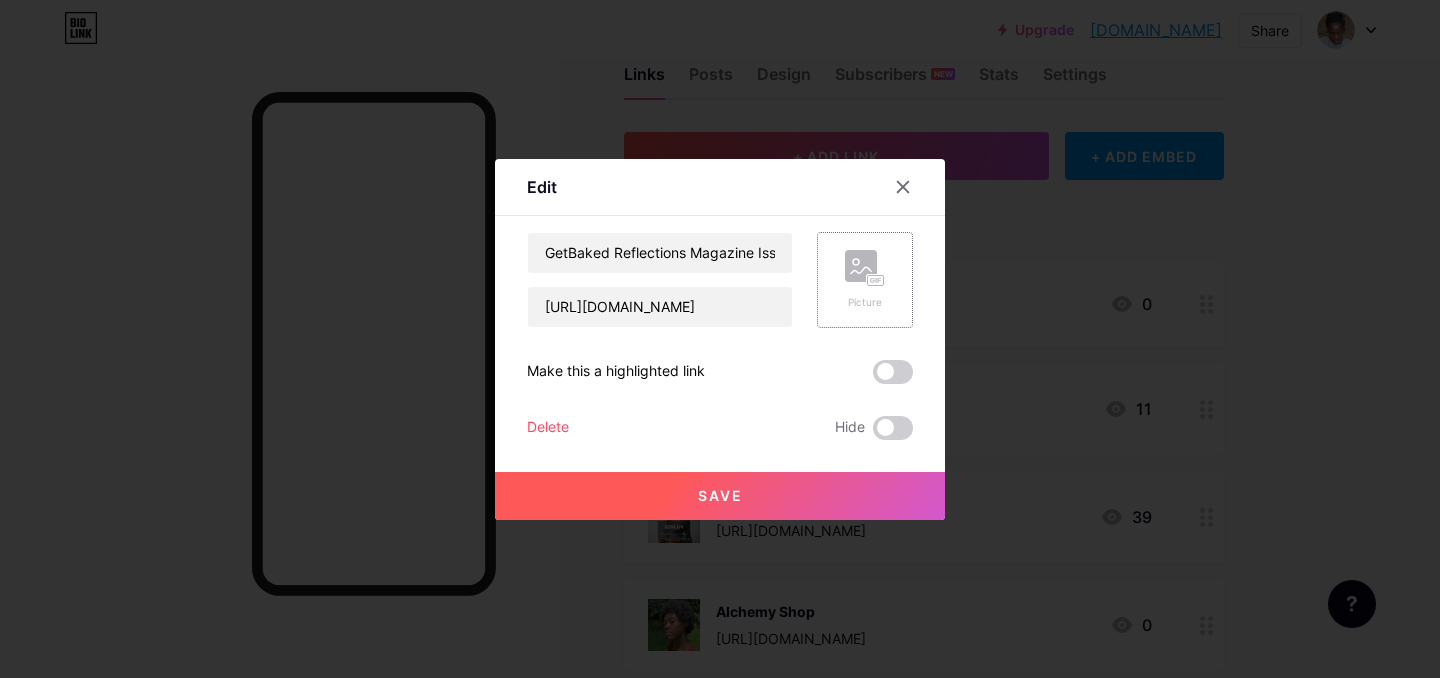 click 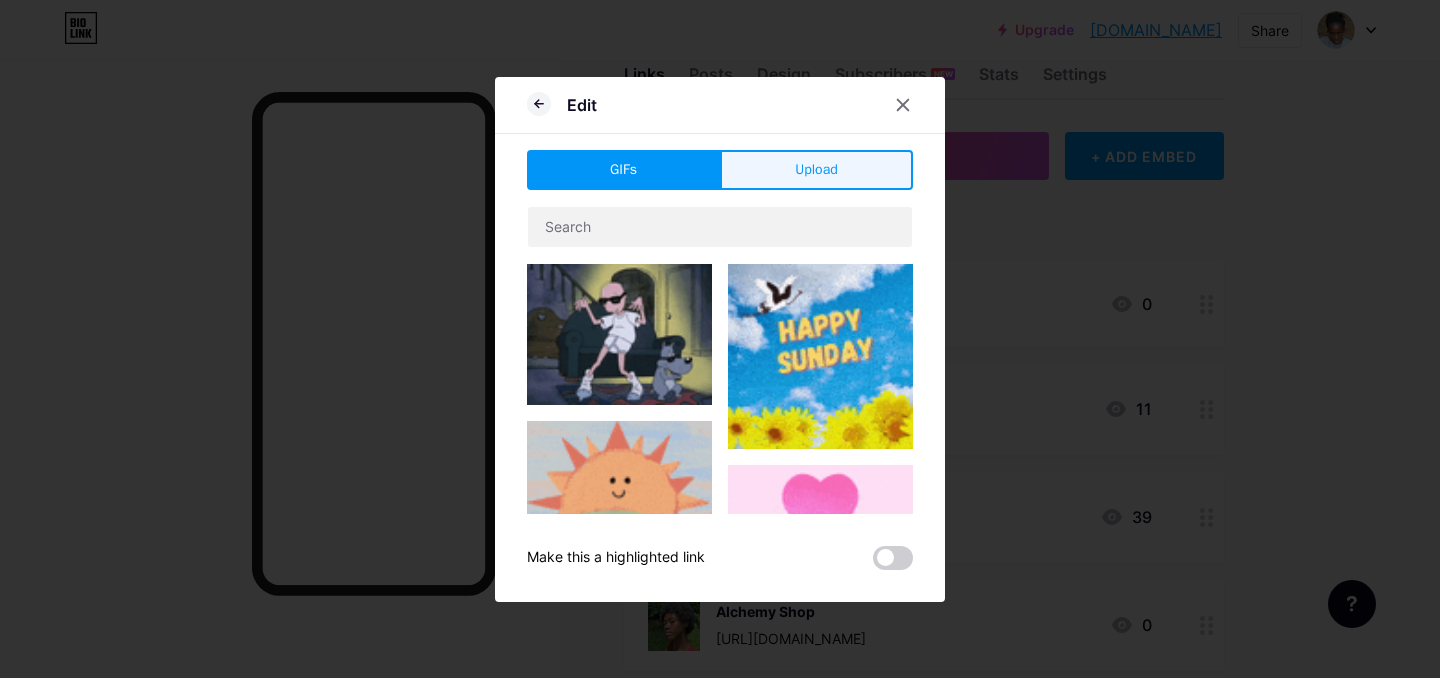 click on "Upload" at bounding box center (816, 170) 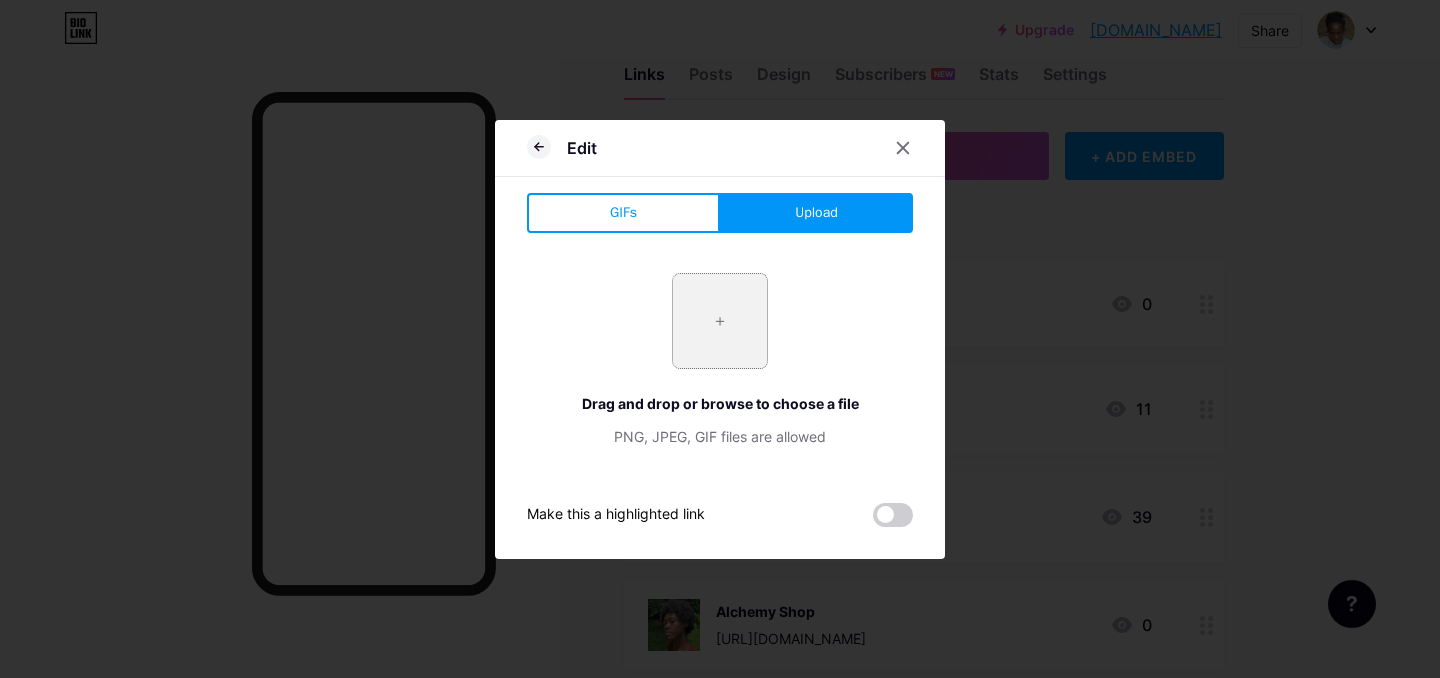 click at bounding box center (720, 321) 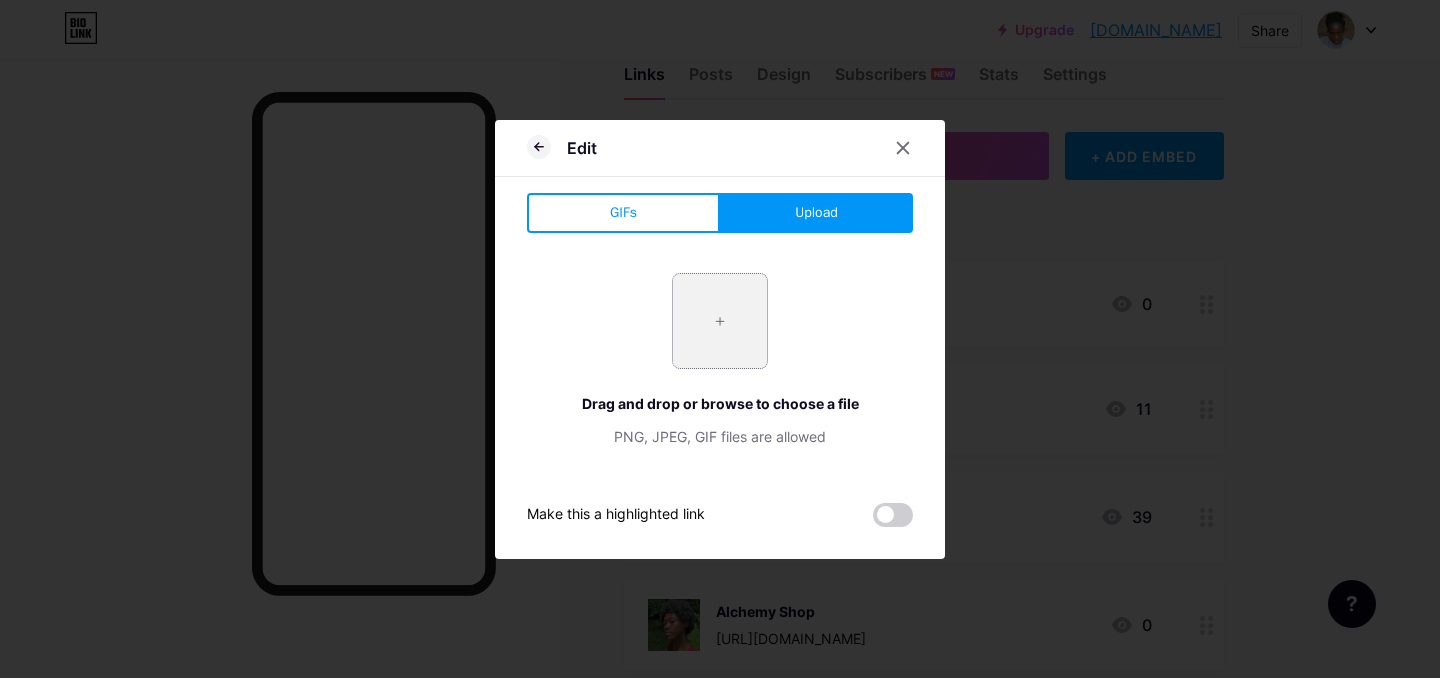 type on "C:\fakepath\0----graphic.jpg" 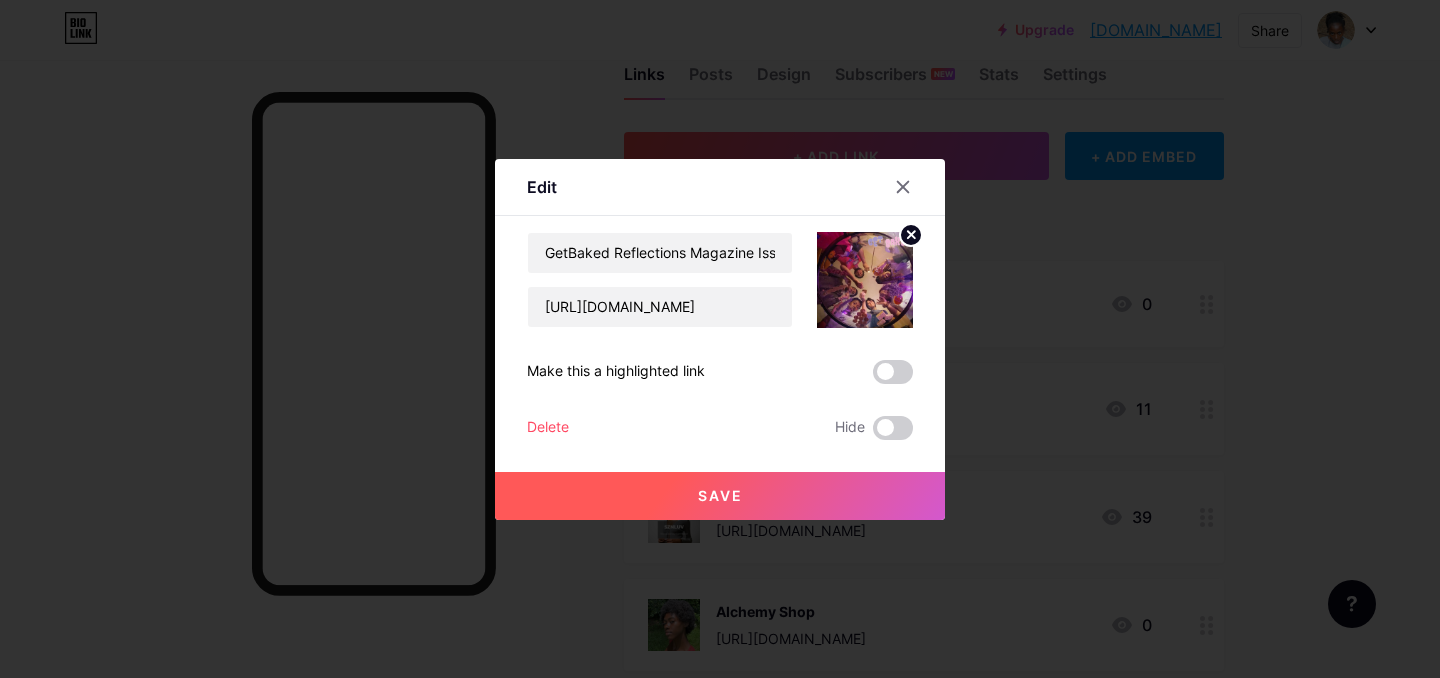click on "Save" at bounding box center [720, 496] 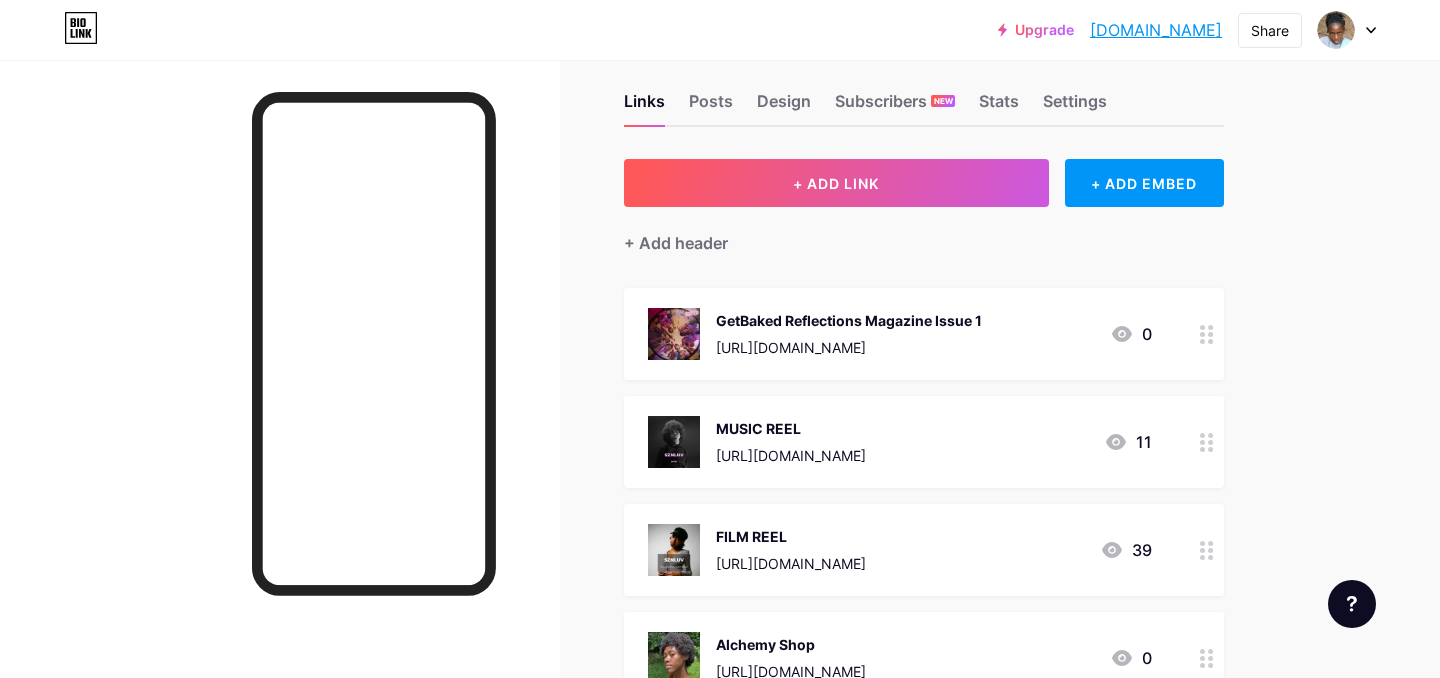 scroll, scrollTop: 0, scrollLeft: 0, axis: both 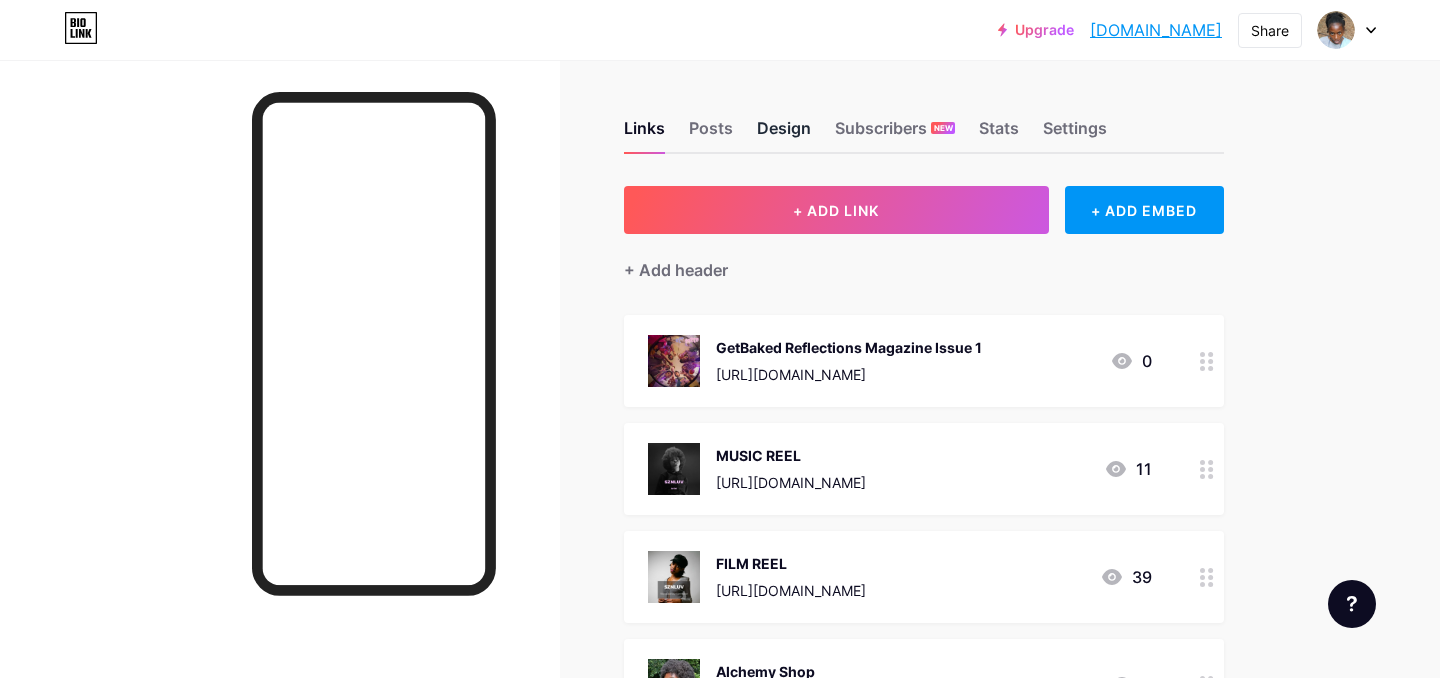 click on "Design" at bounding box center [784, 134] 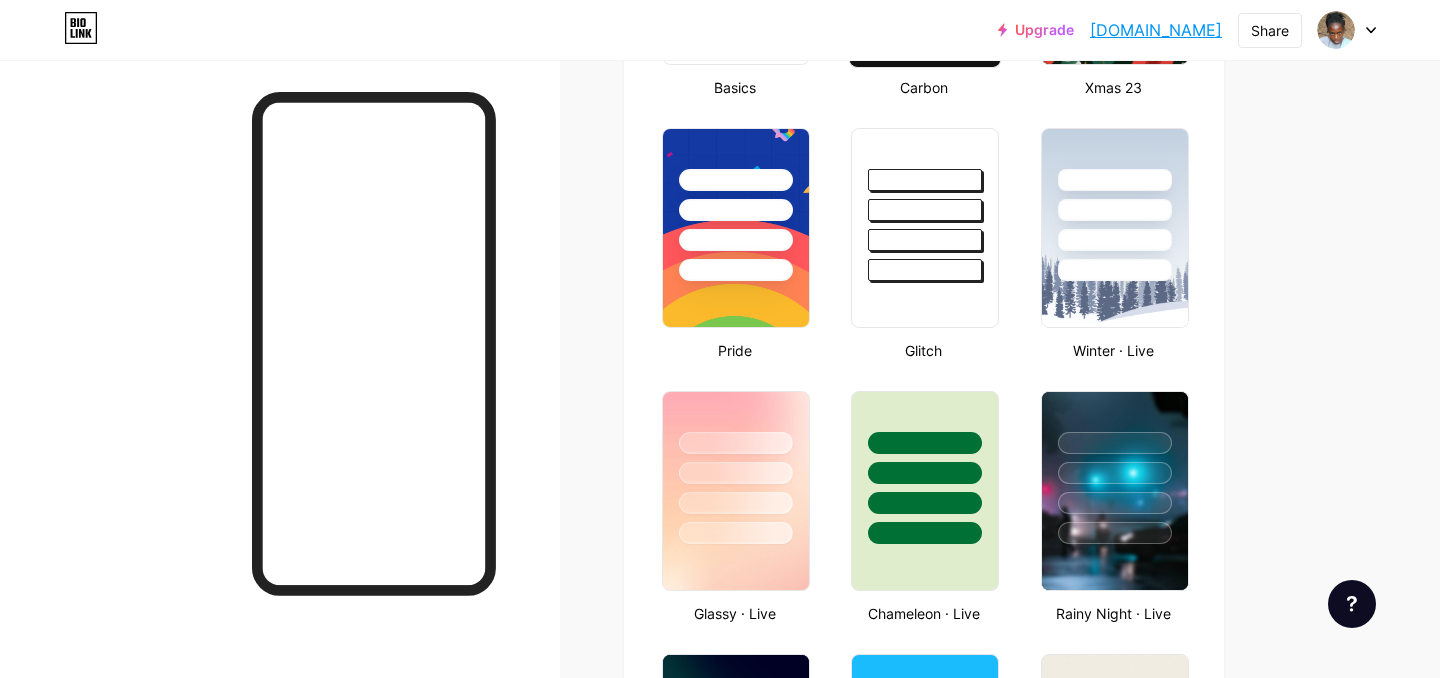 scroll, scrollTop: 766, scrollLeft: 0, axis: vertical 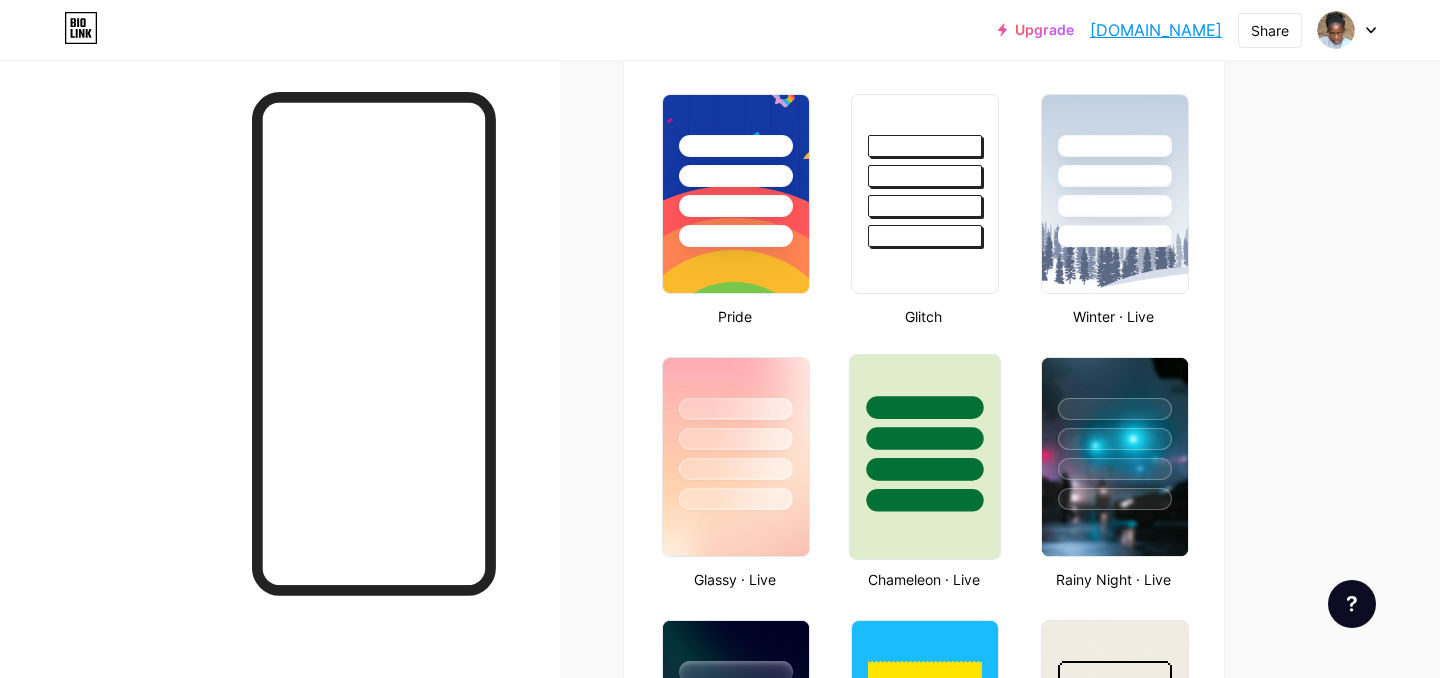 click at bounding box center (925, 457) 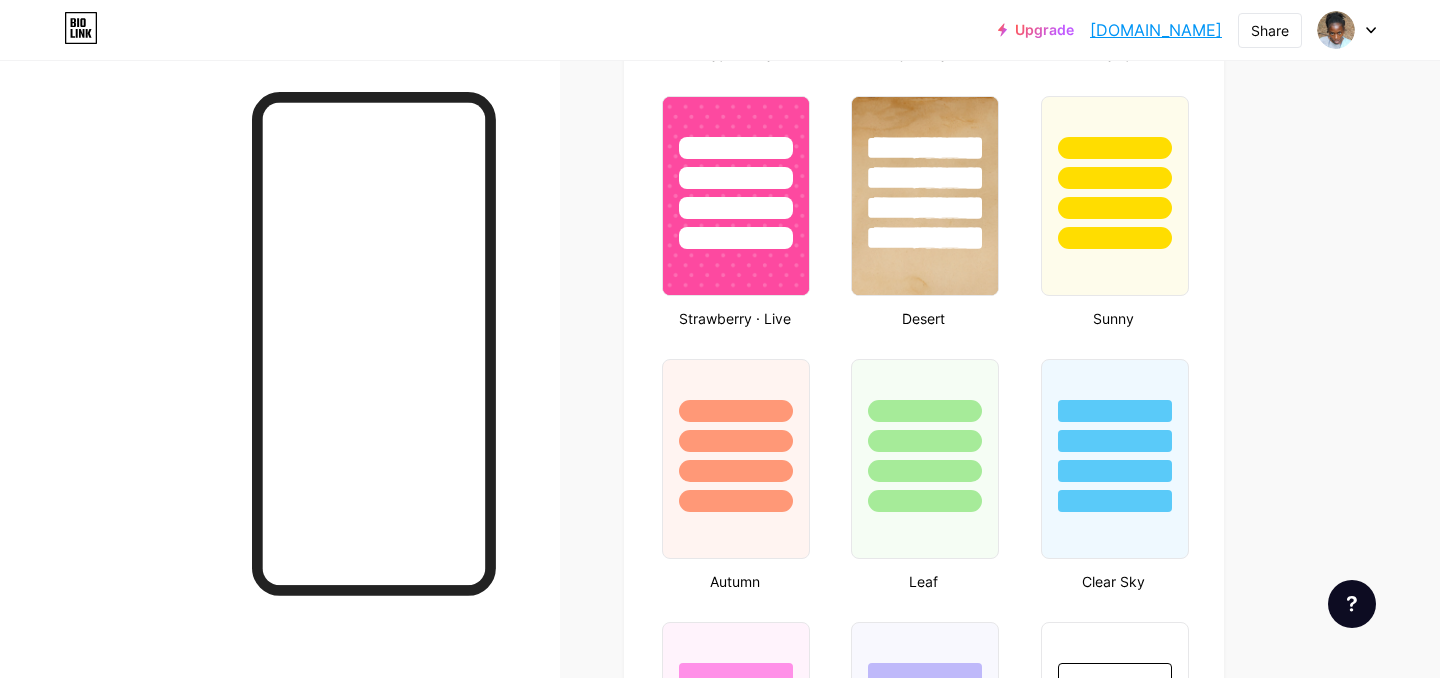 scroll, scrollTop: 1556, scrollLeft: 0, axis: vertical 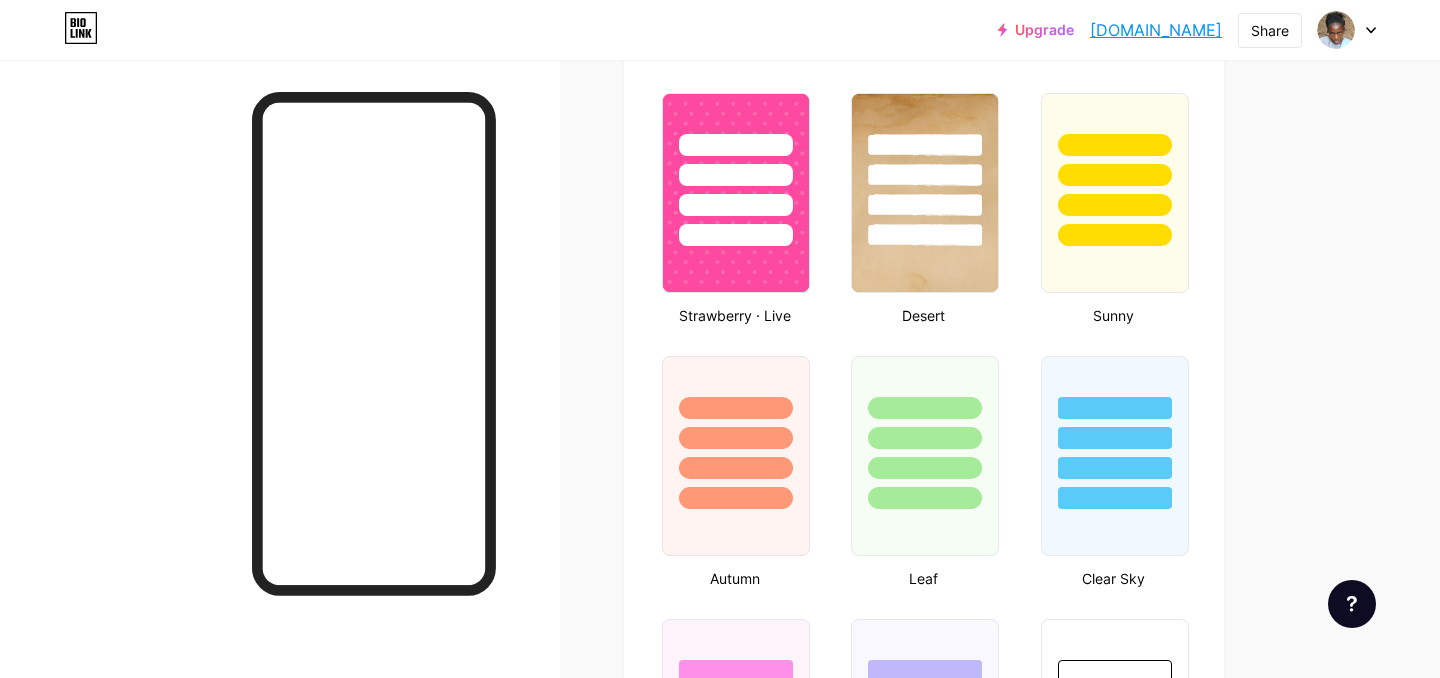 click at bounding box center [925, 456] 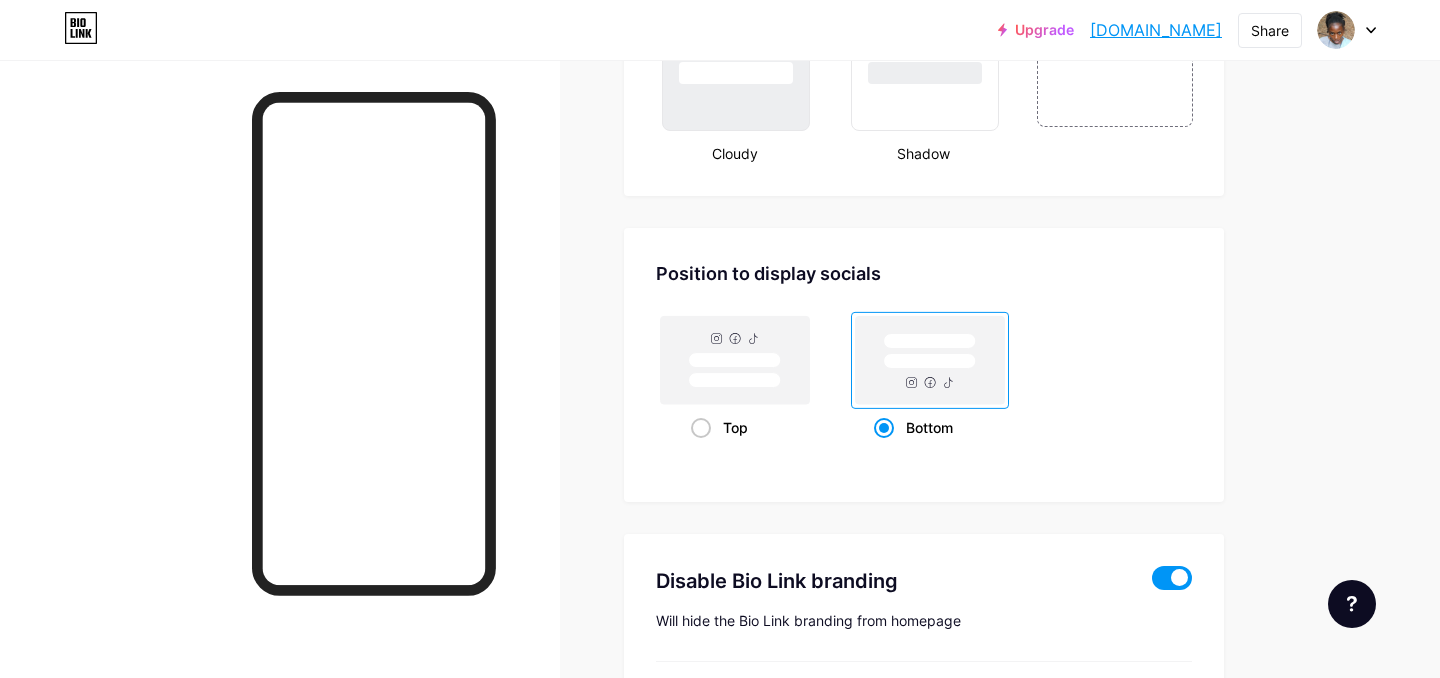 scroll, scrollTop: 2524, scrollLeft: 0, axis: vertical 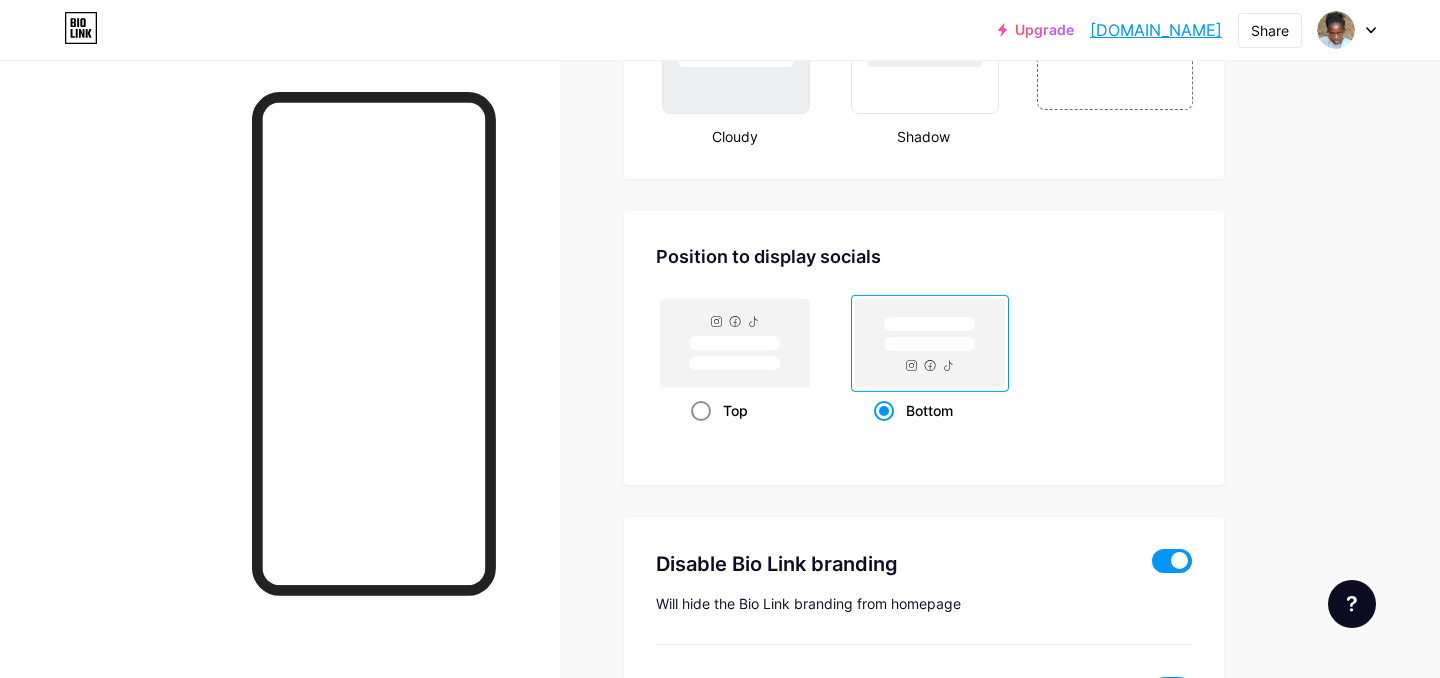 click 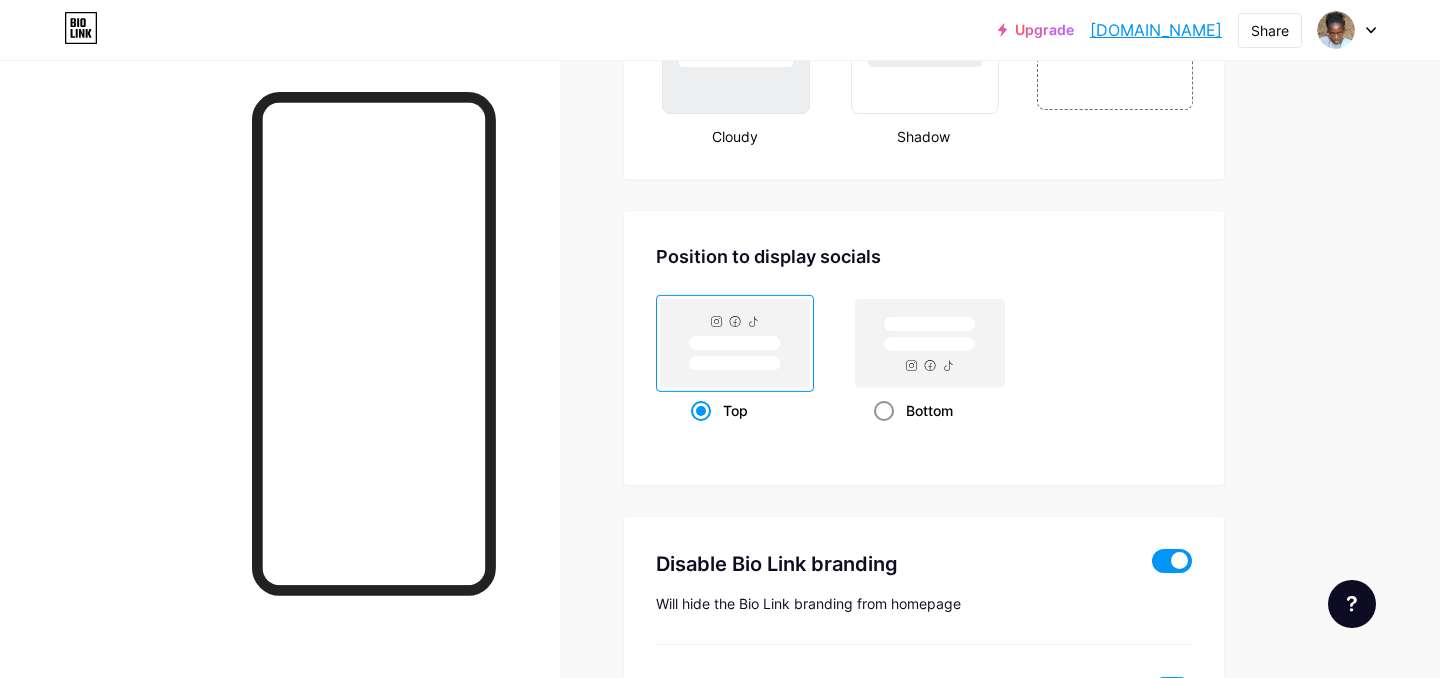 click at bounding box center [884, 411] 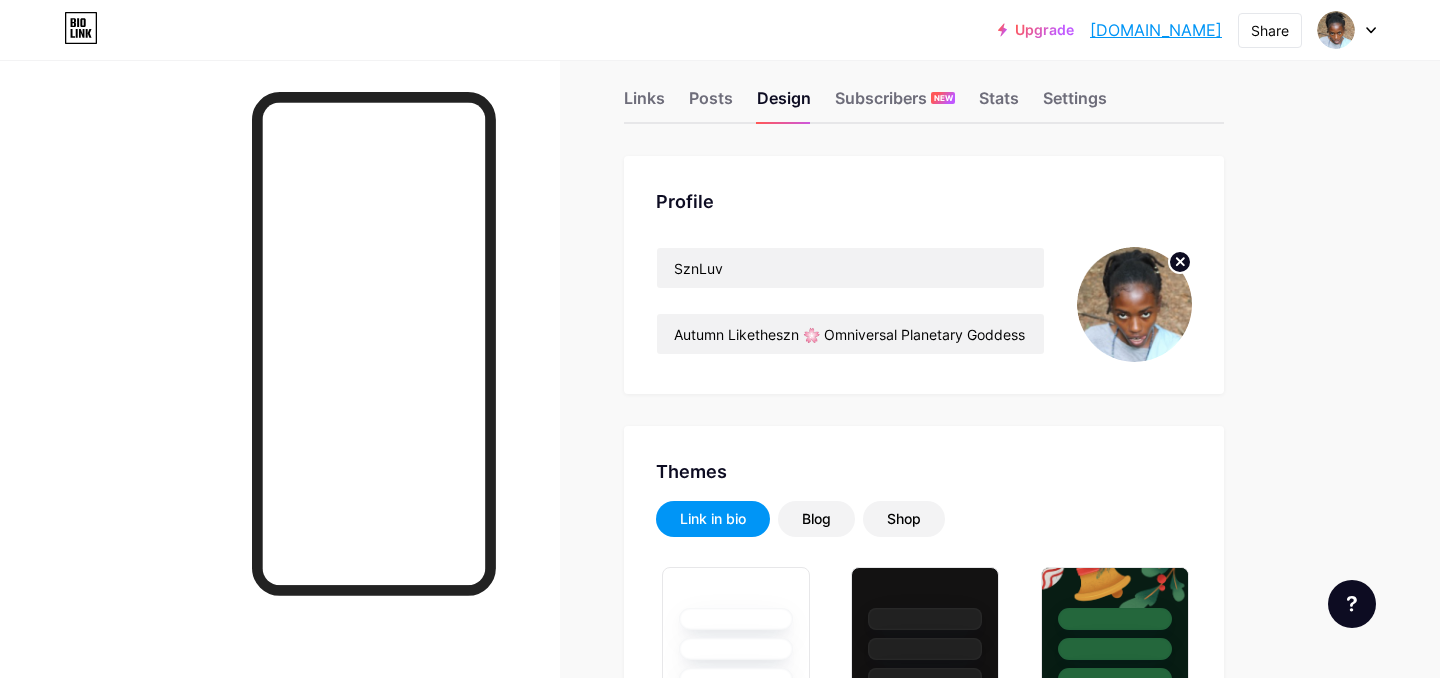 scroll, scrollTop: 0, scrollLeft: 0, axis: both 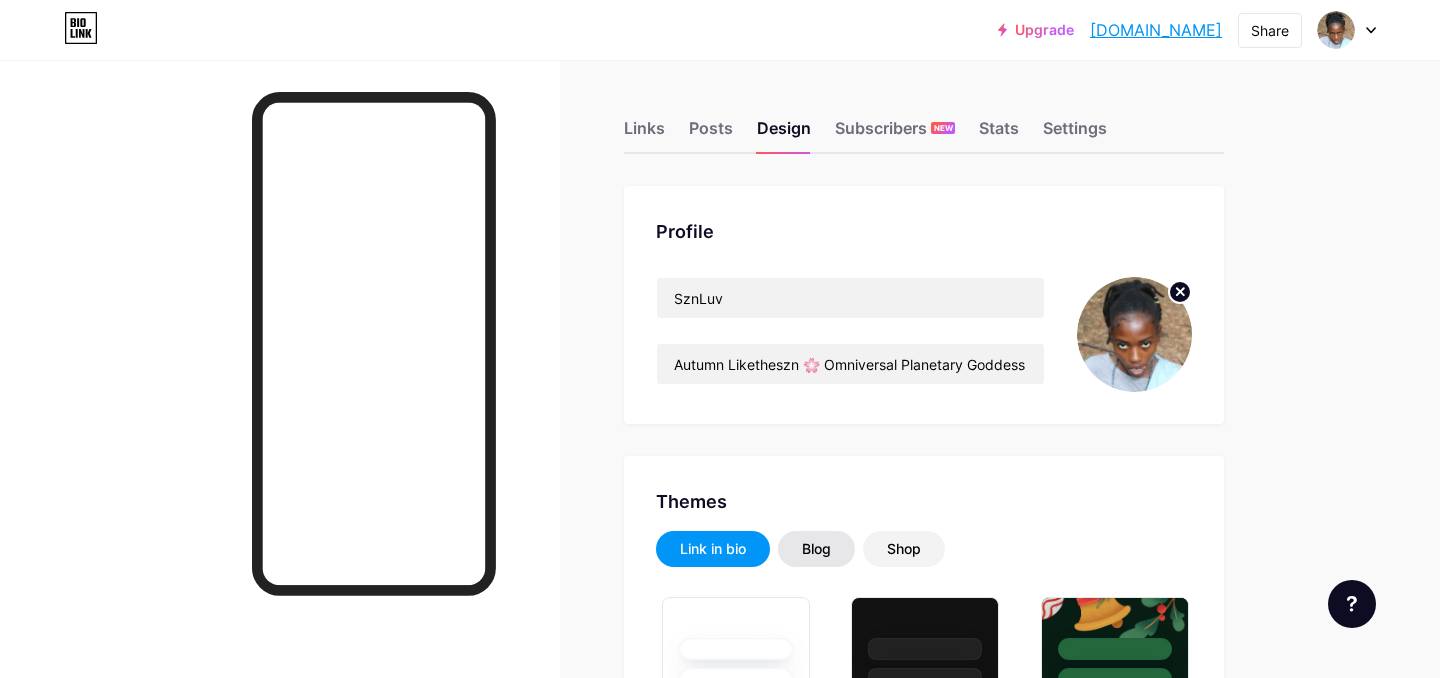 click on "Blog" at bounding box center (816, 549) 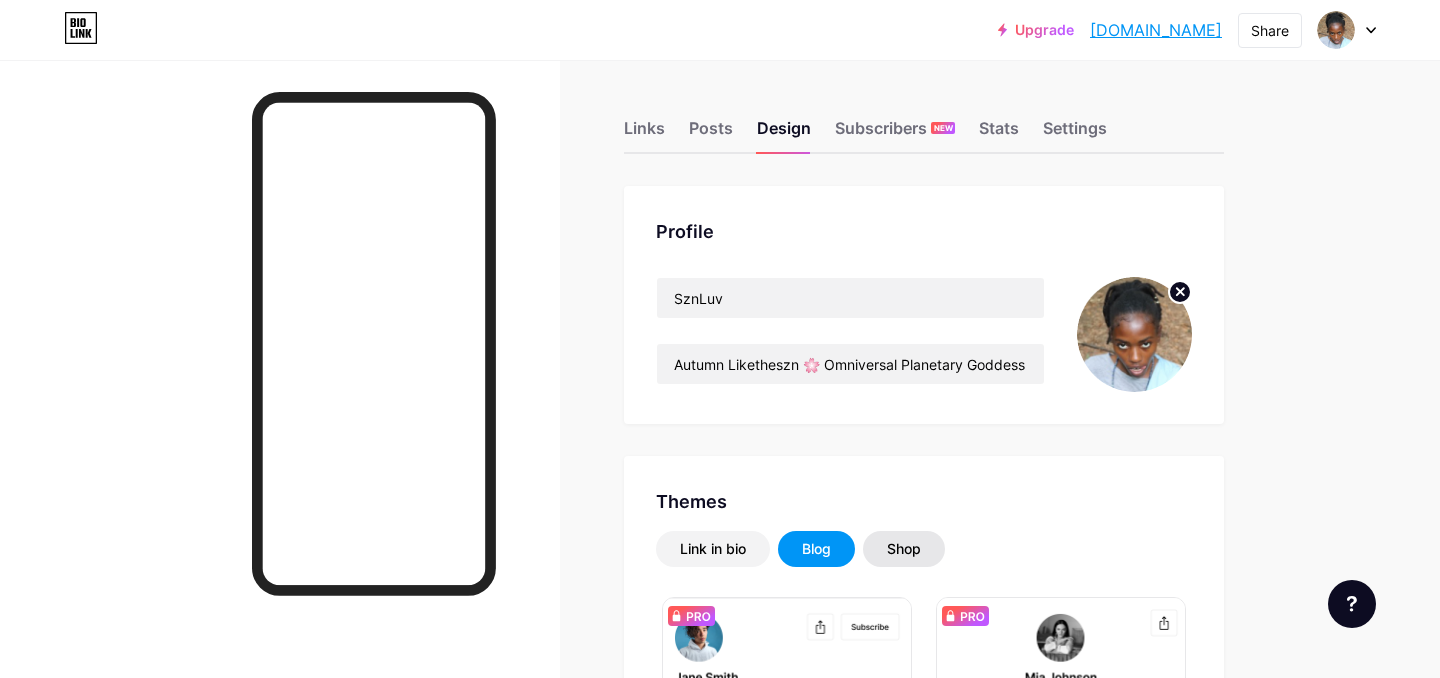 click on "Shop" at bounding box center (904, 549) 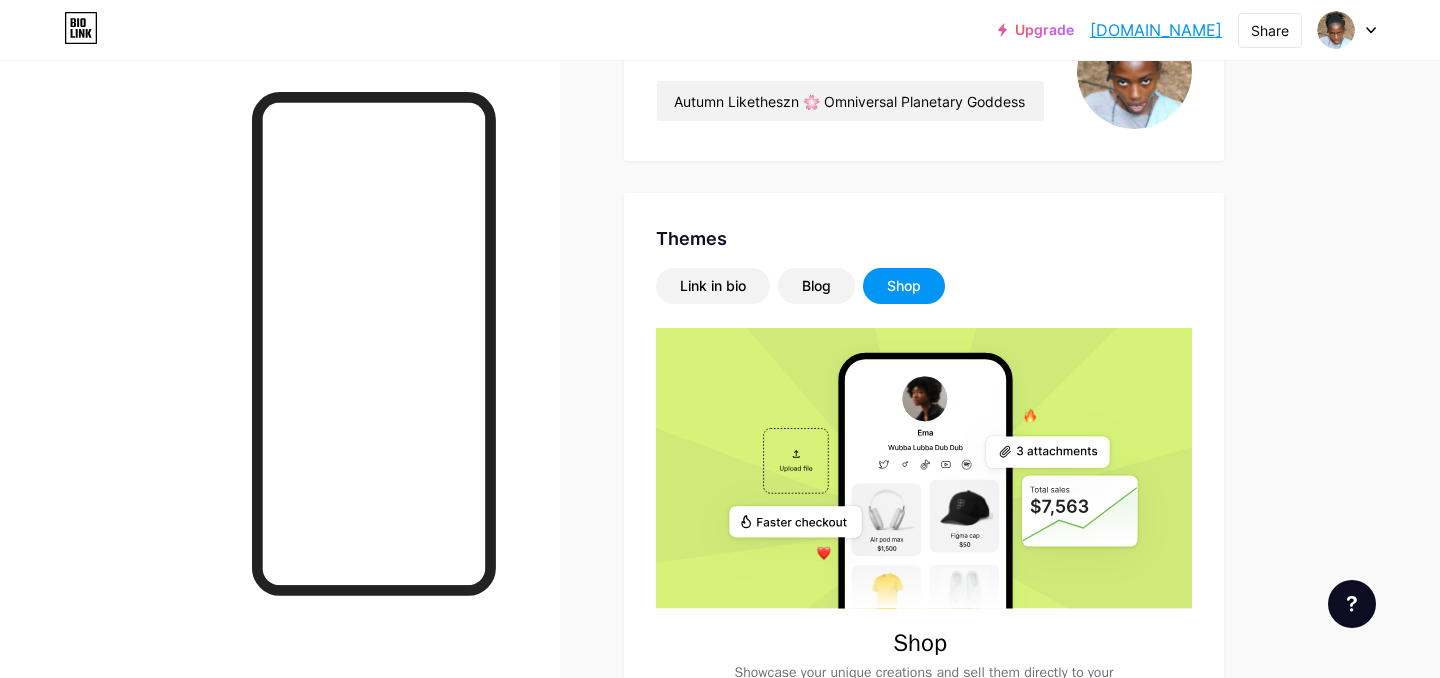 scroll, scrollTop: 0, scrollLeft: 0, axis: both 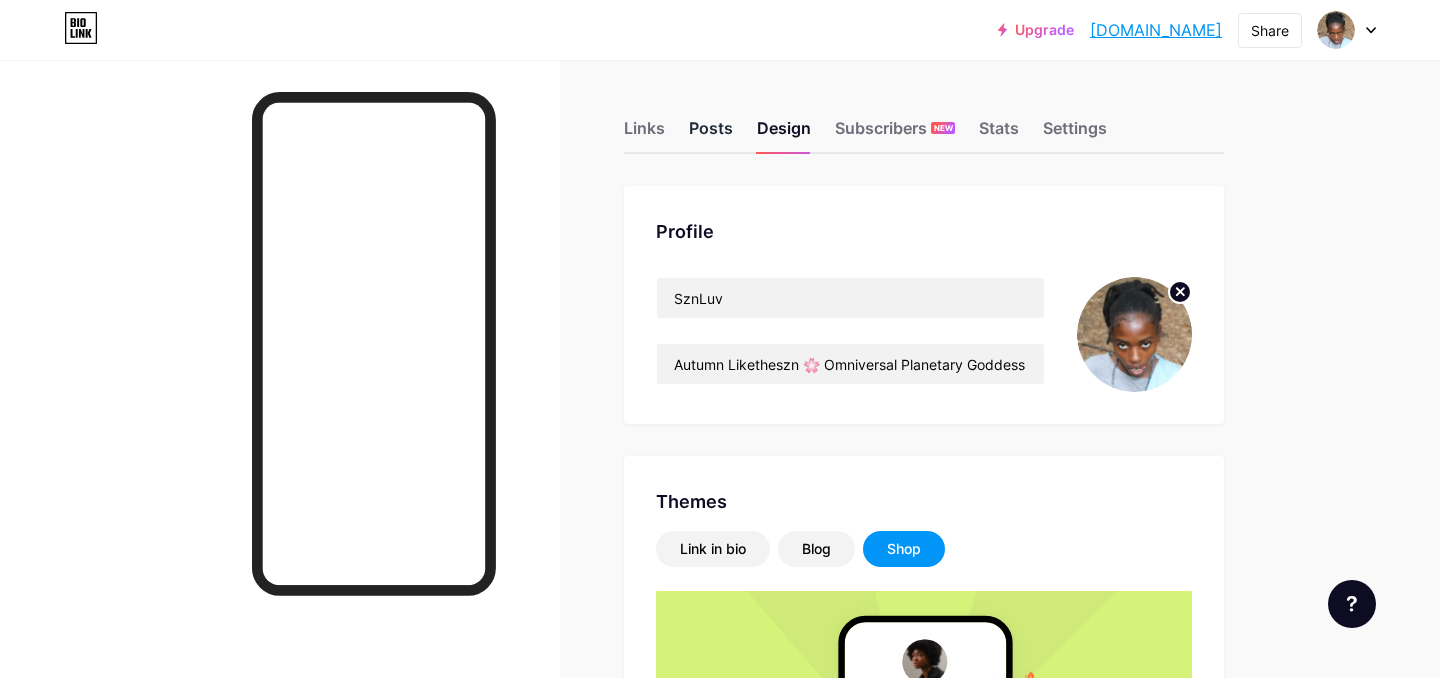 click on "Posts" at bounding box center [711, 134] 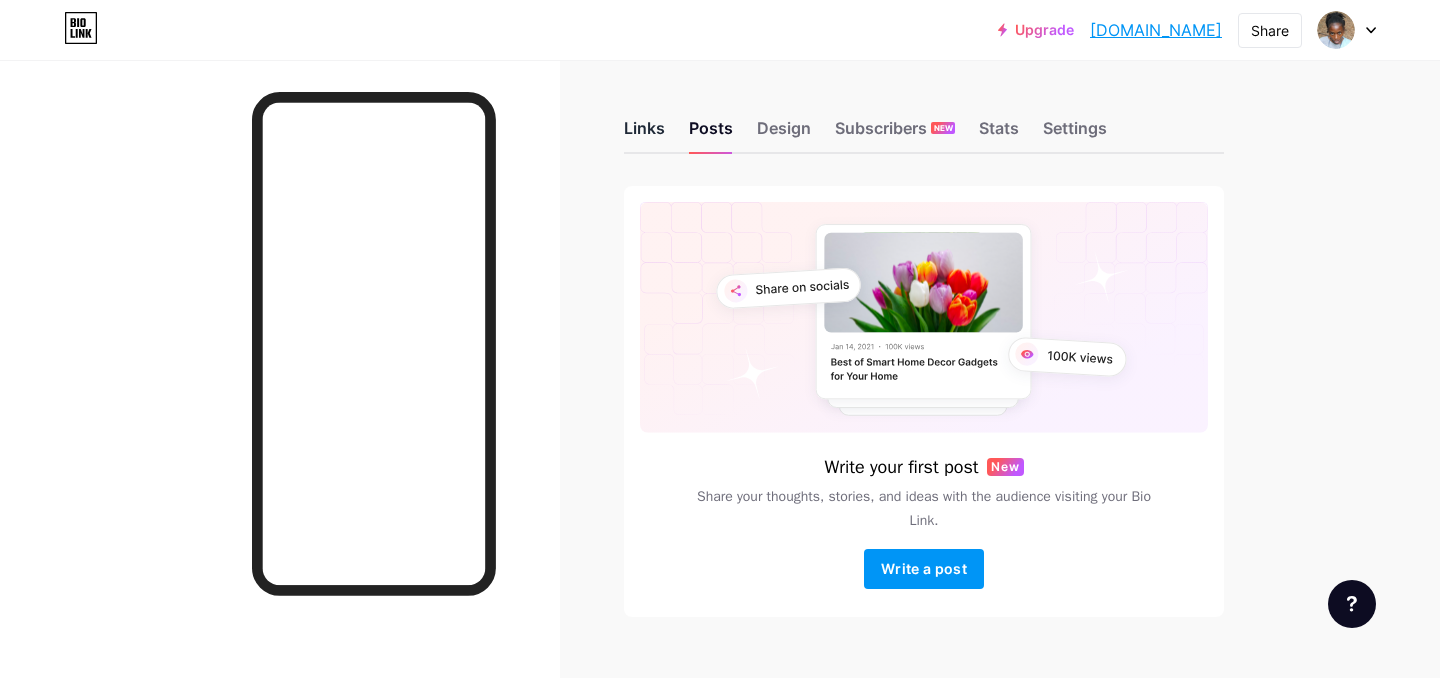click on "Links" at bounding box center (644, 134) 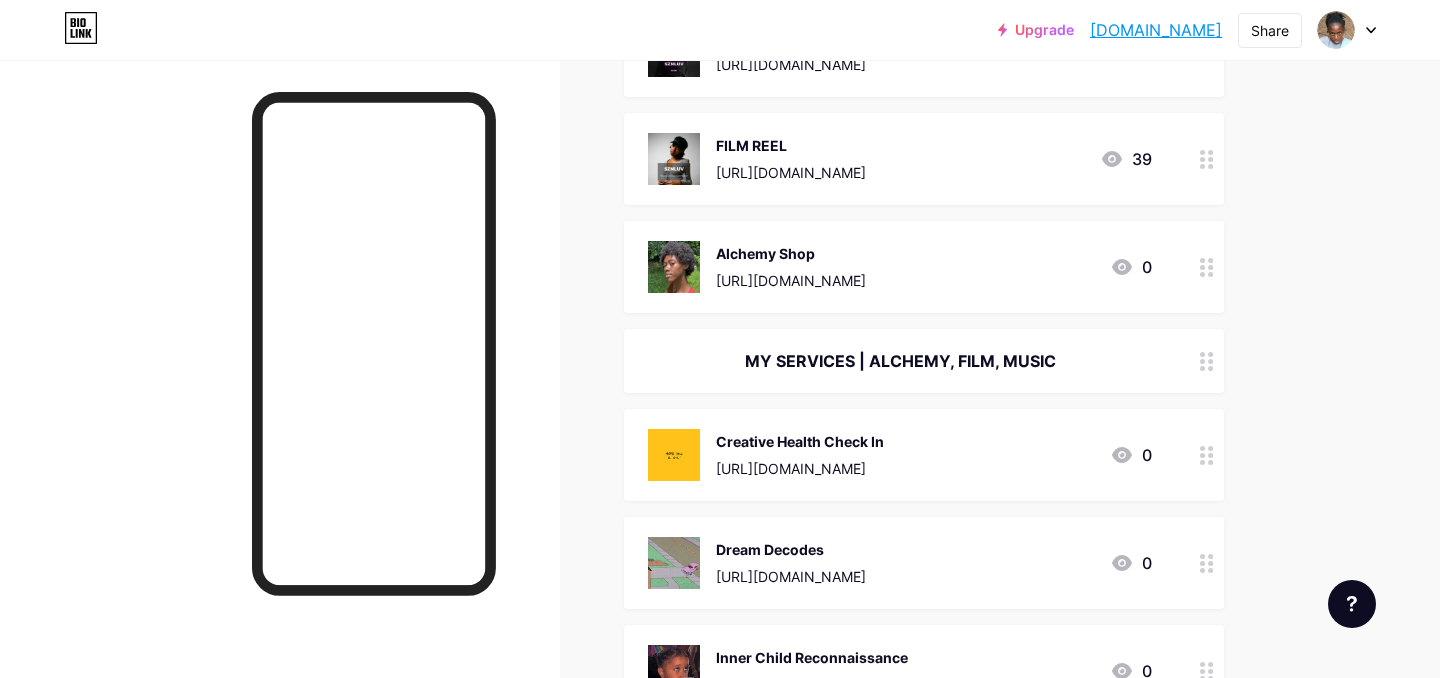 scroll, scrollTop: 417, scrollLeft: 0, axis: vertical 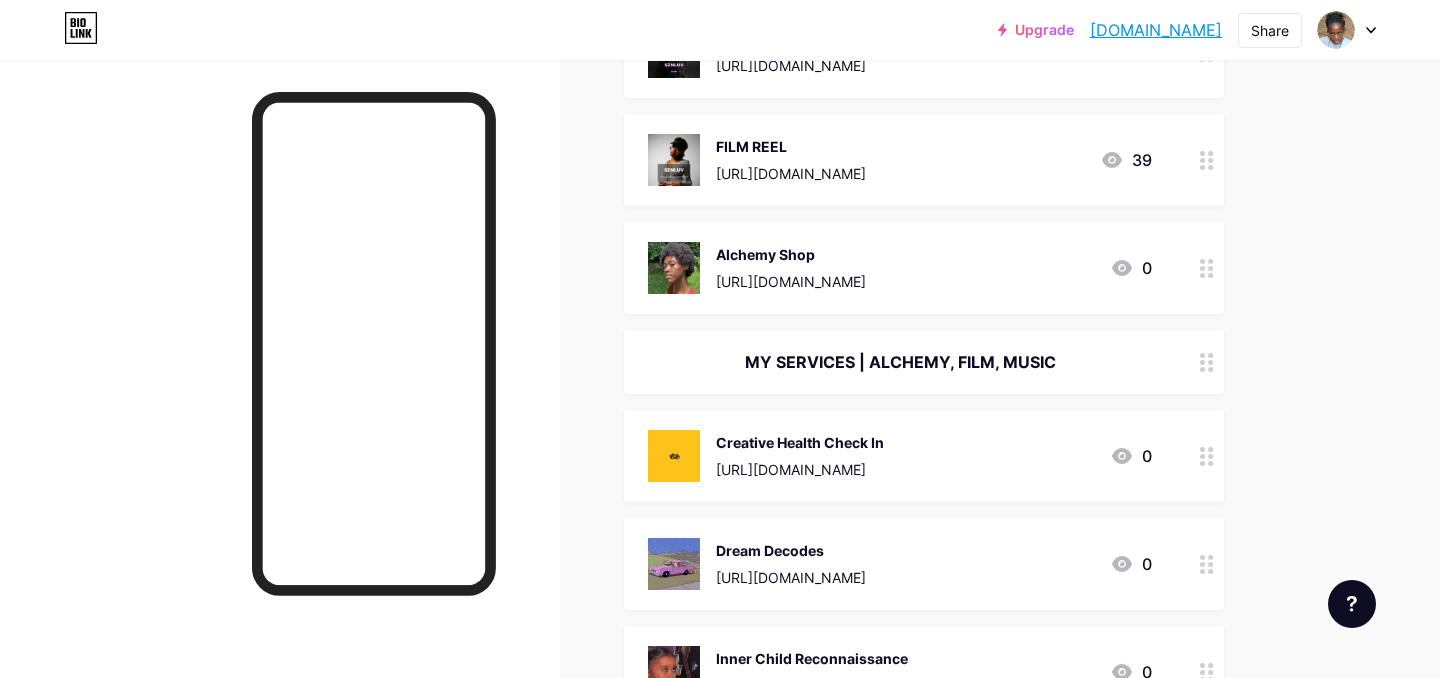 click on "MY SERVICES | ALCHEMY, FILM, MUSIC" at bounding box center [900, 362] 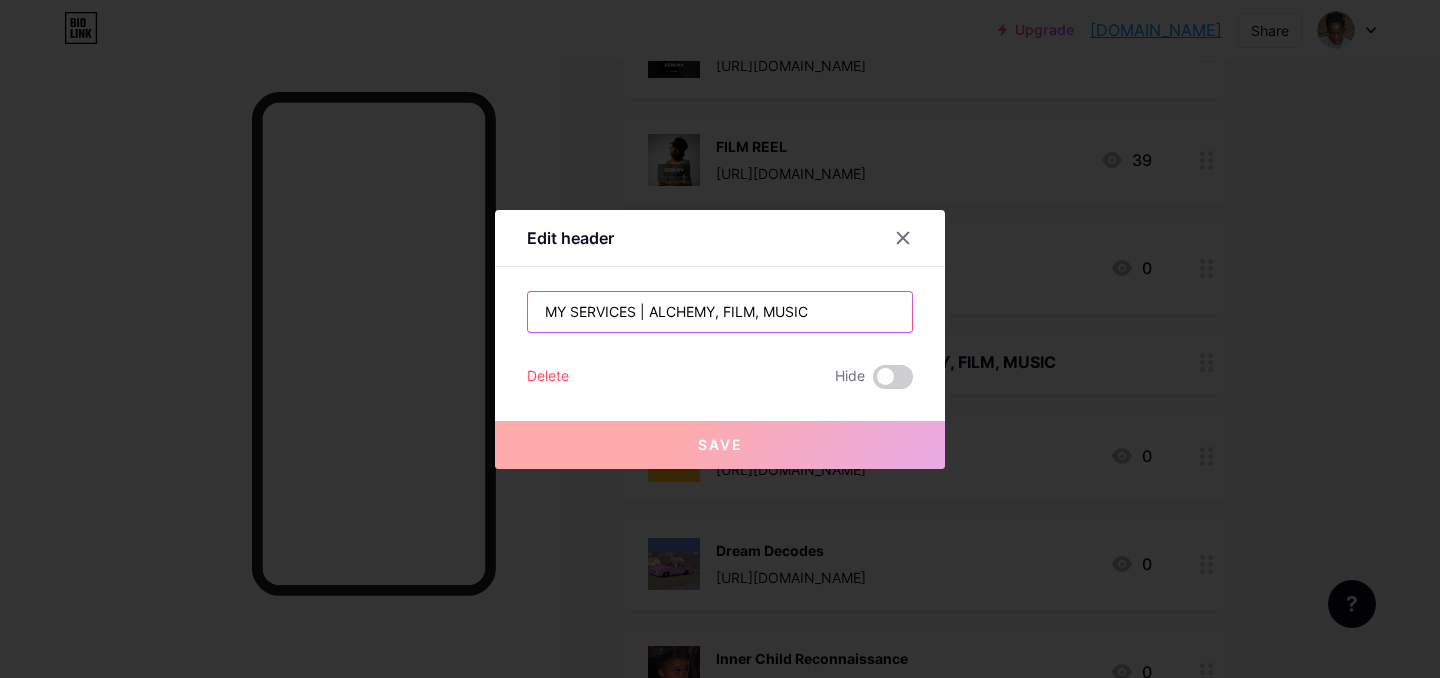drag, startPoint x: 639, startPoint y: 314, endPoint x: 570, endPoint y: 315, distance: 69.00725 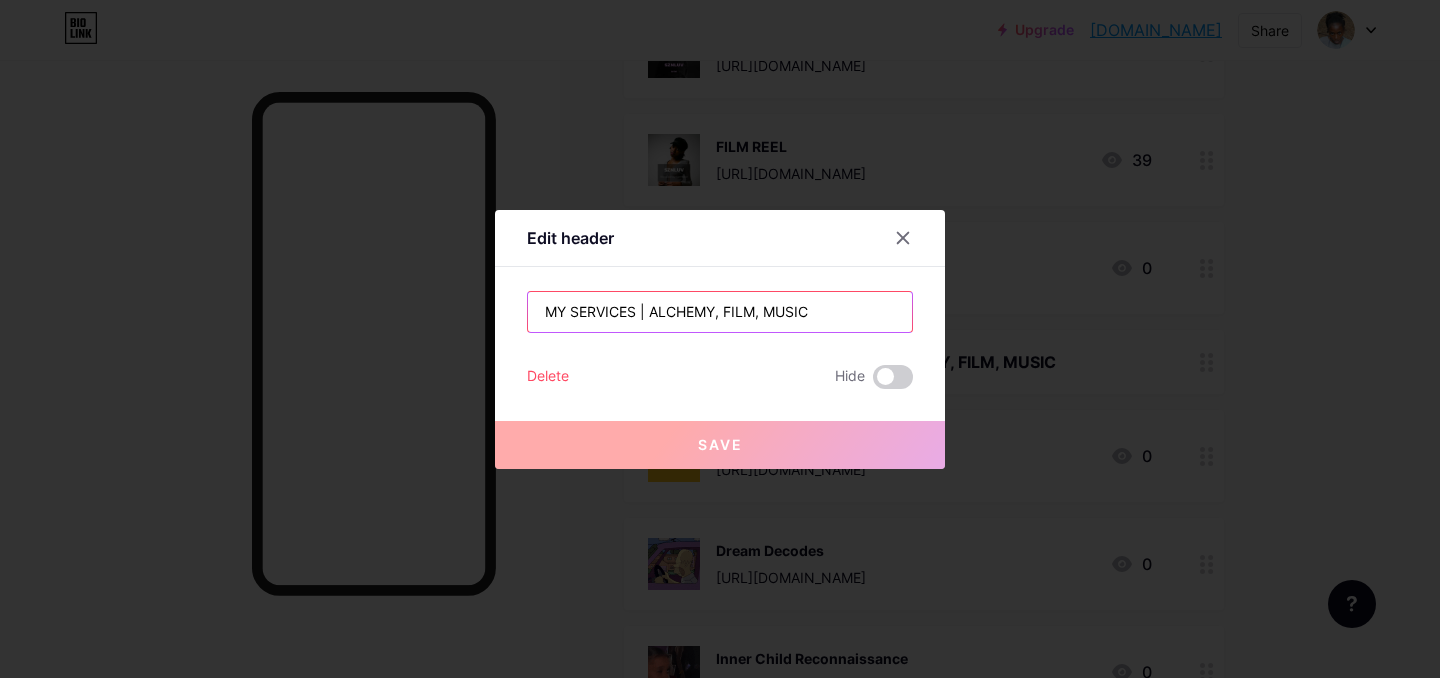 click on "MY SERVICES | ALCHEMY, FILM, MUSIC" at bounding box center (720, 312) 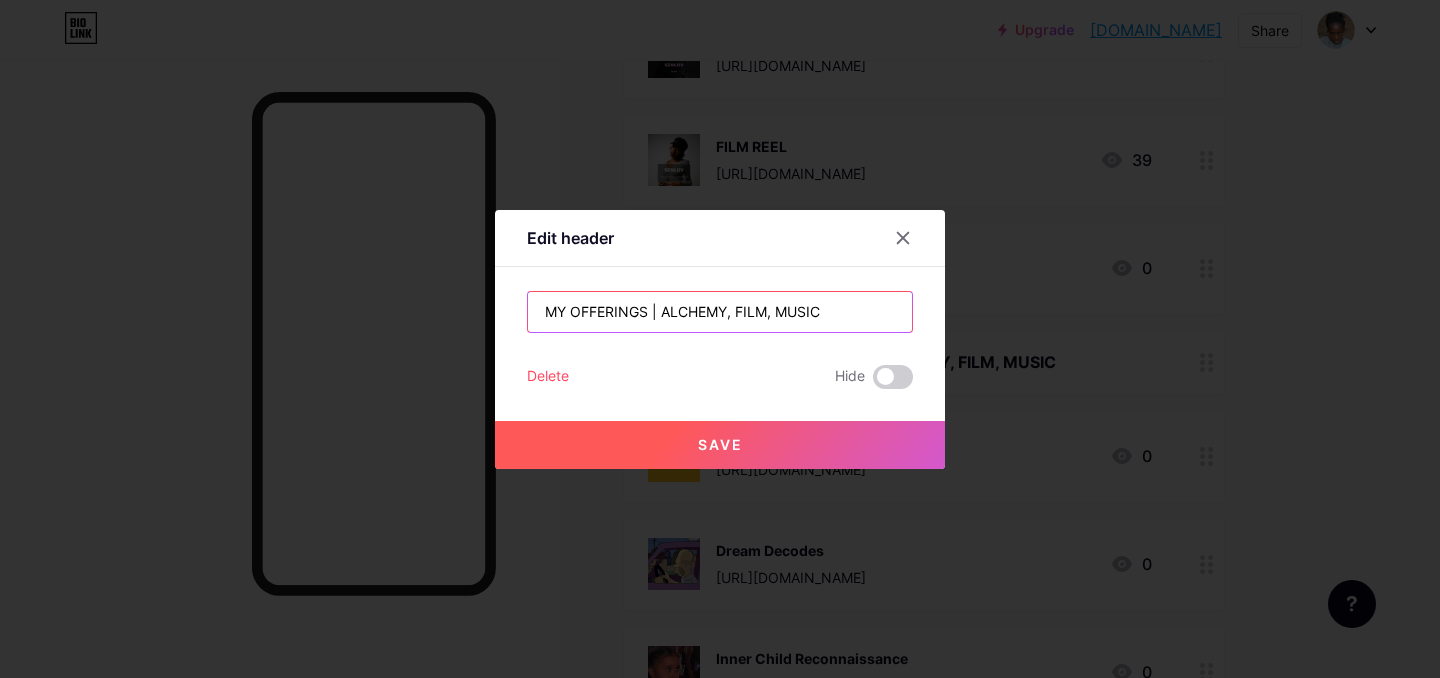 type on "MY OFFERINGS | ALCHEMY, FILM, MUSIC" 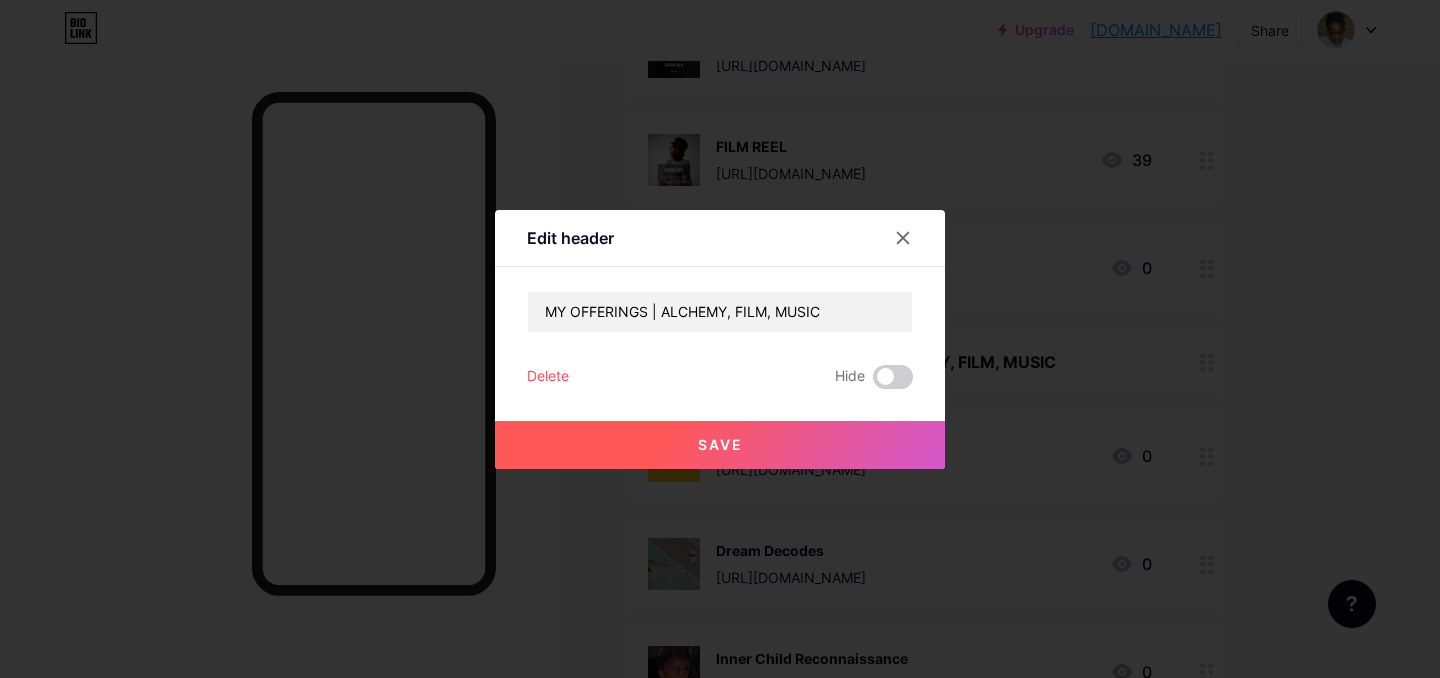click on "Save" at bounding box center [720, 445] 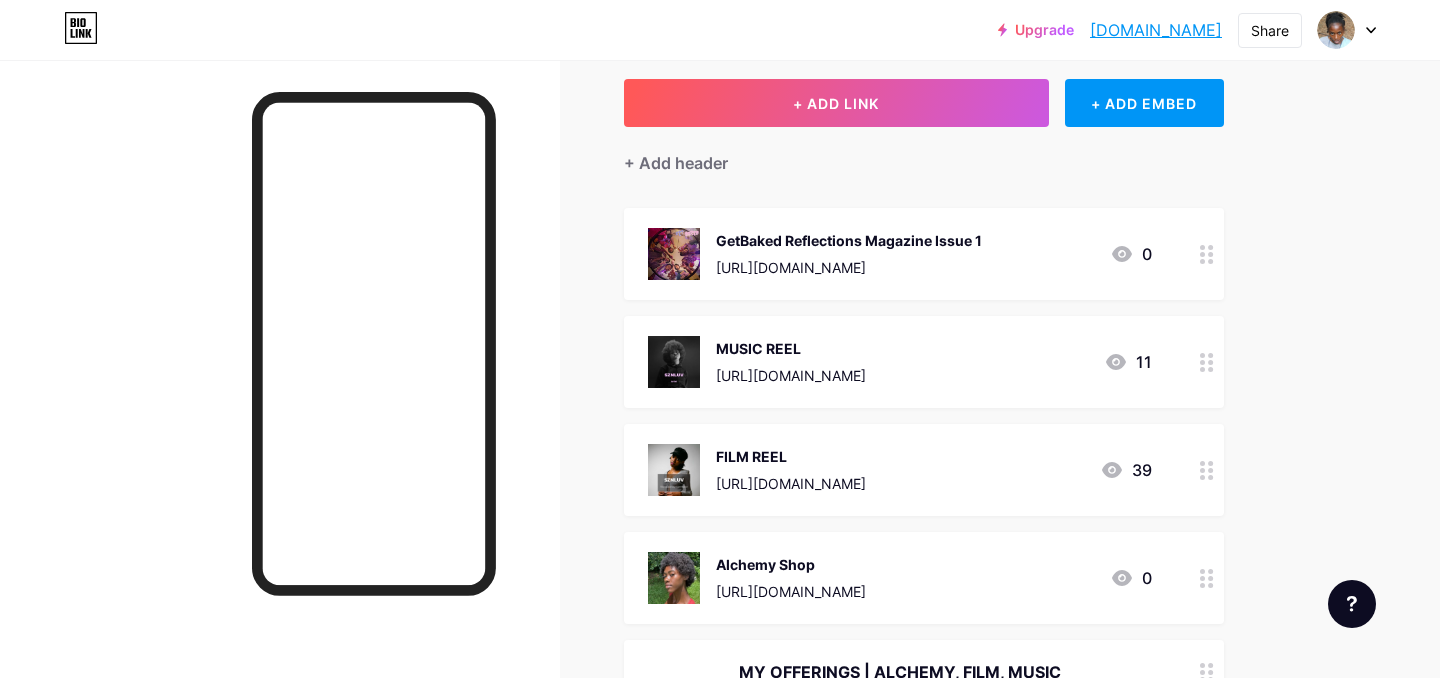 scroll, scrollTop: 0, scrollLeft: 0, axis: both 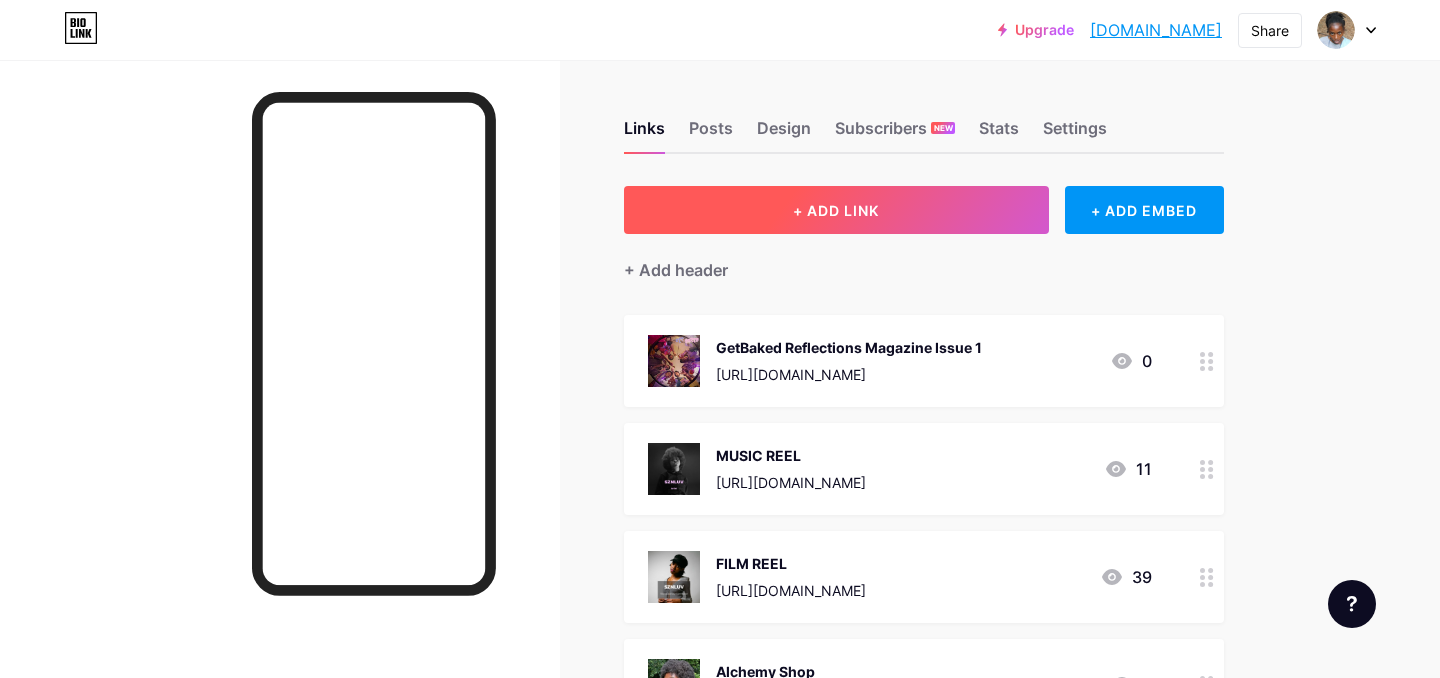 click on "+ ADD LINK" at bounding box center [836, 210] 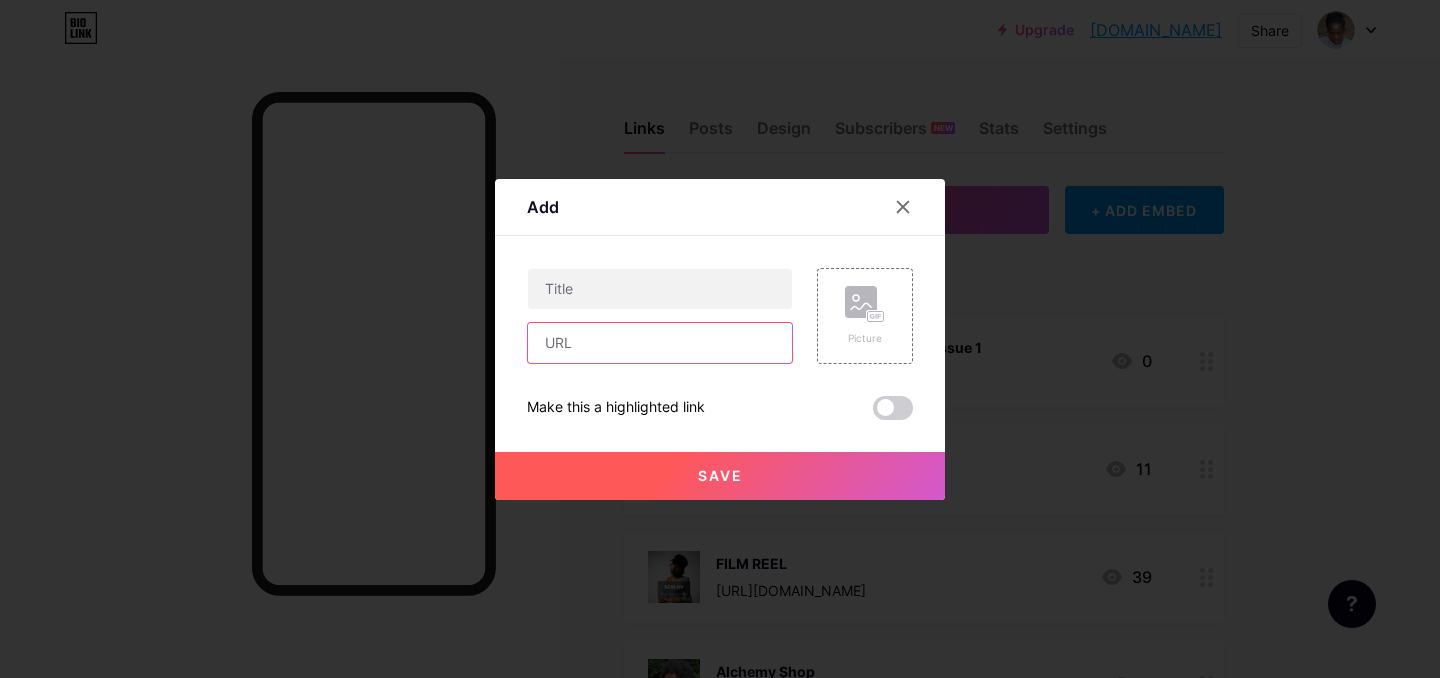 click at bounding box center [660, 343] 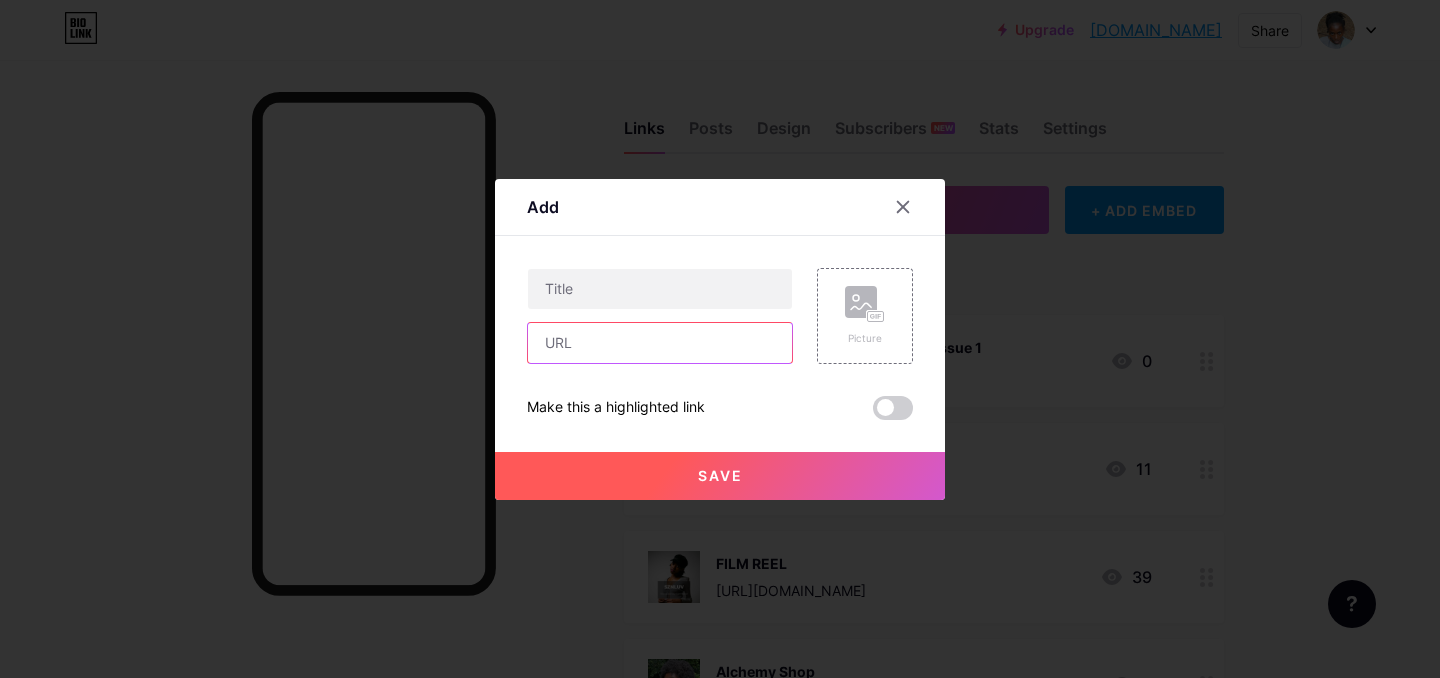 paste on "[URL][DOMAIN_NAME]" 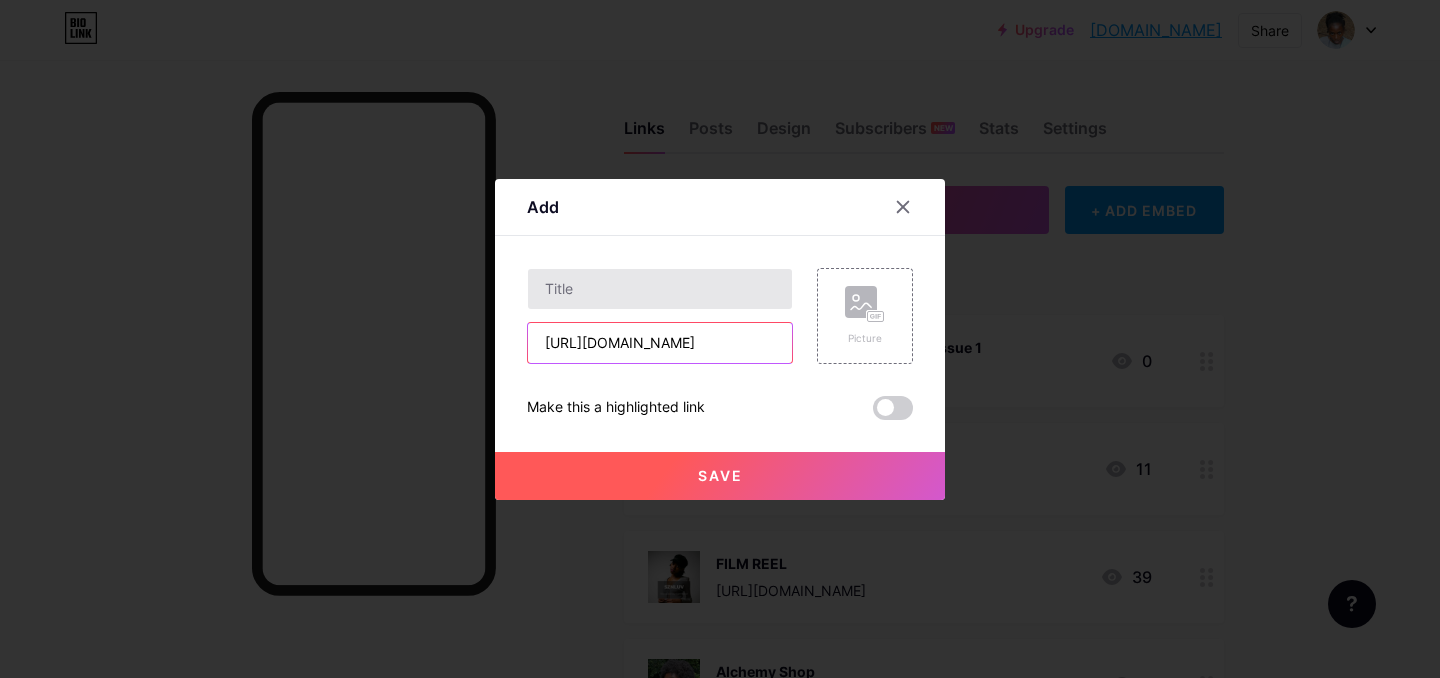 scroll, scrollTop: 0, scrollLeft: 610, axis: horizontal 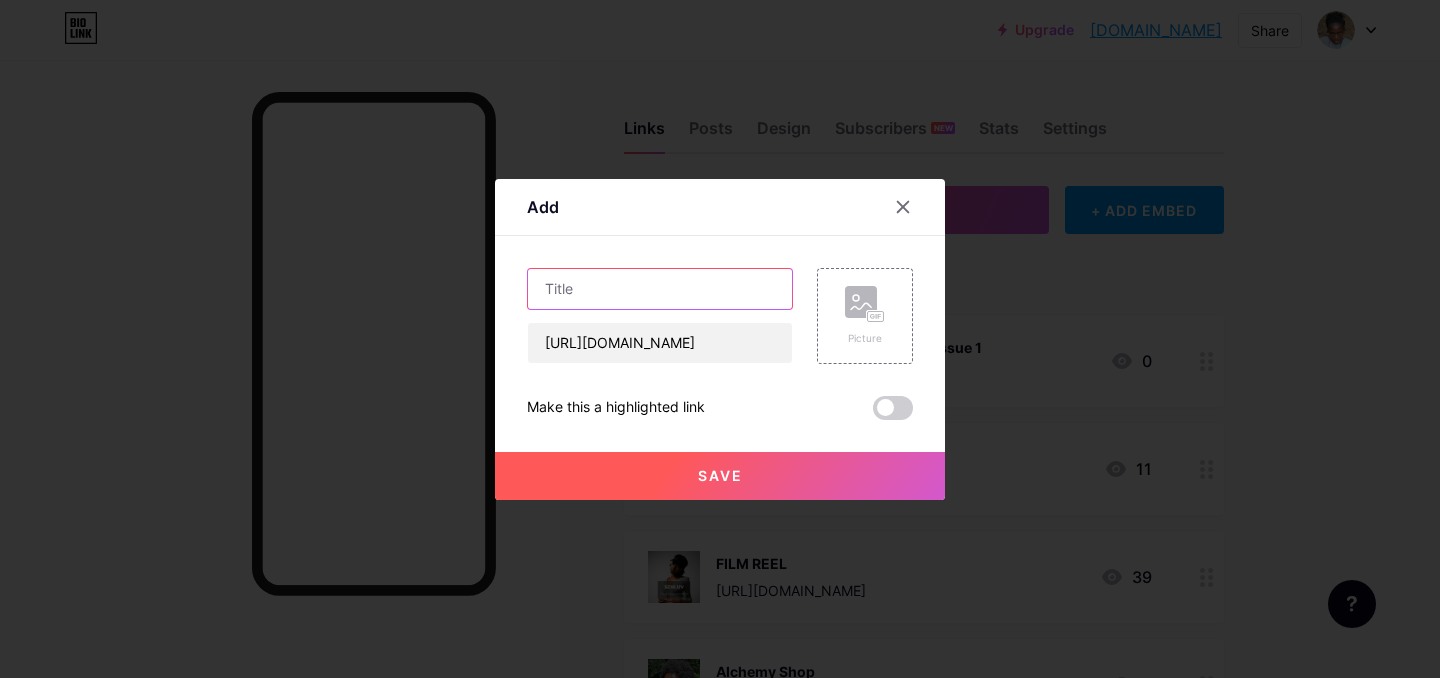 click at bounding box center (660, 289) 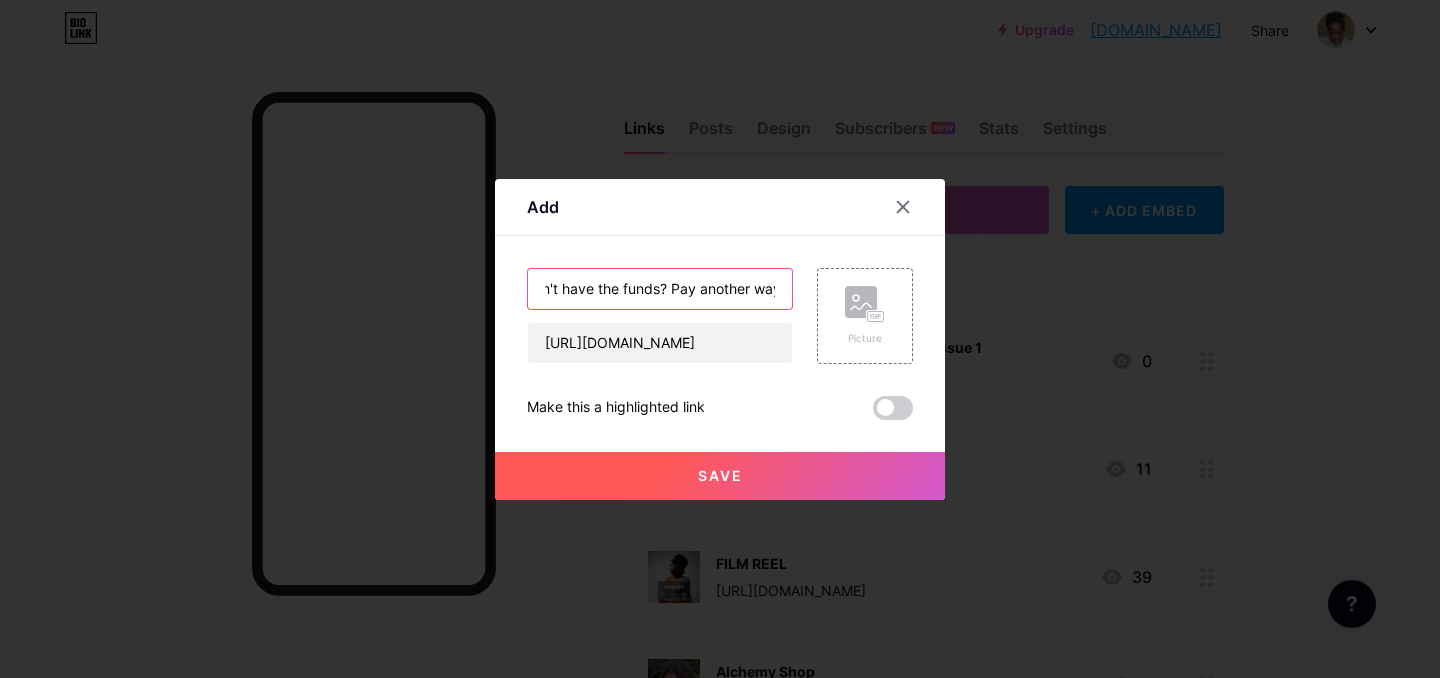 scroll, scrollTop: 0, scrollLeft: 28, axis: horizontal 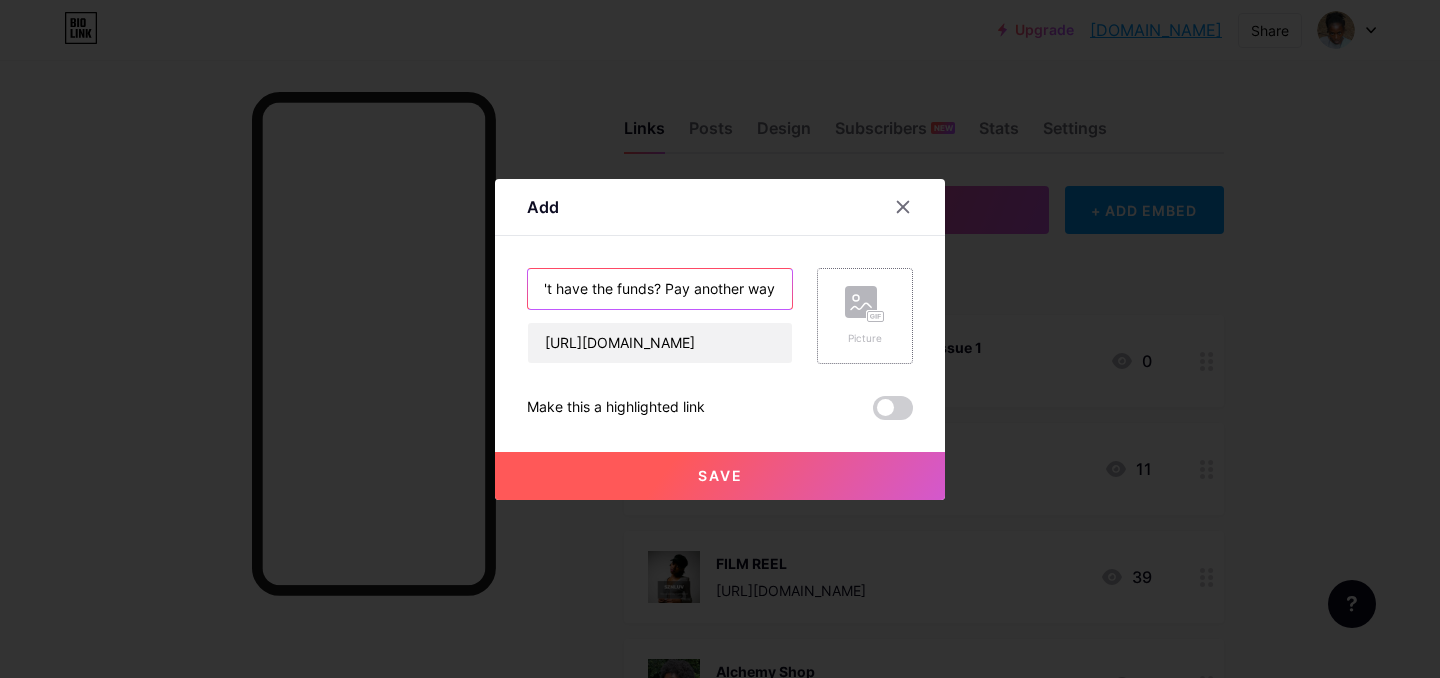 type on "Don't have the funds? Pay another way" 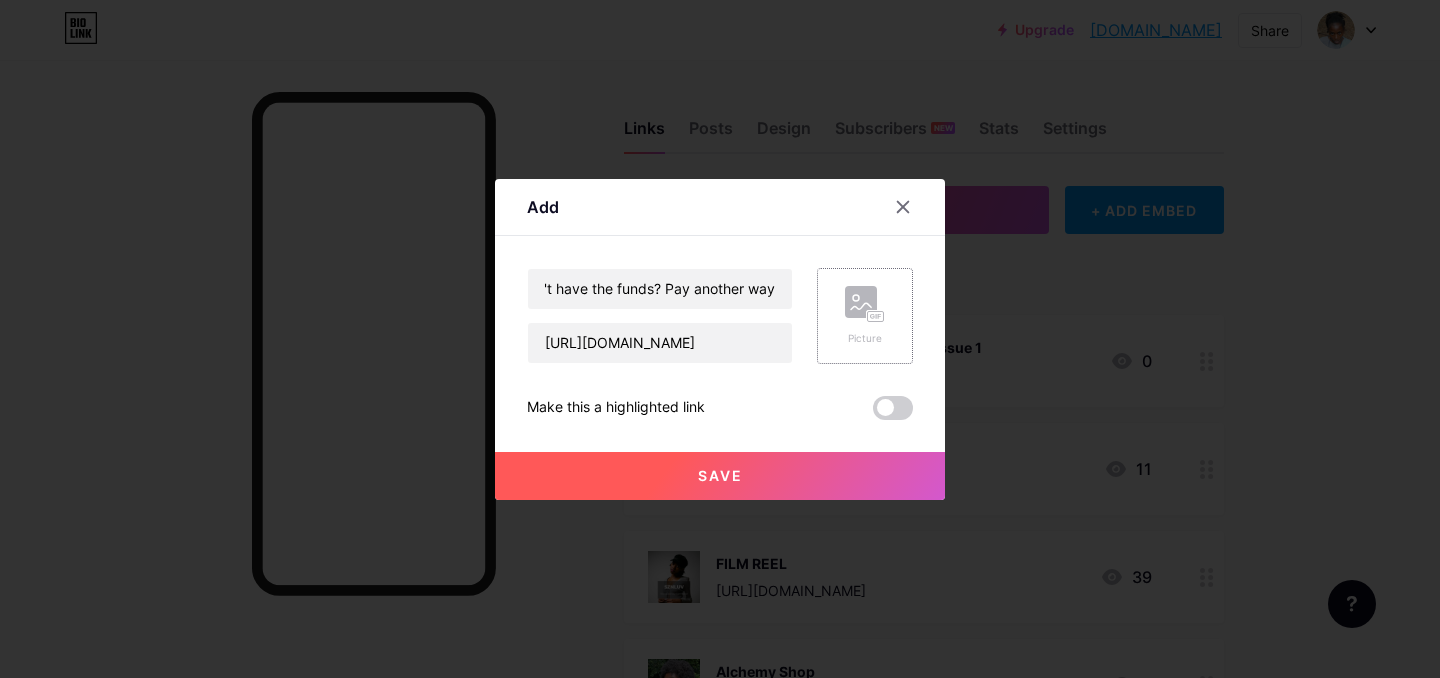 scroll, scrollTop: 0, scrollLeft: 0, axis: both 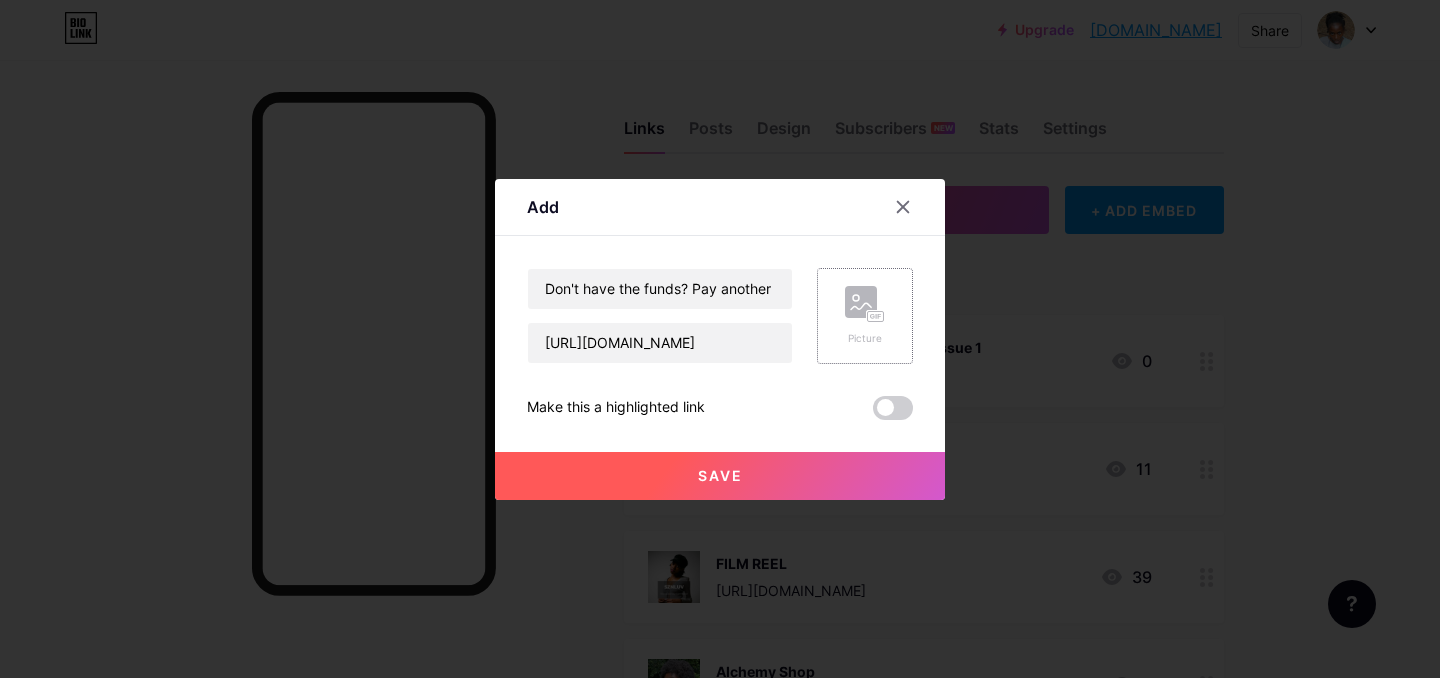 click 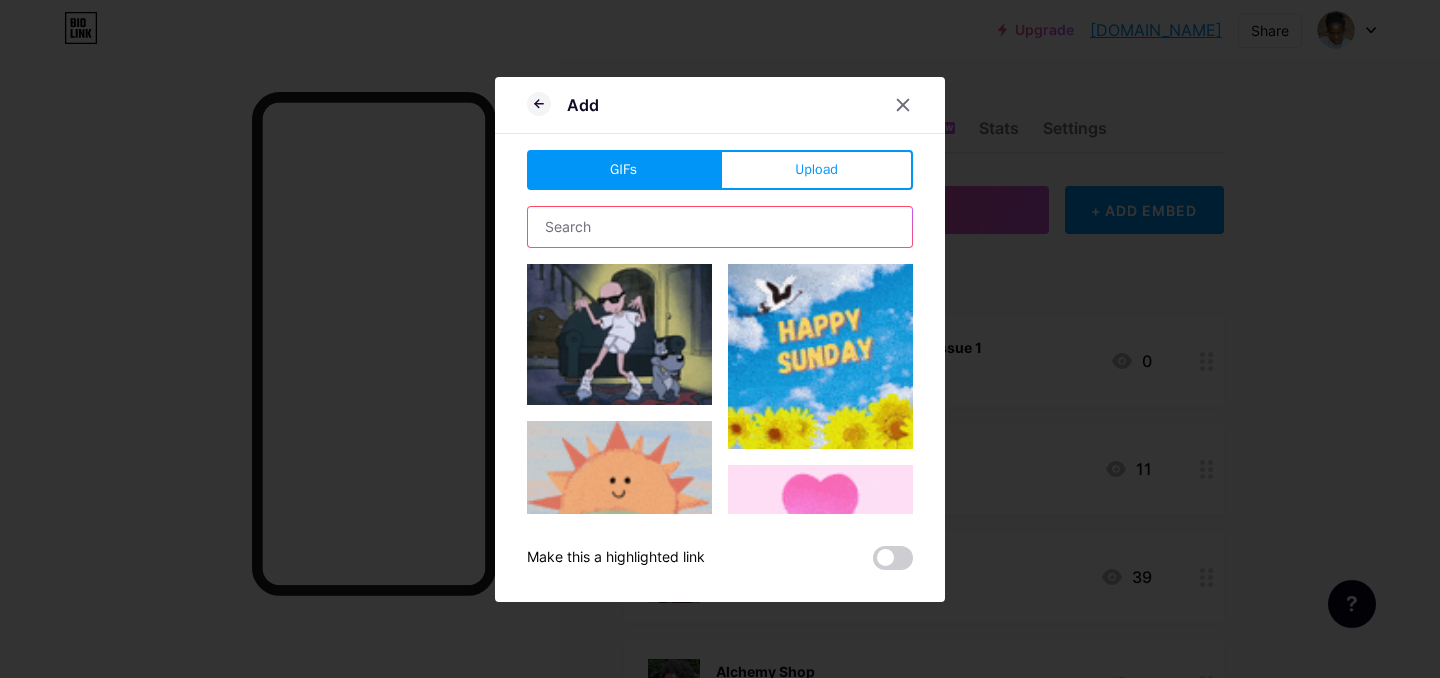 click at bounding box center (720, 227) 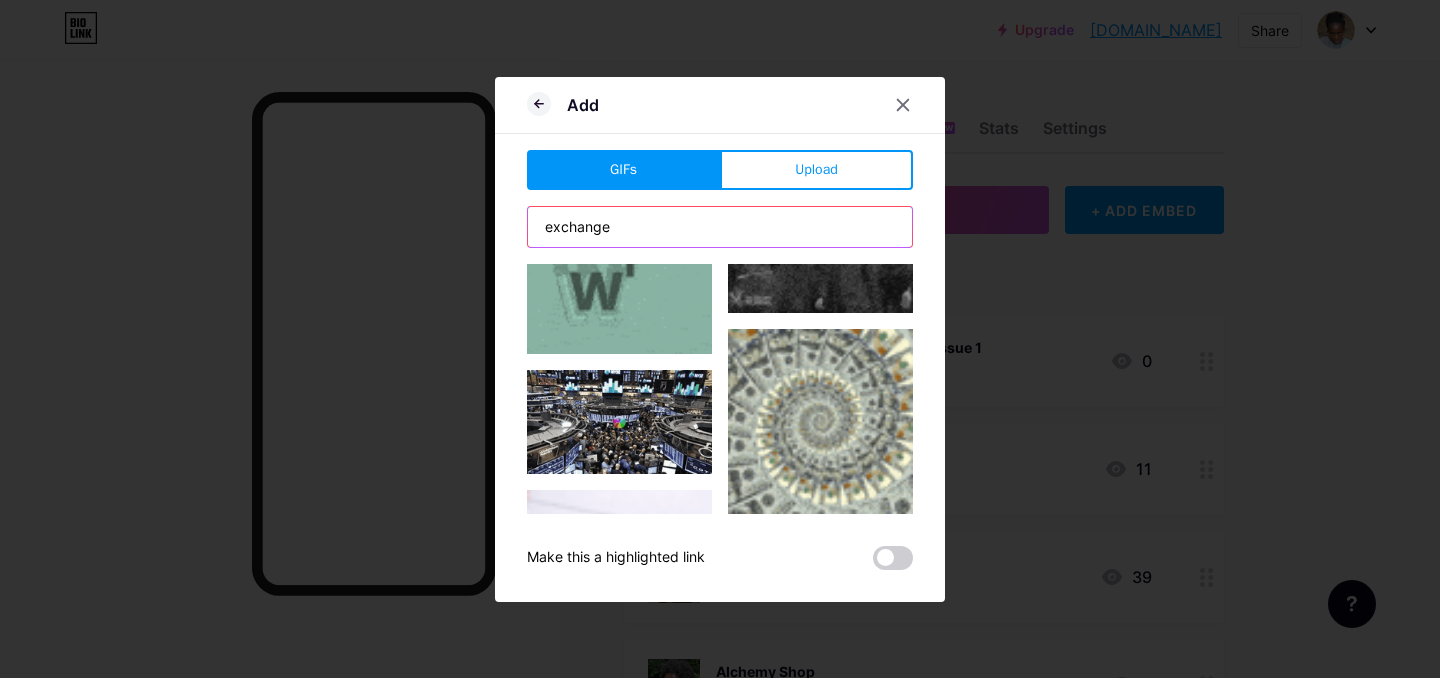 scroll, scrollTop: 105, scrollLeft: 0, axis: vertical 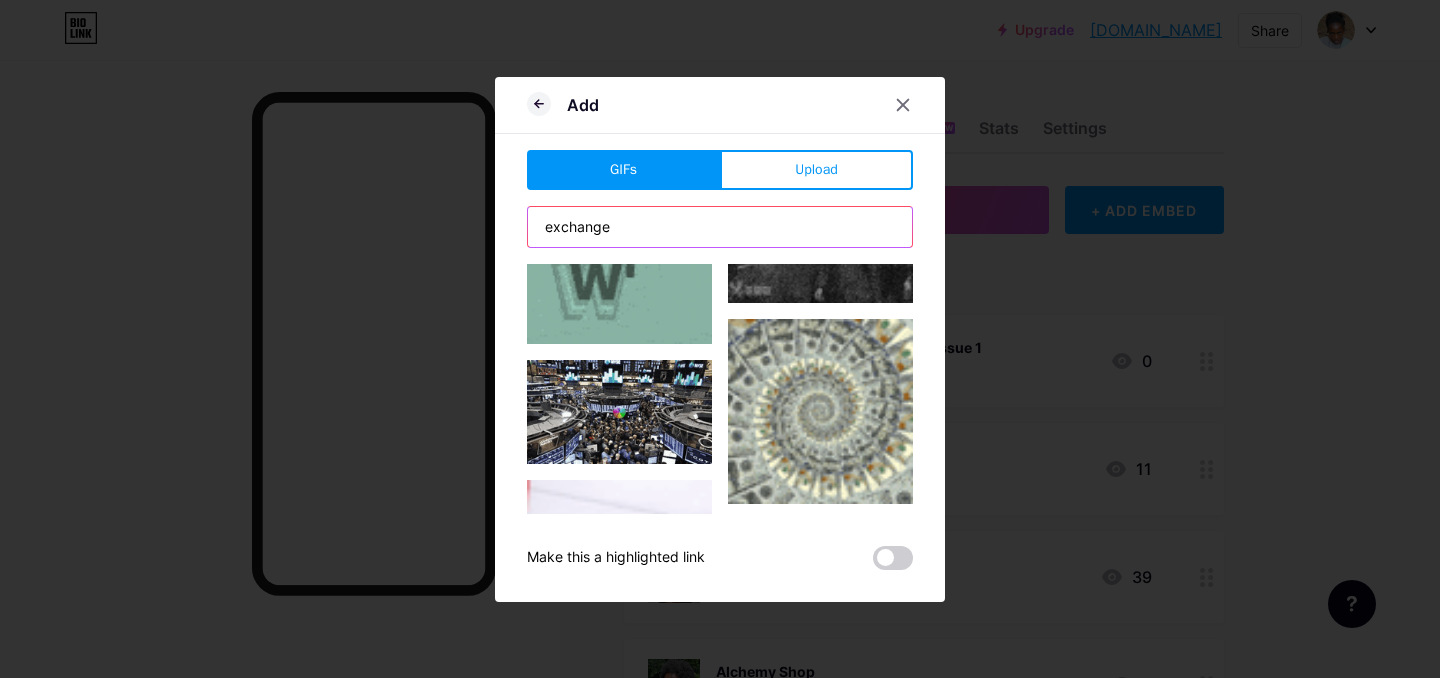 type on "exchange" 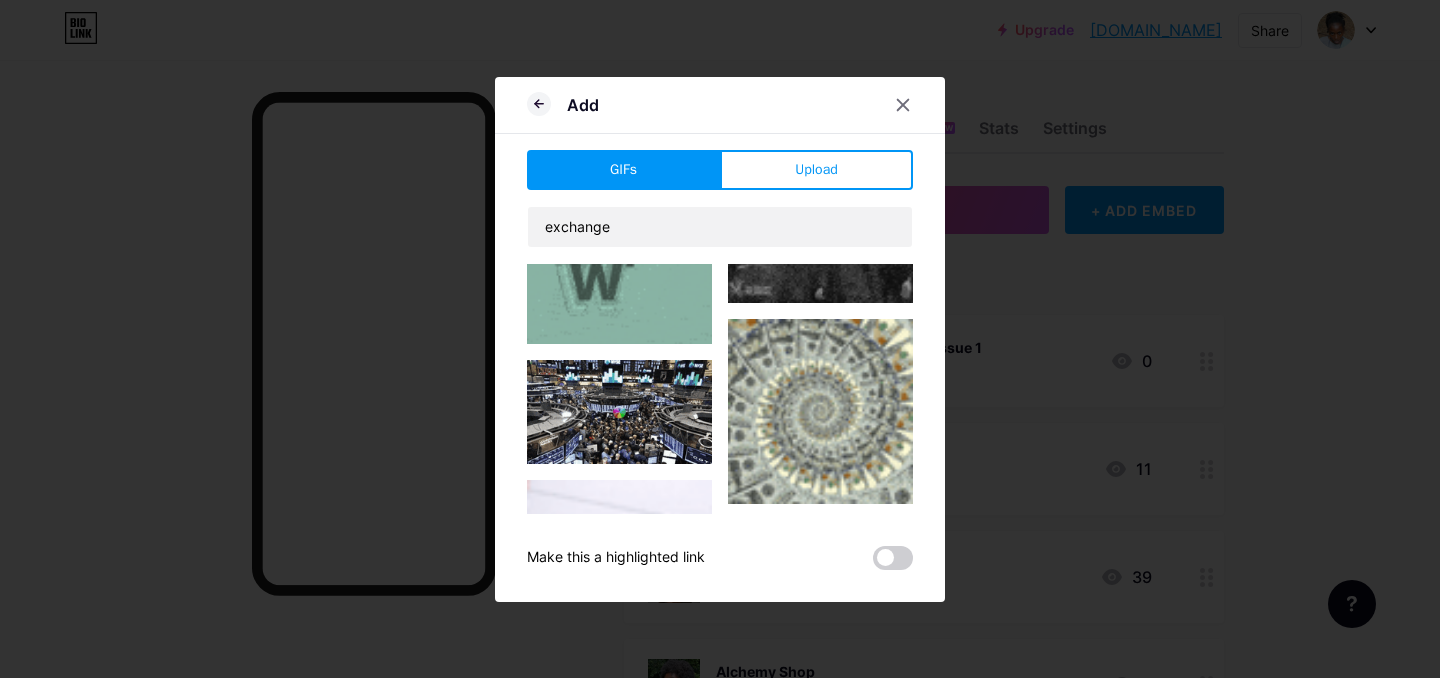 click at bounding box center (820, 411) 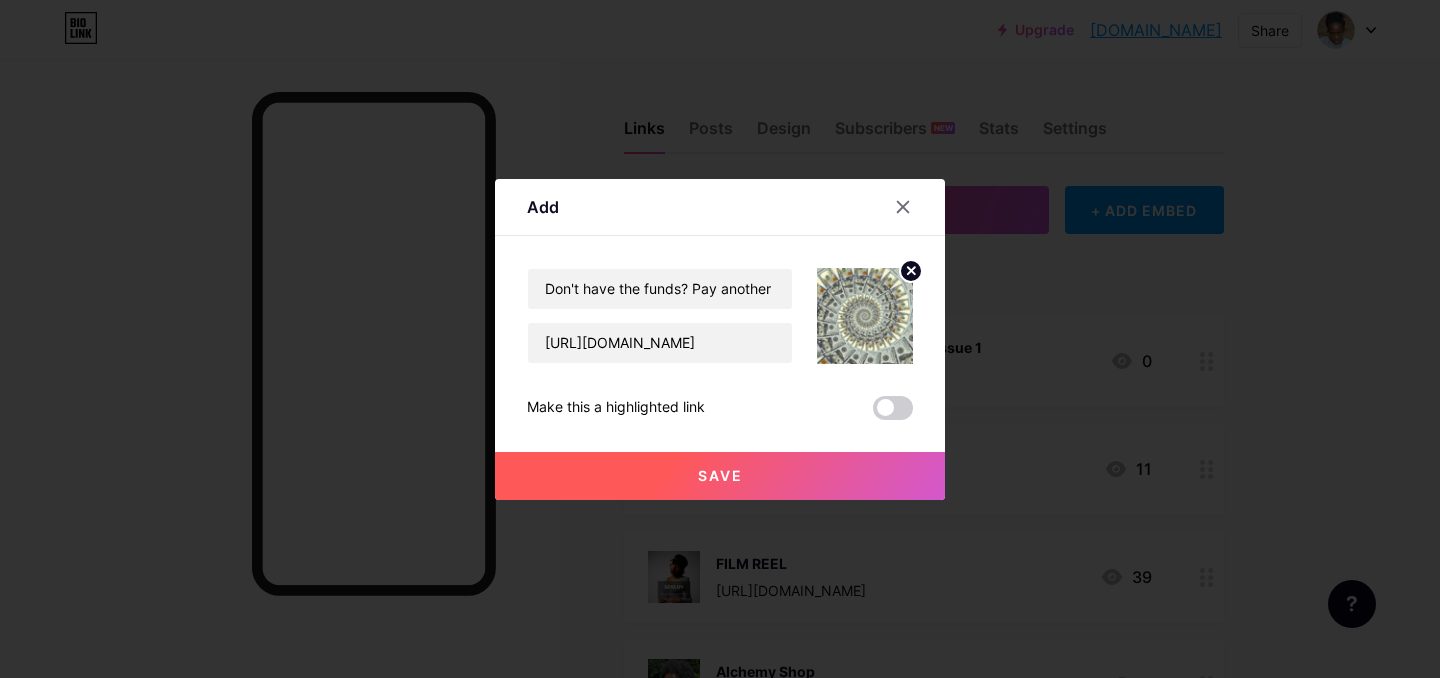 click on "Save" at bounding box center (720, 476) 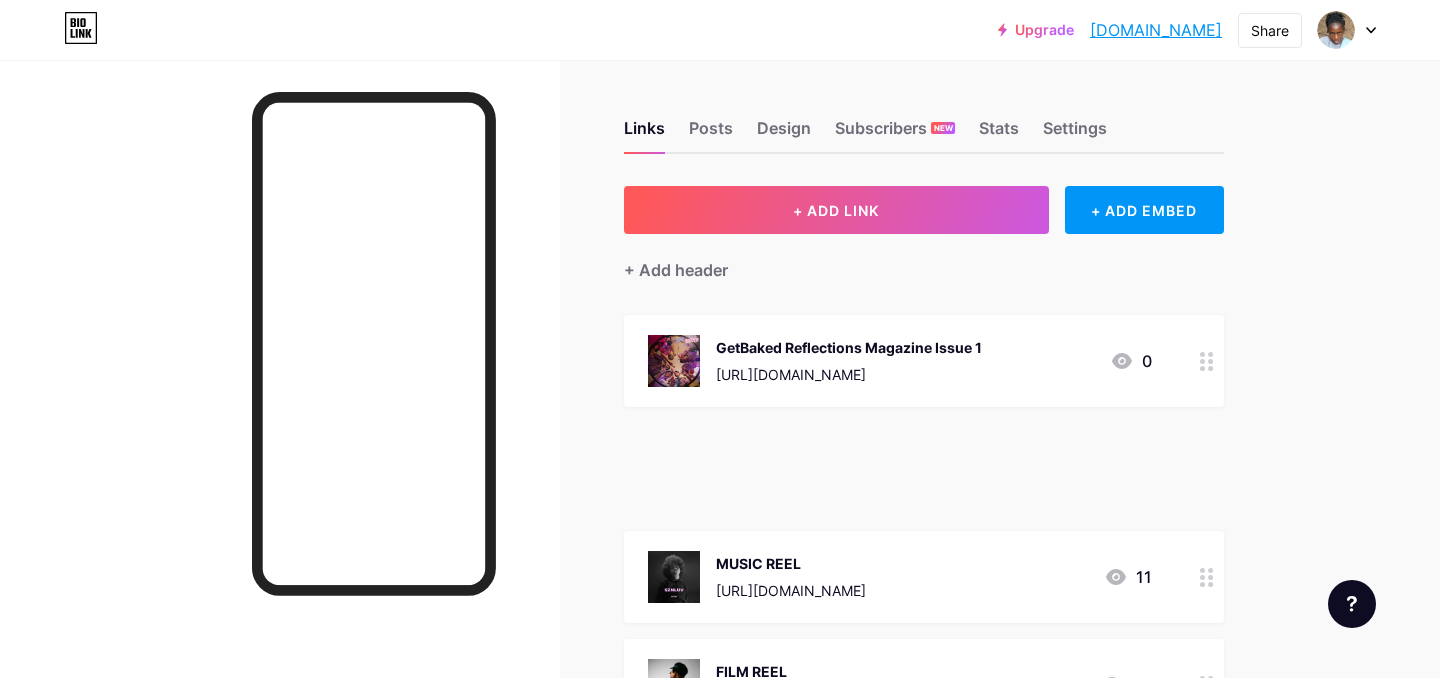 type 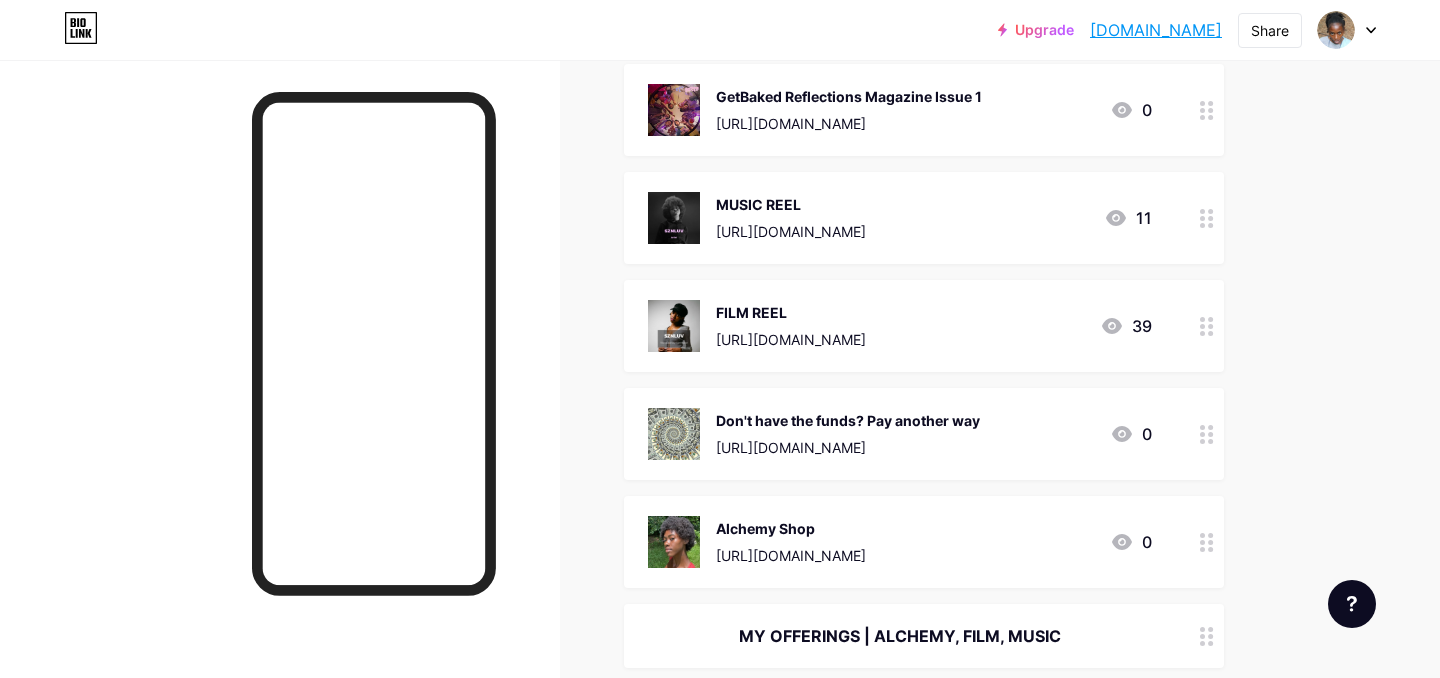 scroll, scrollTop: 399, scrollLeft: 0, axis: vertical 